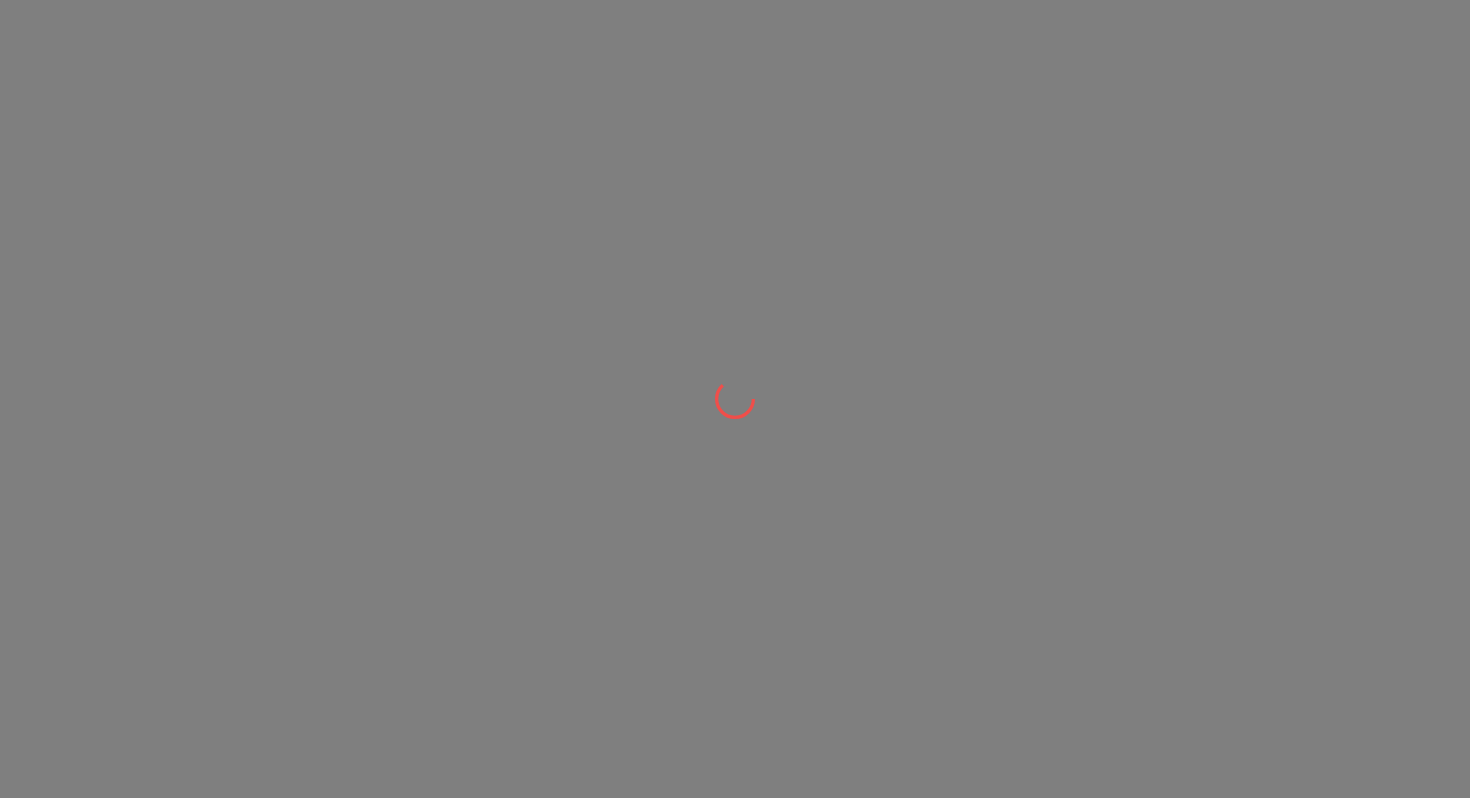 scroll, scrollTop: 0, scrollLeft: 0, axis: both 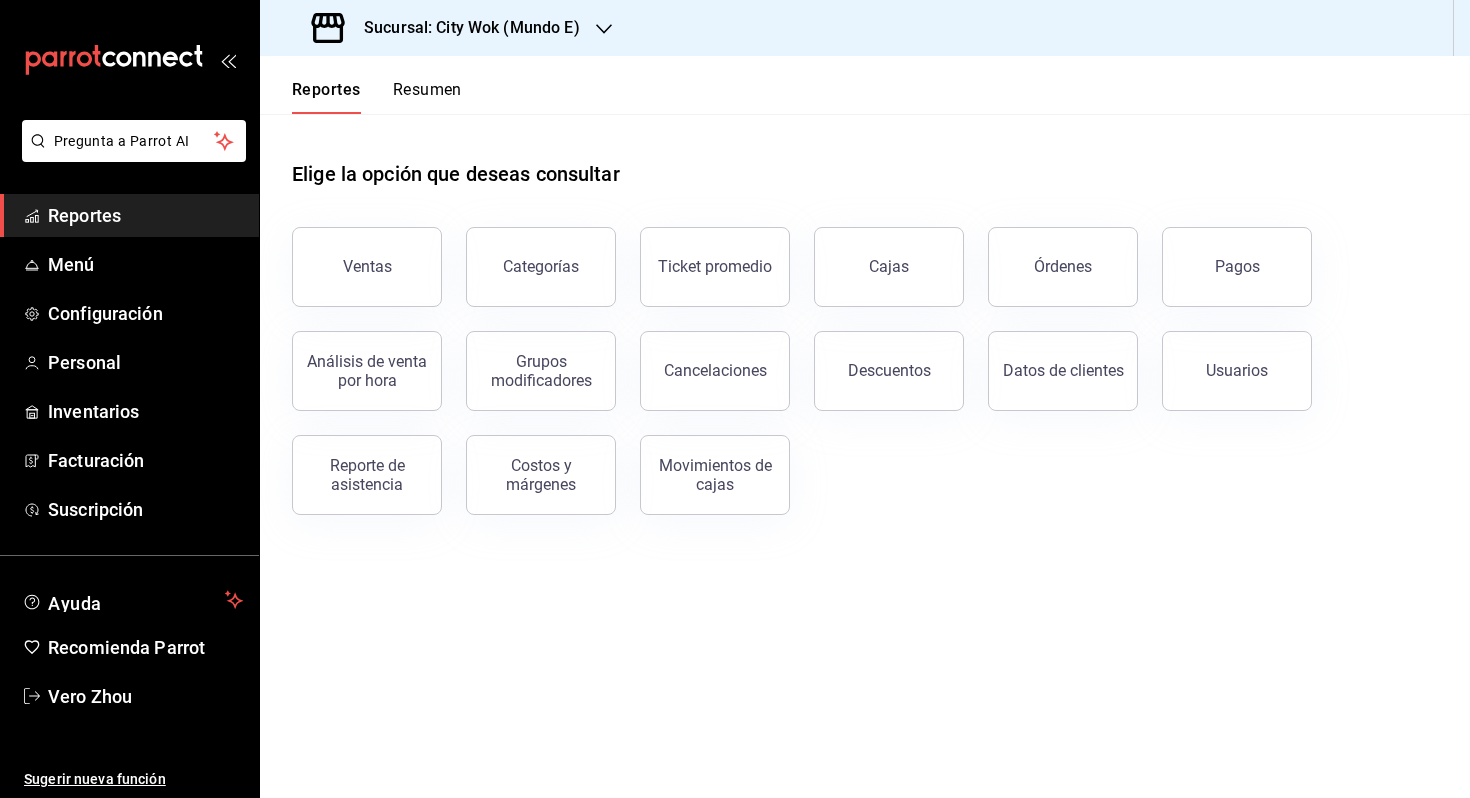 click on "Sucursal: City Wok (Mundo E)" at bounding box center [464, 28] 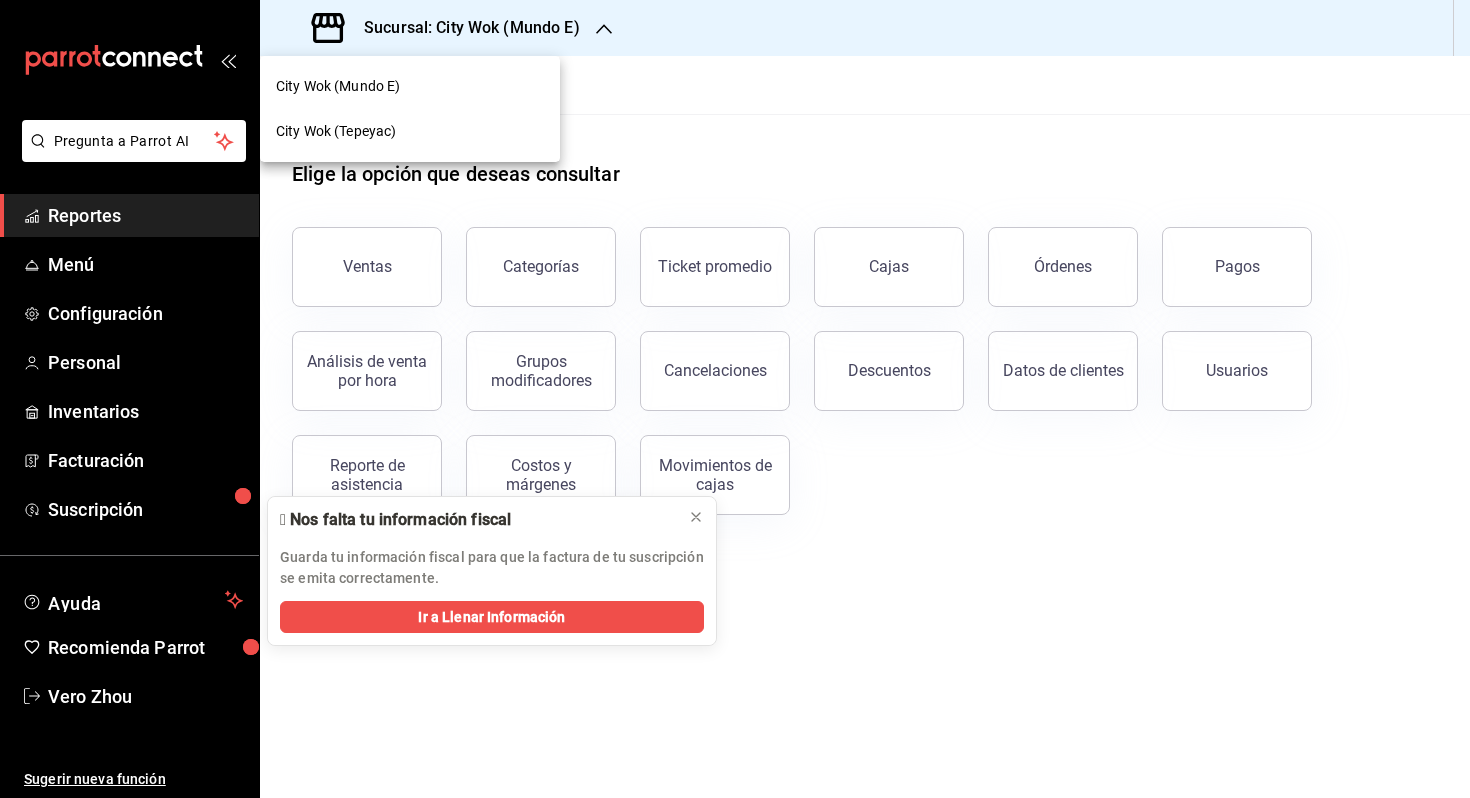click on "City Wok (Tepeyac)" at bounding box center [410, 131] 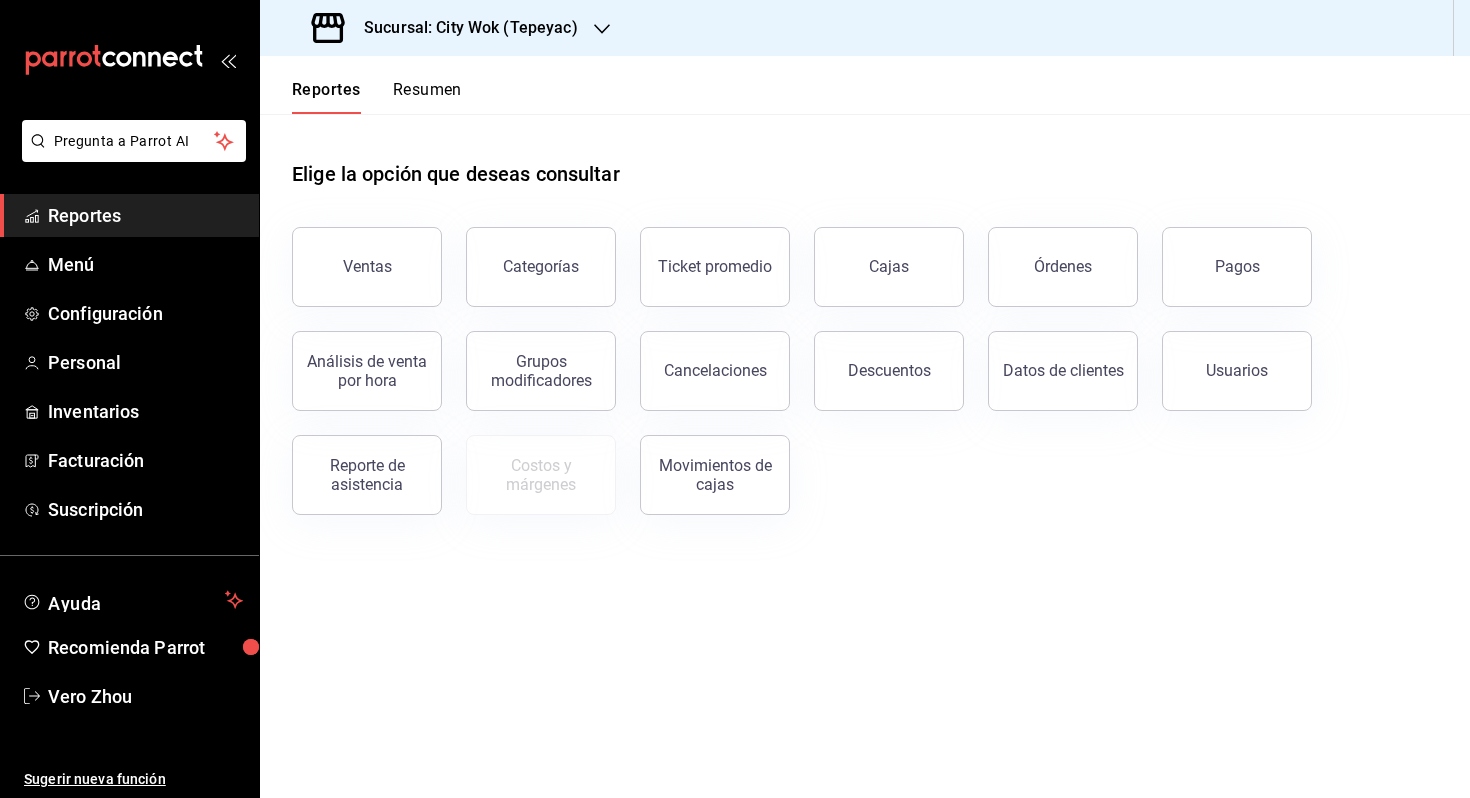 click on "Resumen" at bounding box center [427, 97] 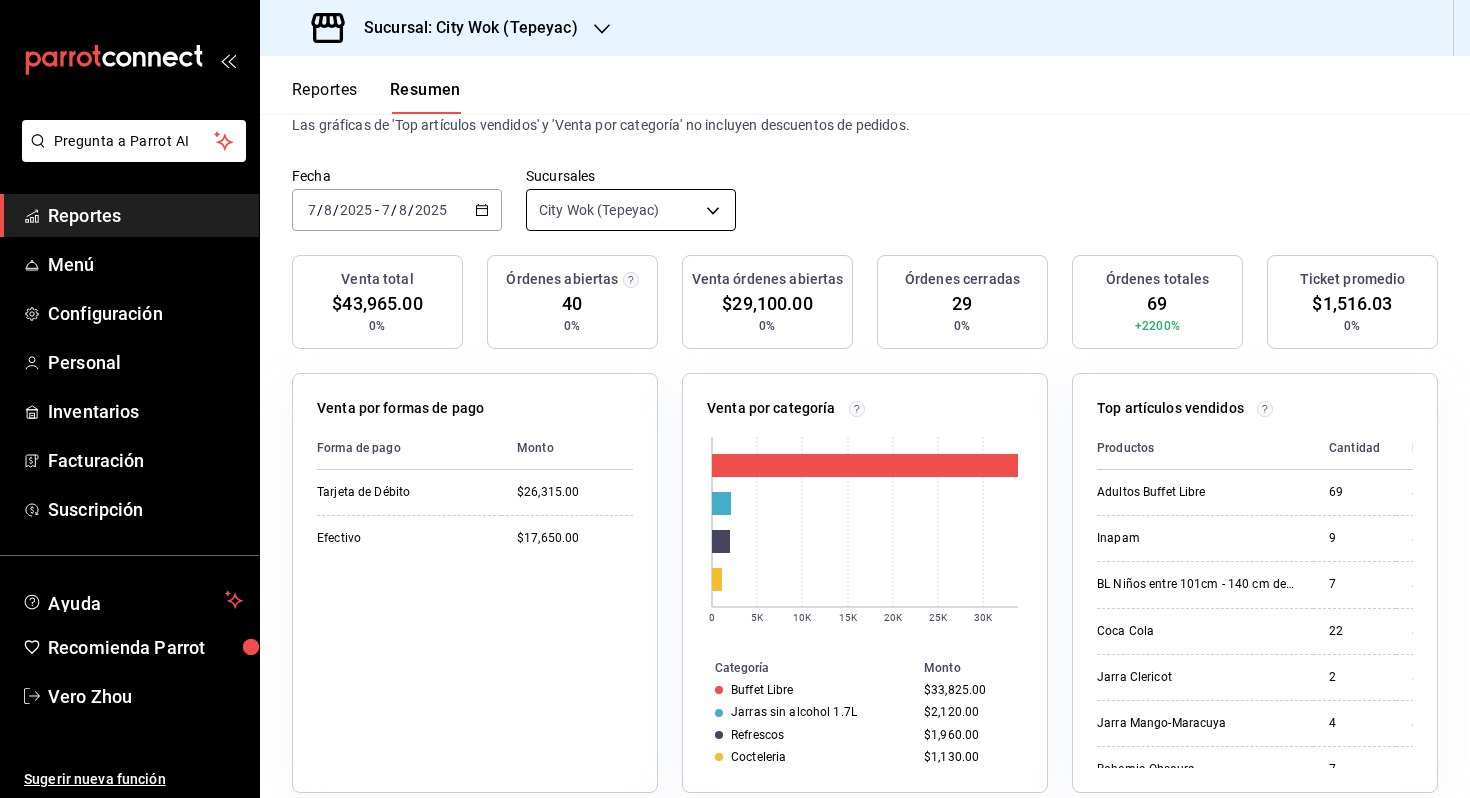 scroll, scrollTop: 86, scrollLeft: 0, axis: vertical 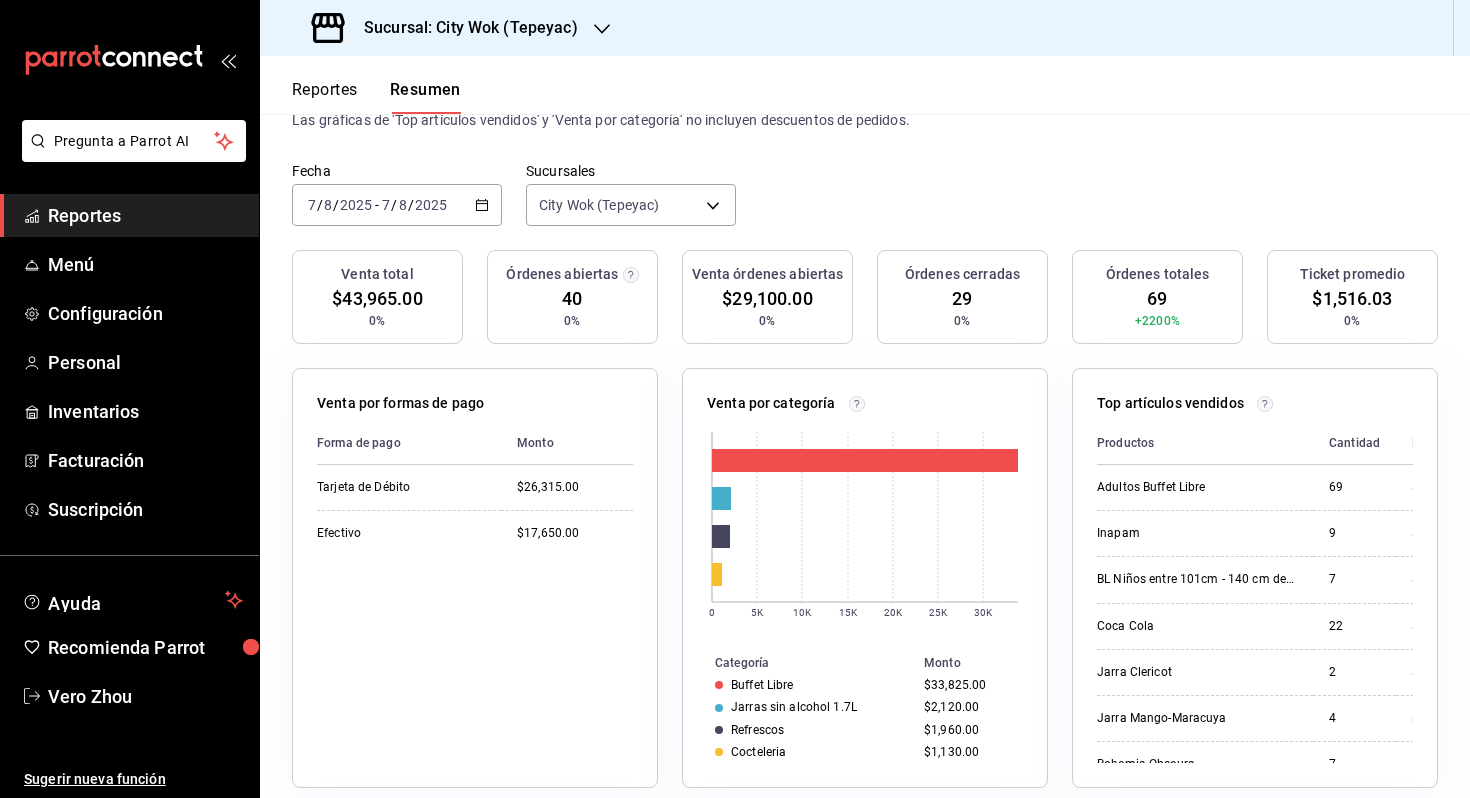 click on "Venta por categoría   0 5K 10K 15K 20K 25K 30K Categoría Monto Buffet Libre $33,825.00 Jarras sin alcohol 1.7L $2,120.00 Refrescos $1,960.00 Cocteleria $1,130.00" at bounding box center [853, 566] 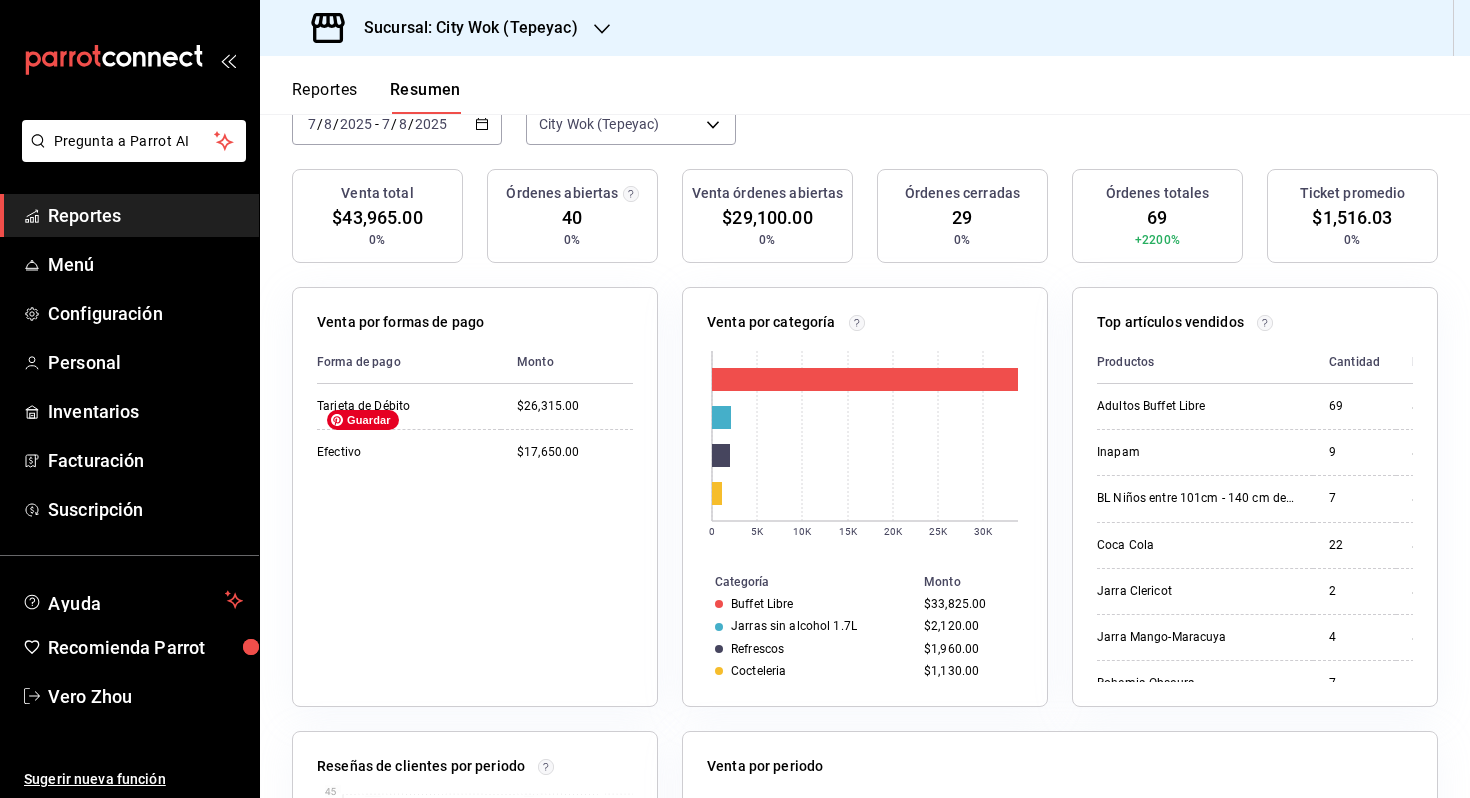 scroll, scrollTop: 0, scrollLeft: 0, axis: both 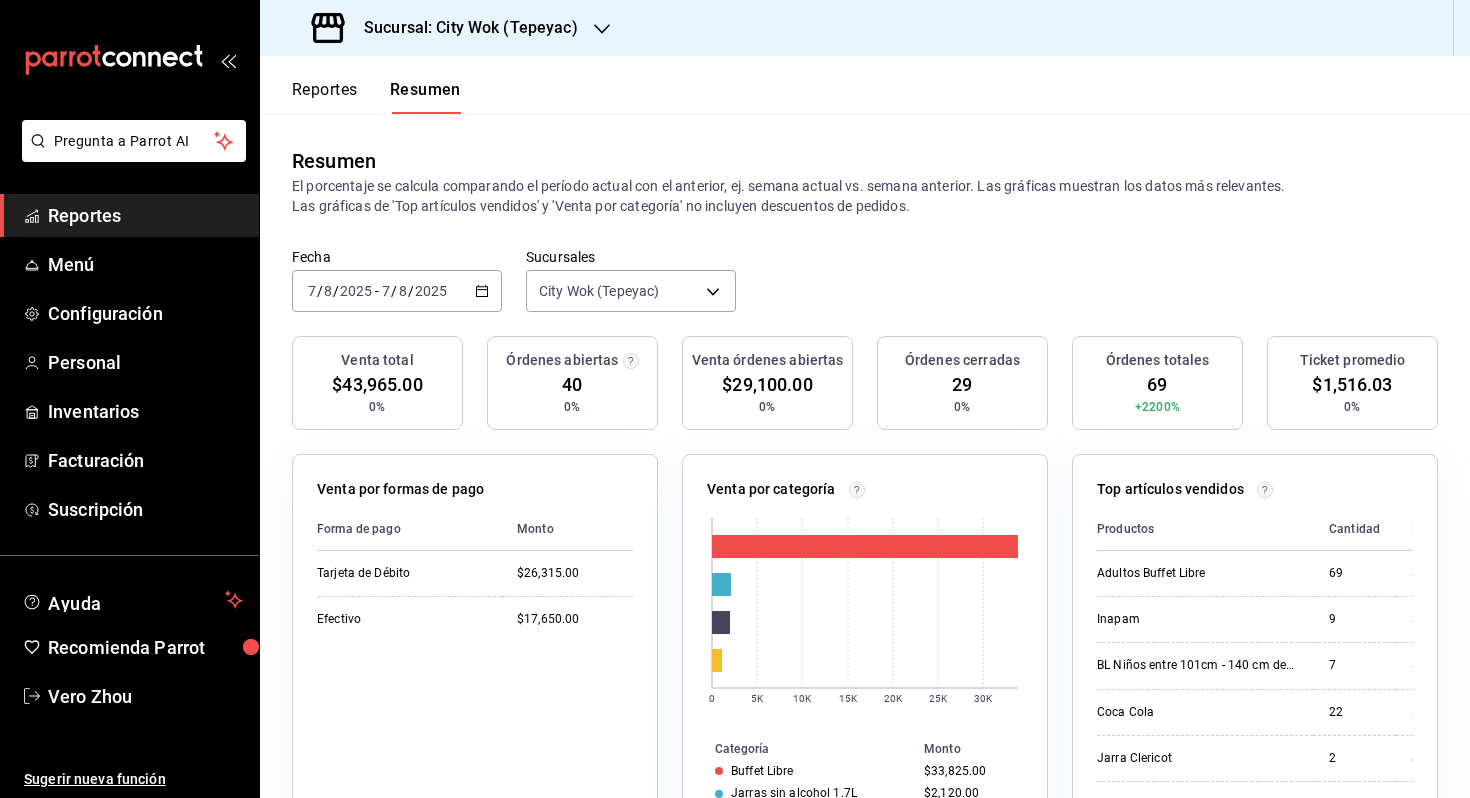 click on "Reportes" at bounding box center [325, 97] 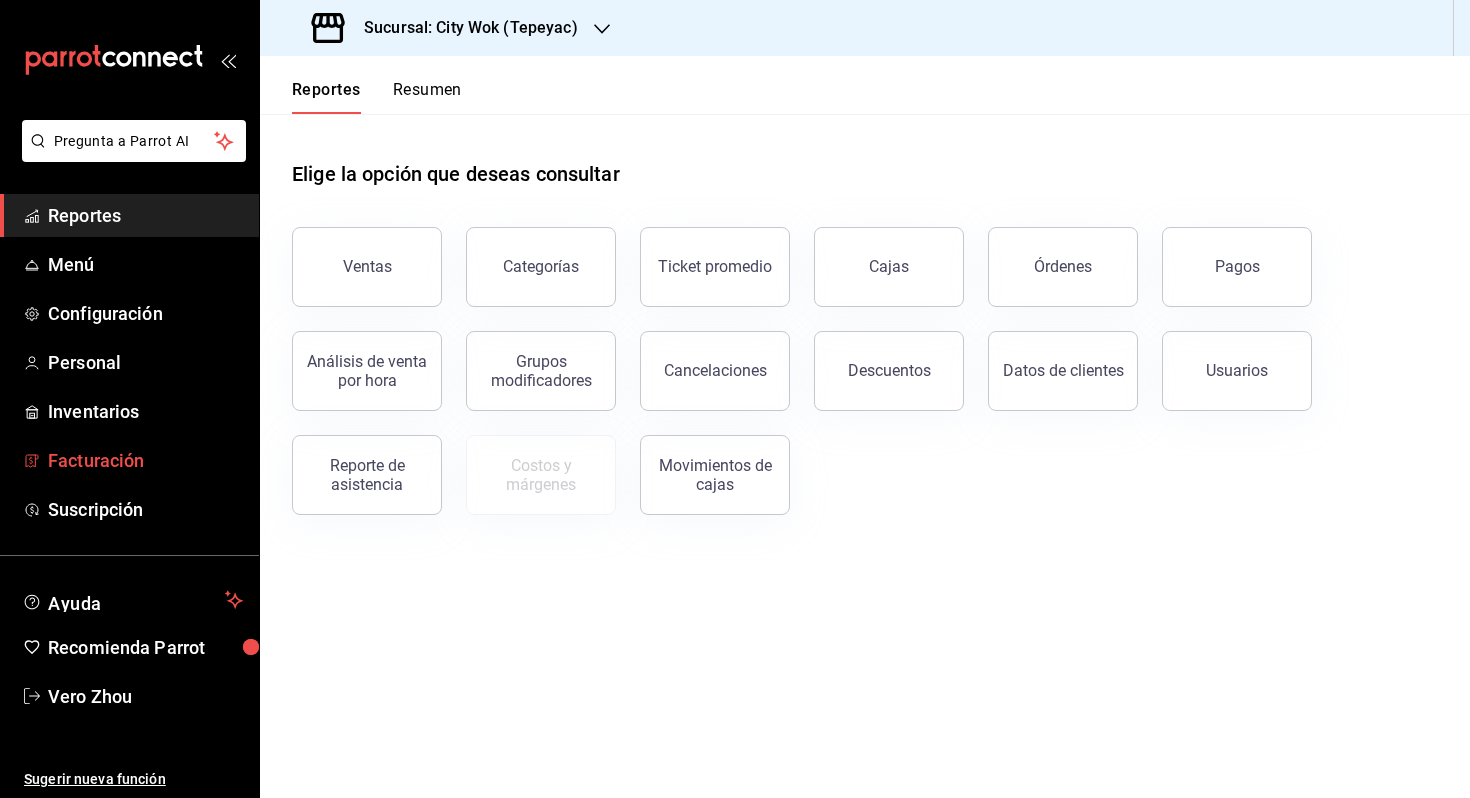 click on "Facturación" at bounding box center [145, 460] 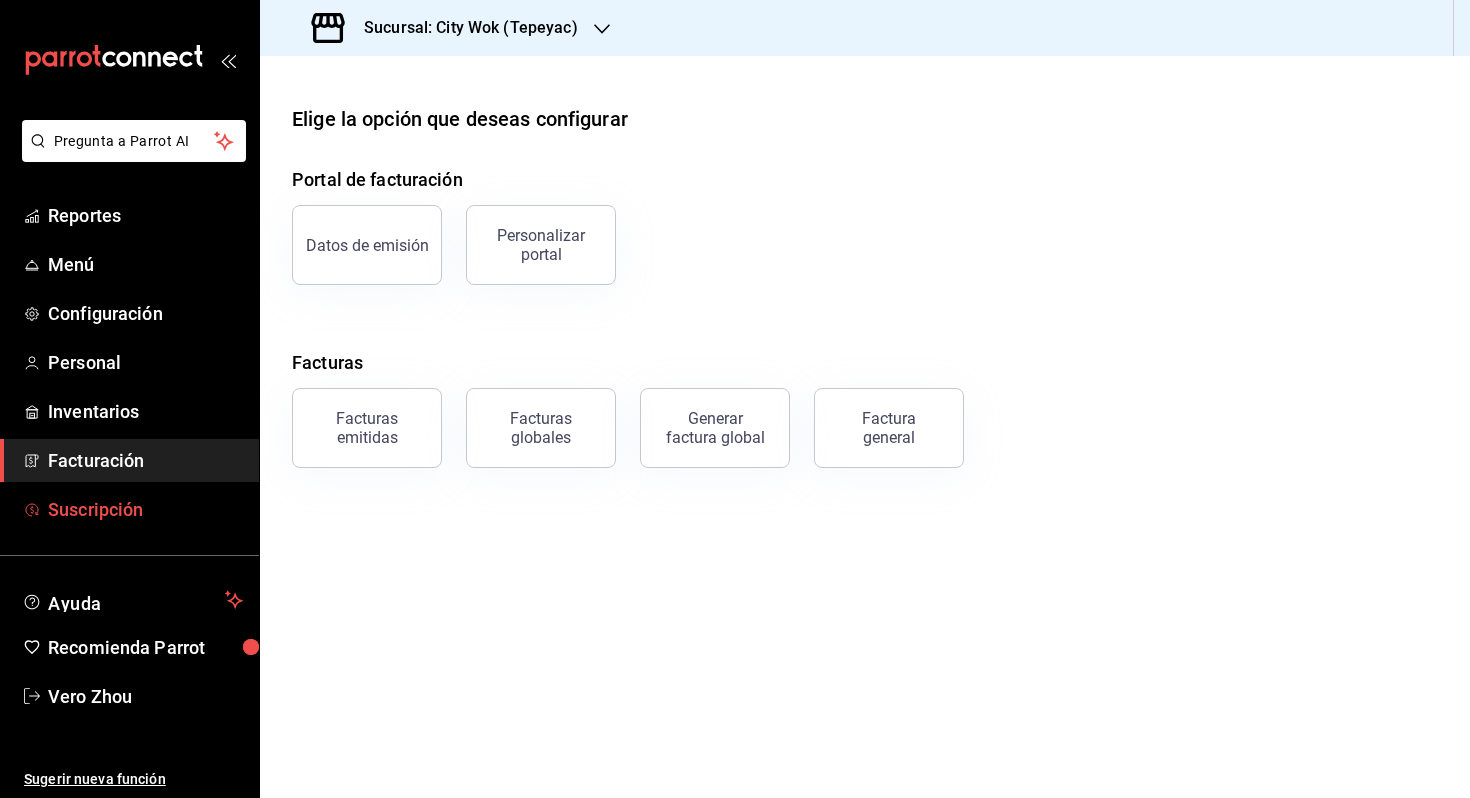 click on "Suscripción" at bounding box center (145, 509) 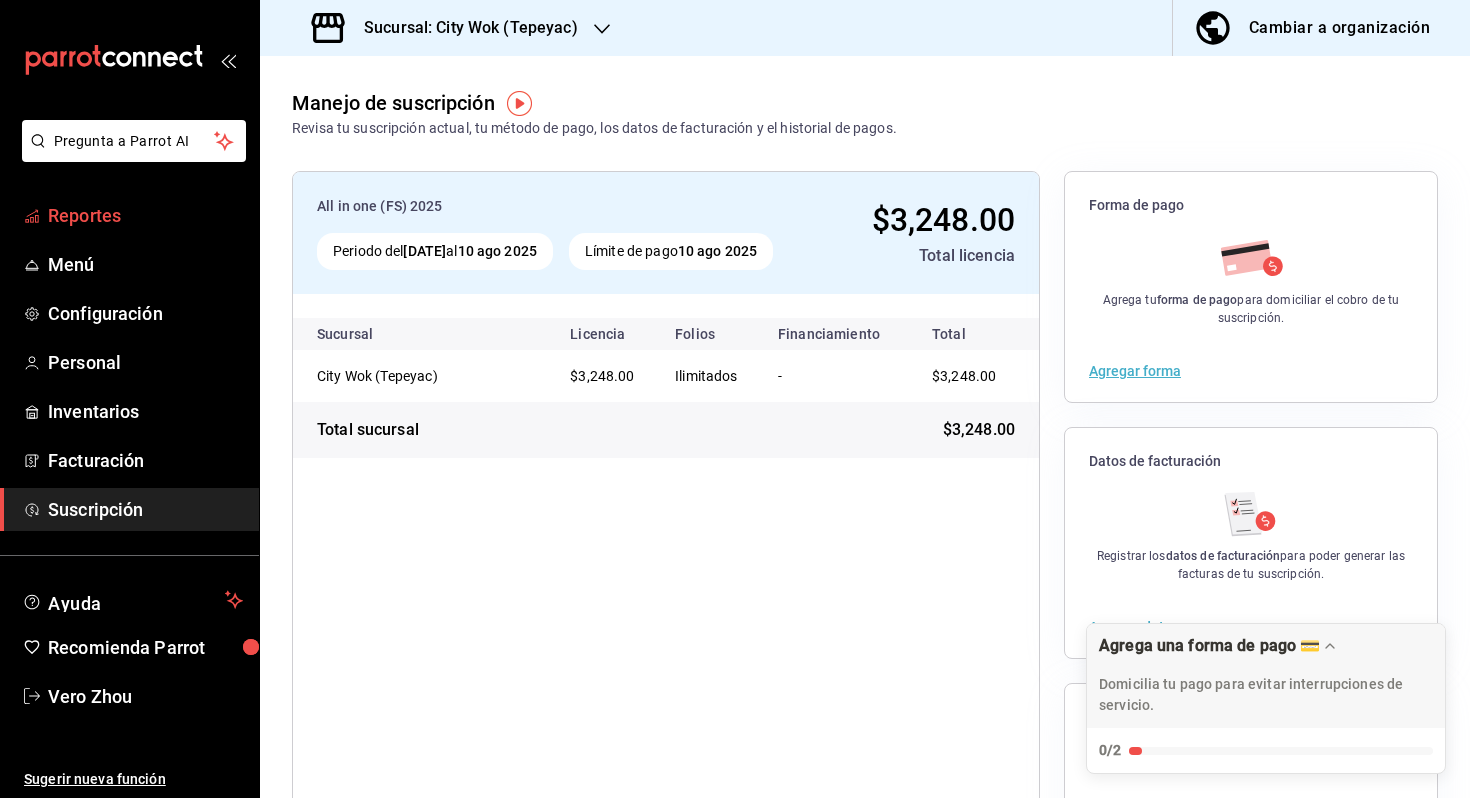 click on "Reportes" at bounding box center [145, 215] 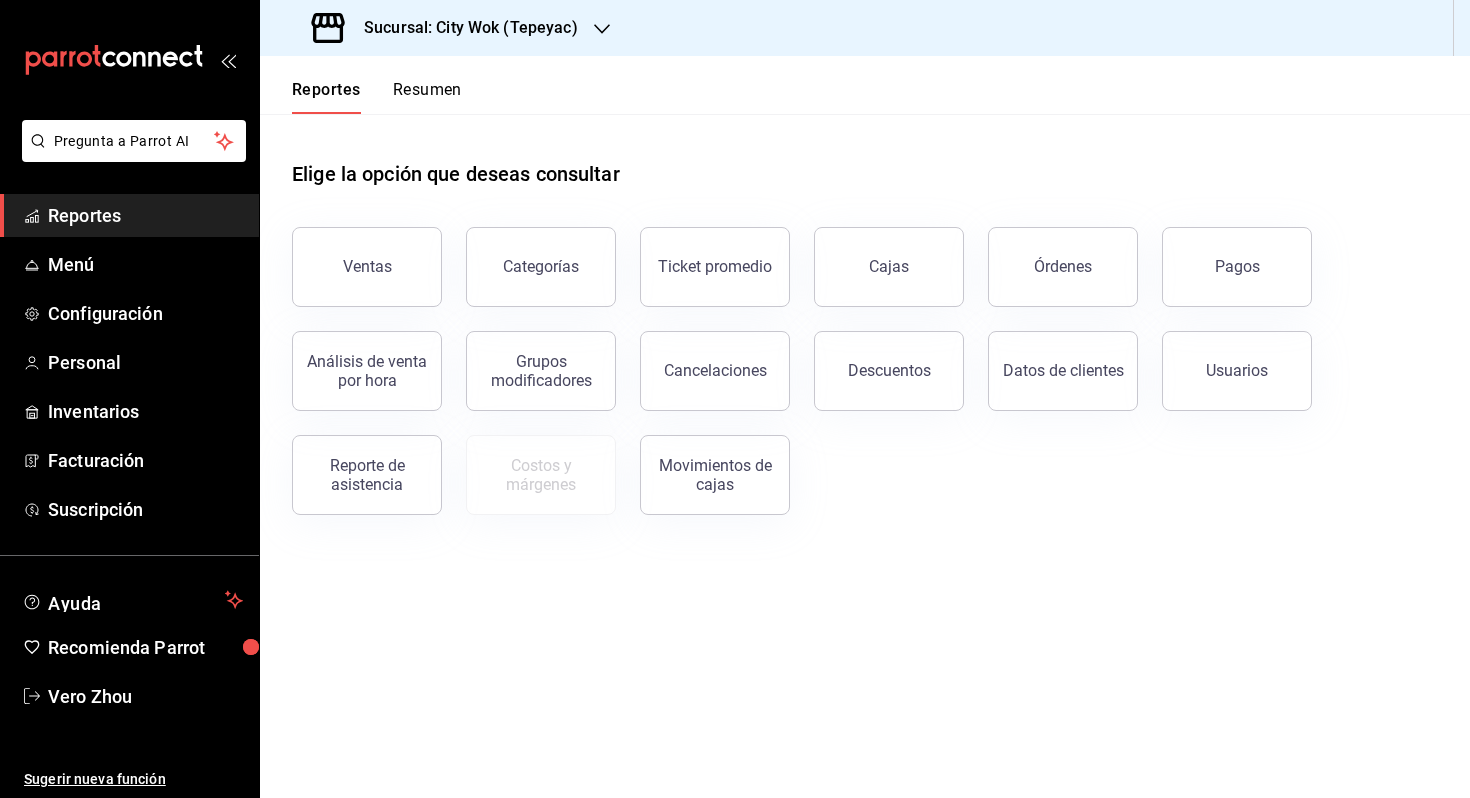 click on "Resumen" at bounding box center [427, 97] 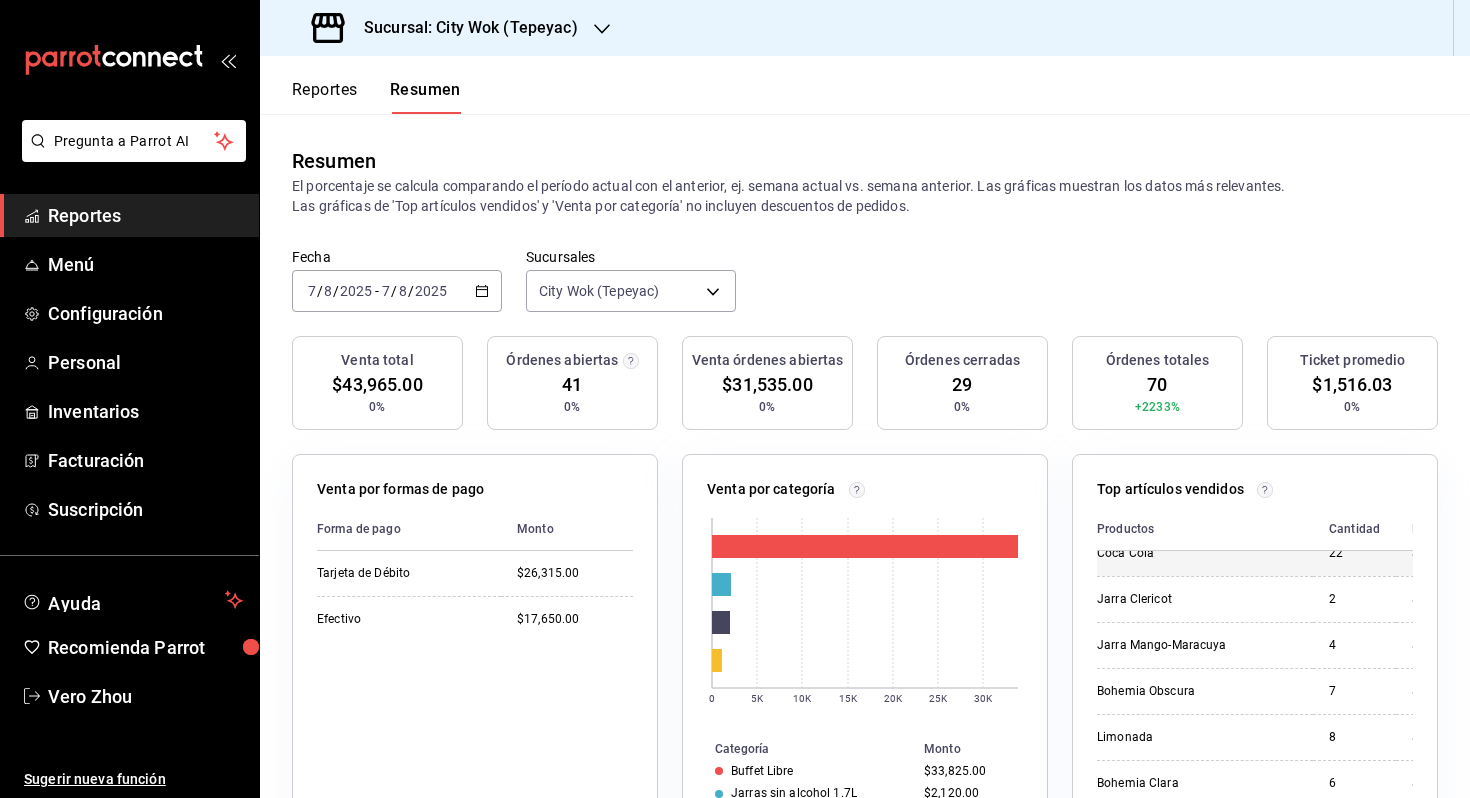 scroll, scrollTop: 190, scrollLeft: 0, axis: vertical 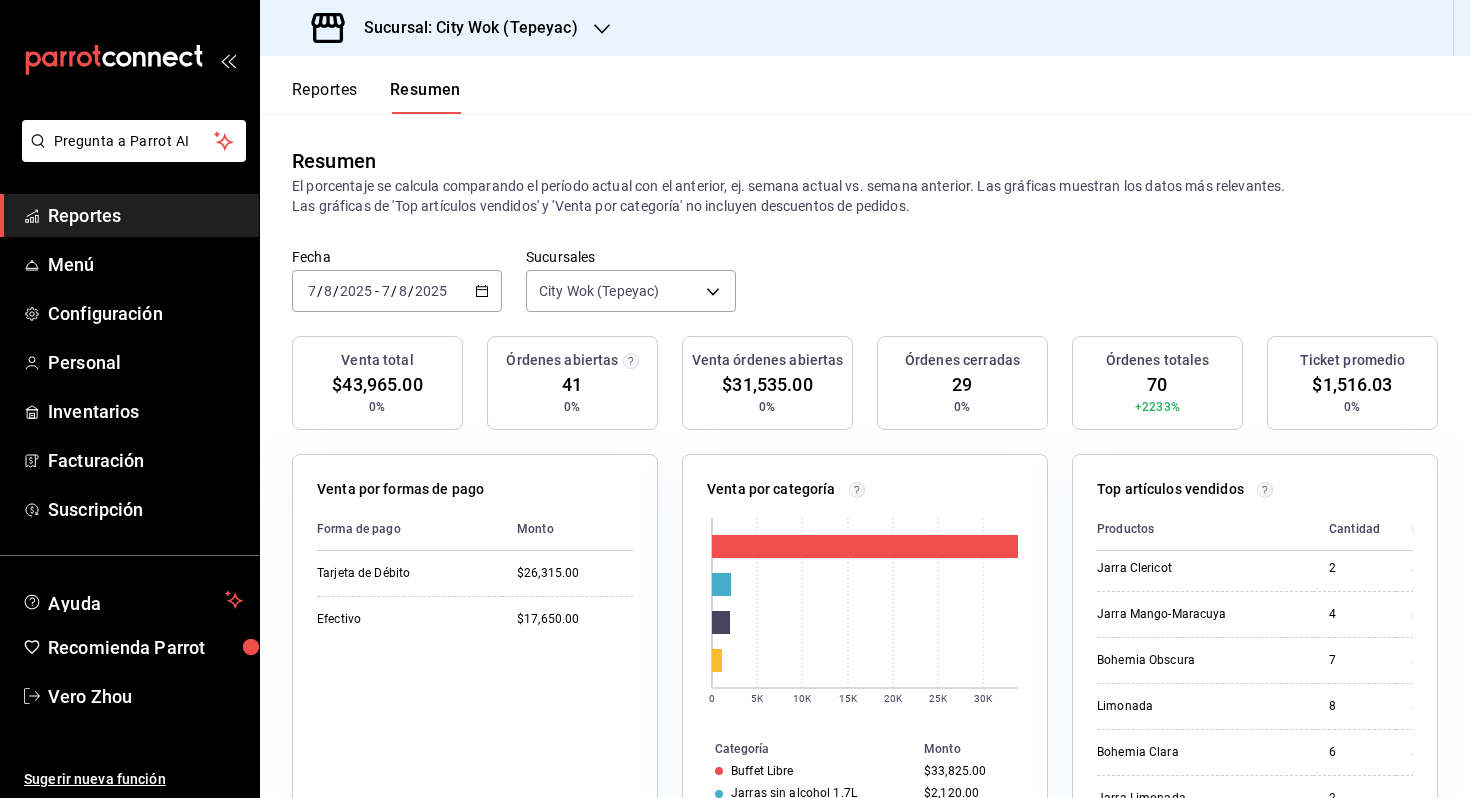 click on "Reportes Resumen" at bounding box center [360, 85] 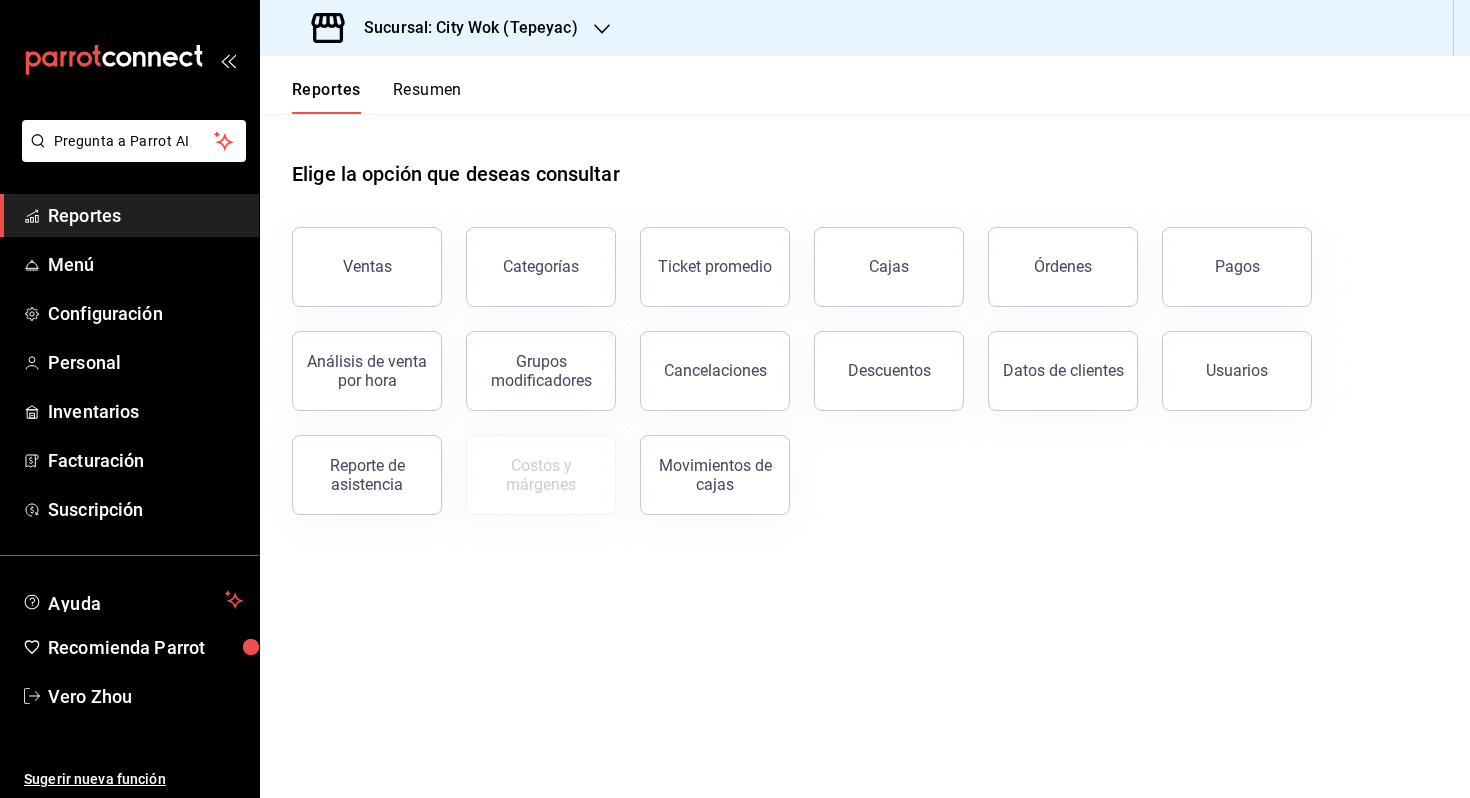 click on "Ventas" at bounding box center [355, 255] 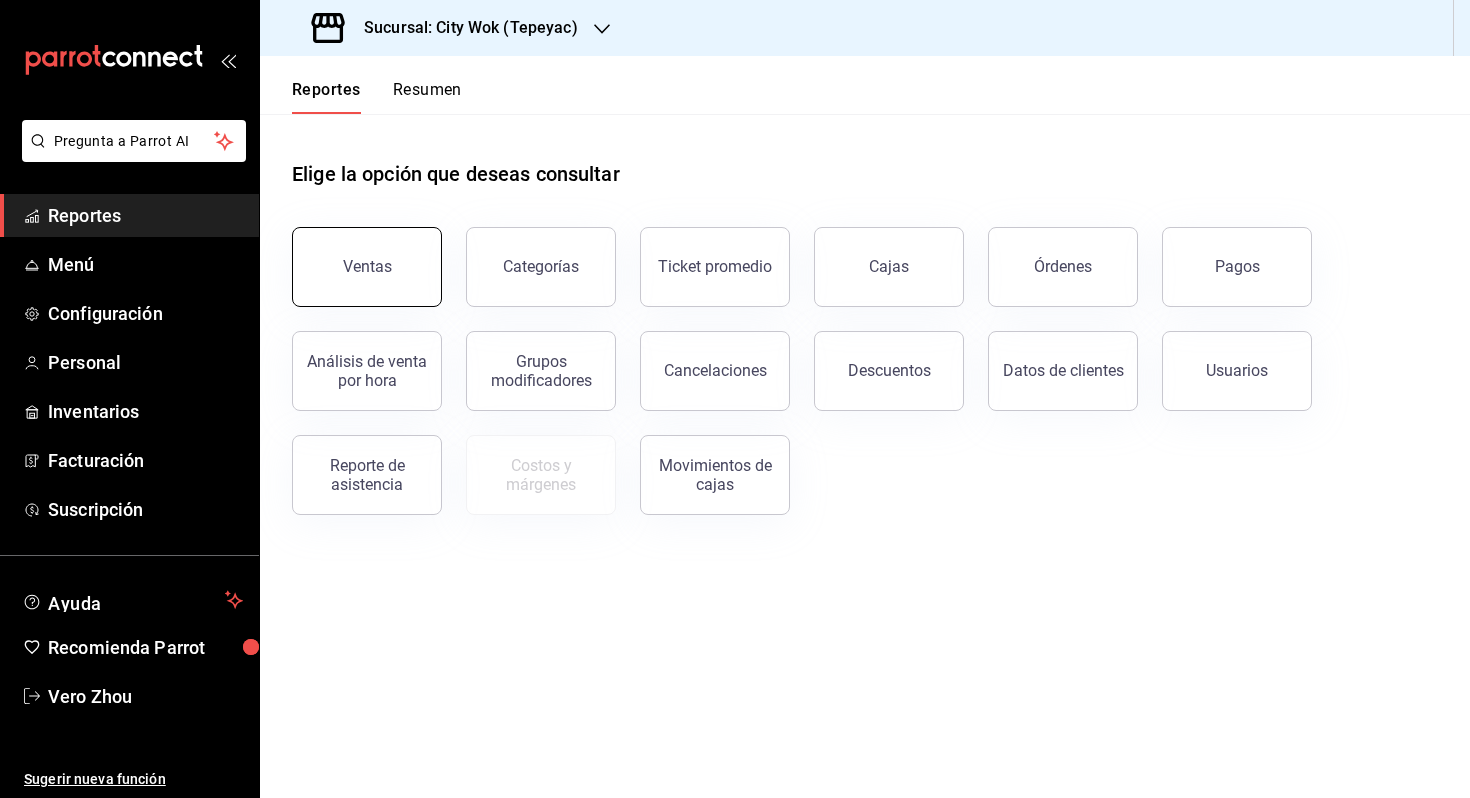 click on "Ventas" at bounding box center (367, 267) 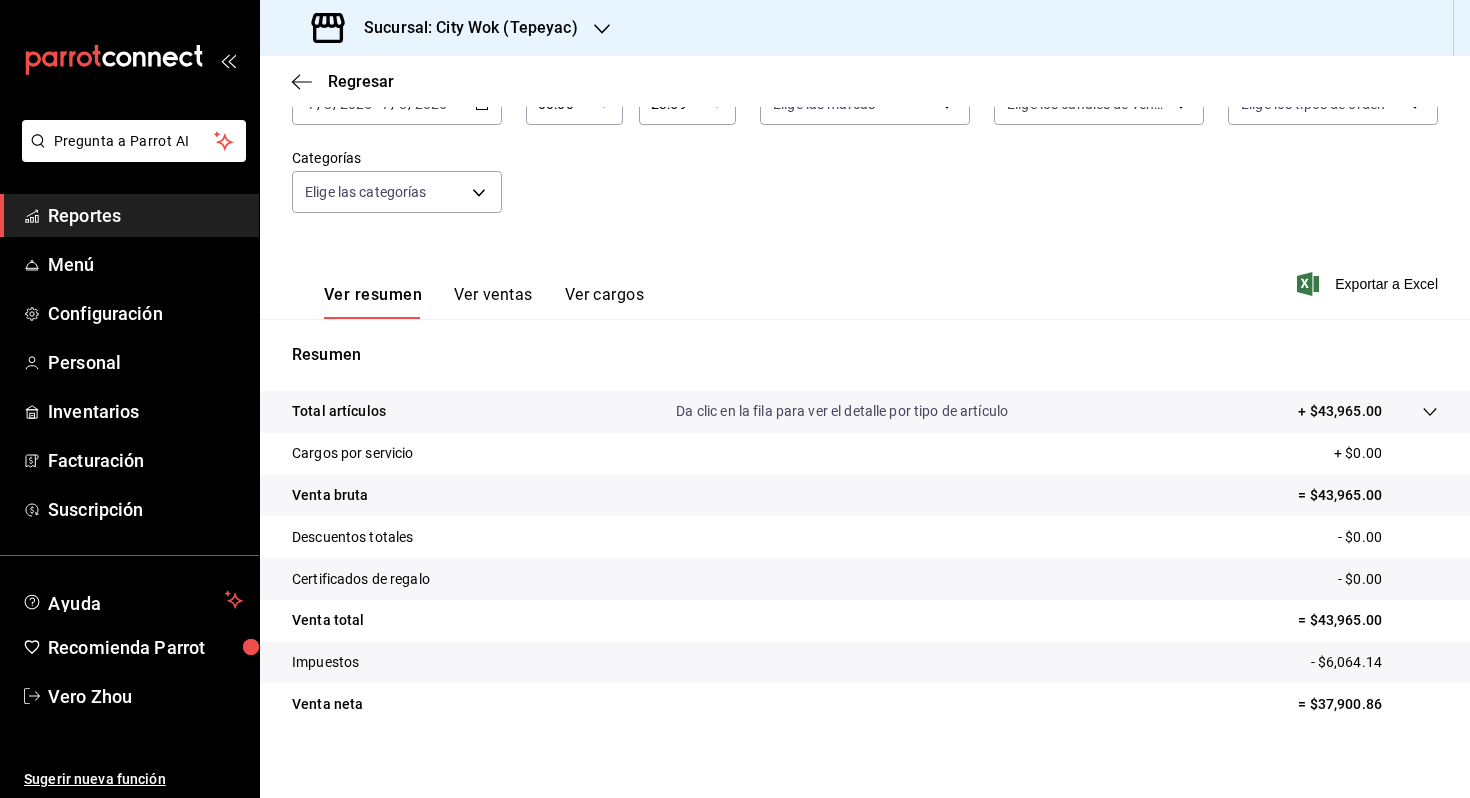 scroll, scrollTop: 0, scrollLeft: 0, axis: both 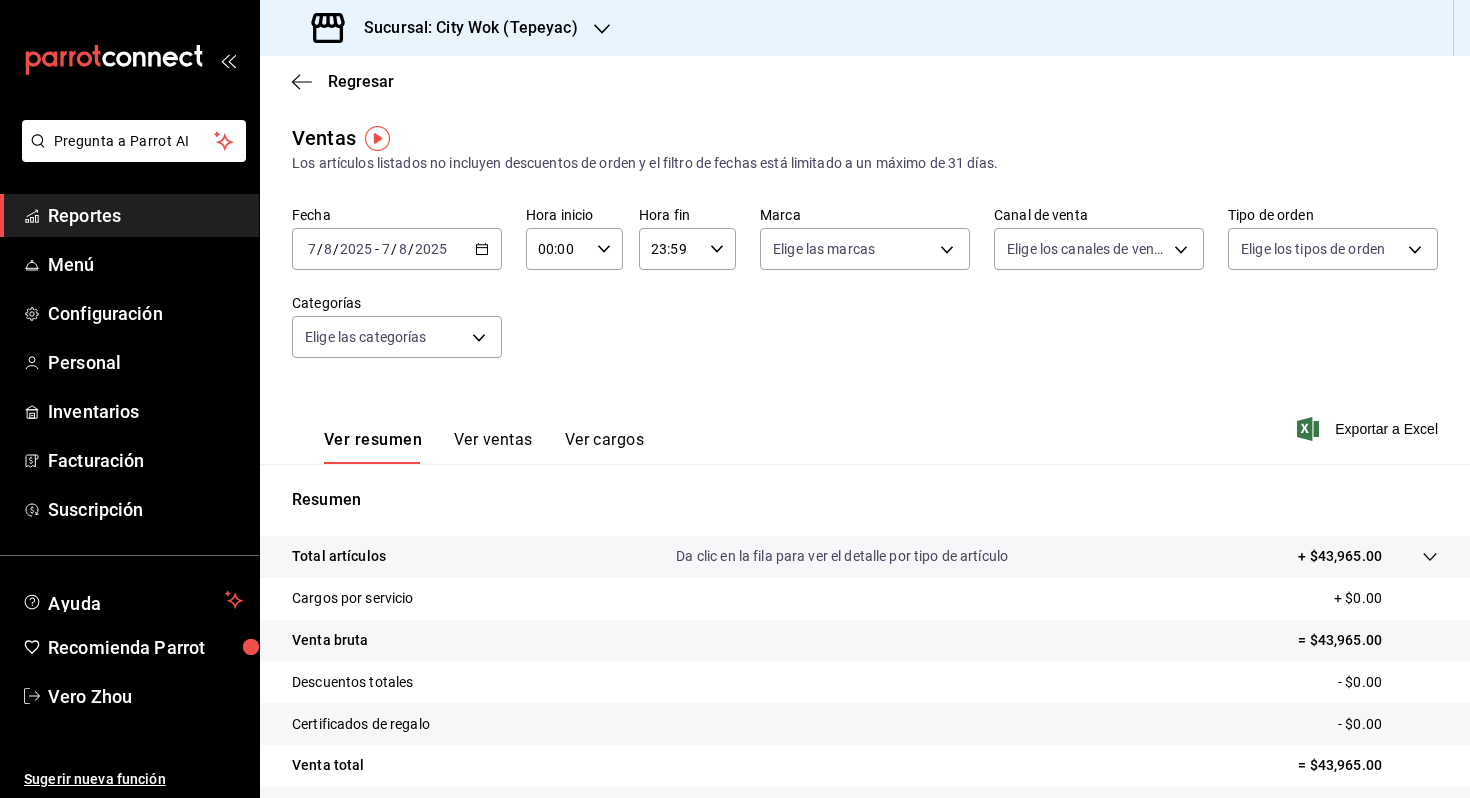 click 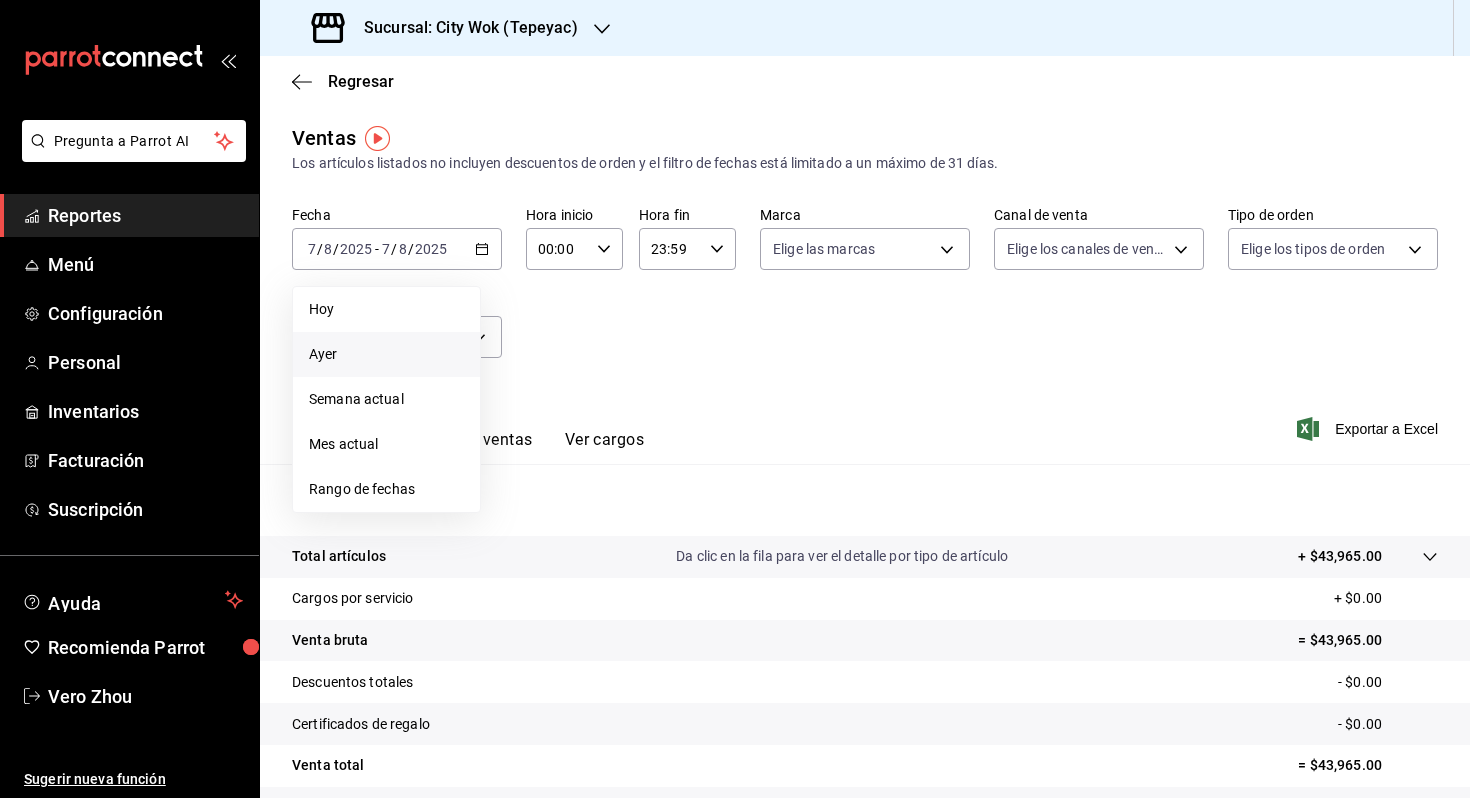 click on "Ayer" at bounding box center (386, 354) 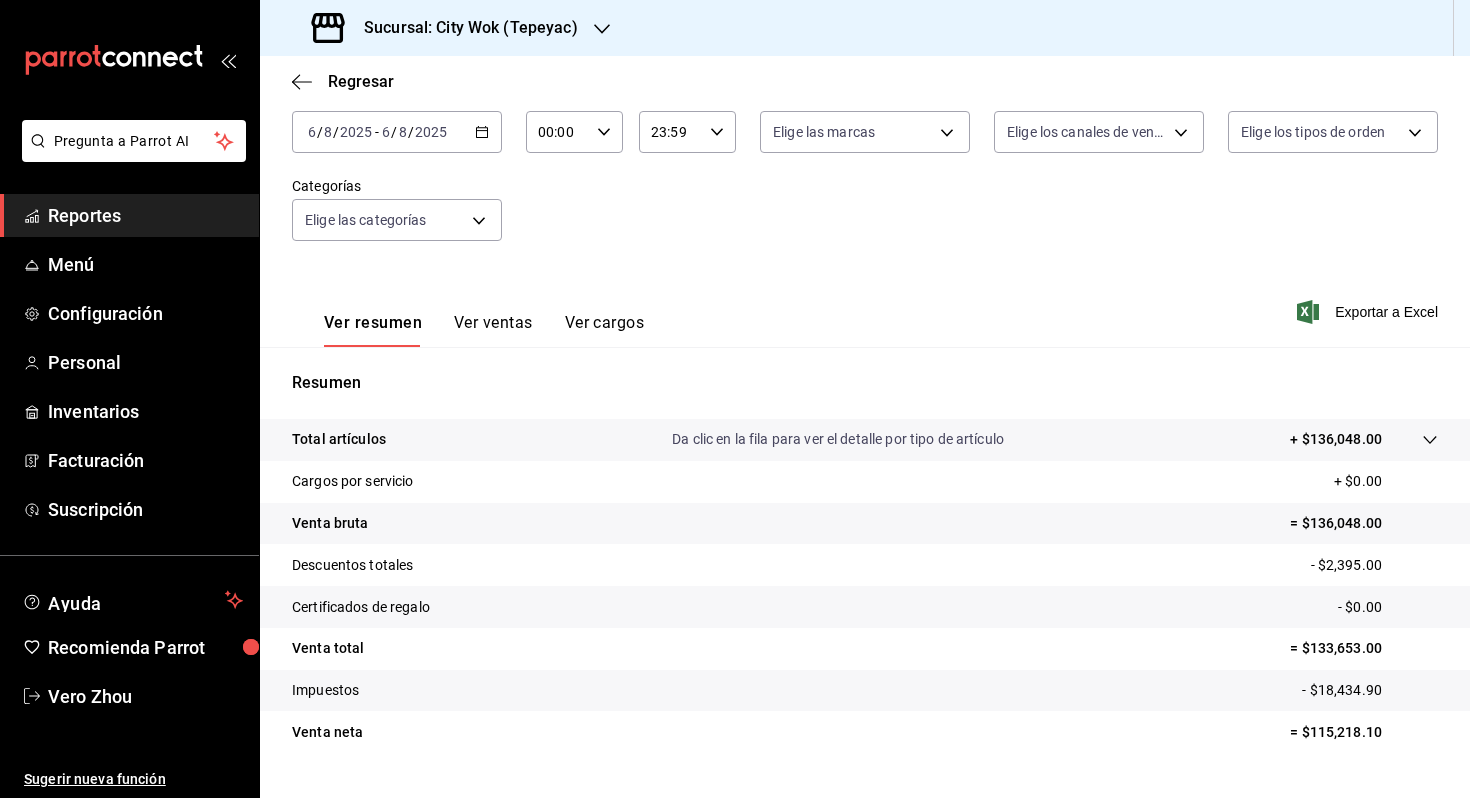 scroll, scrollTop: 160, scrollLeft: 0, axis: vertical 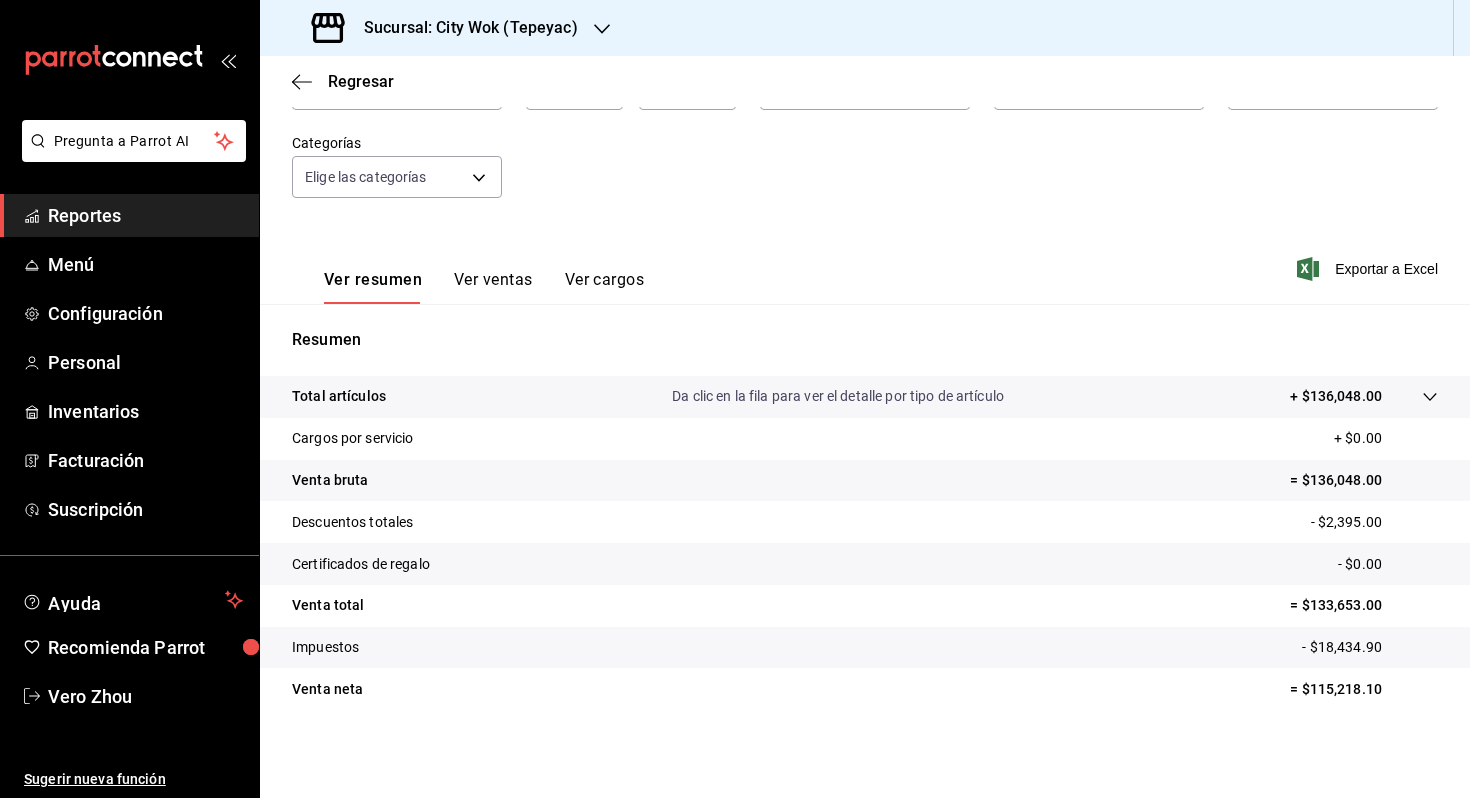 click on "Ver ventas" at bounding box center [493, 287] 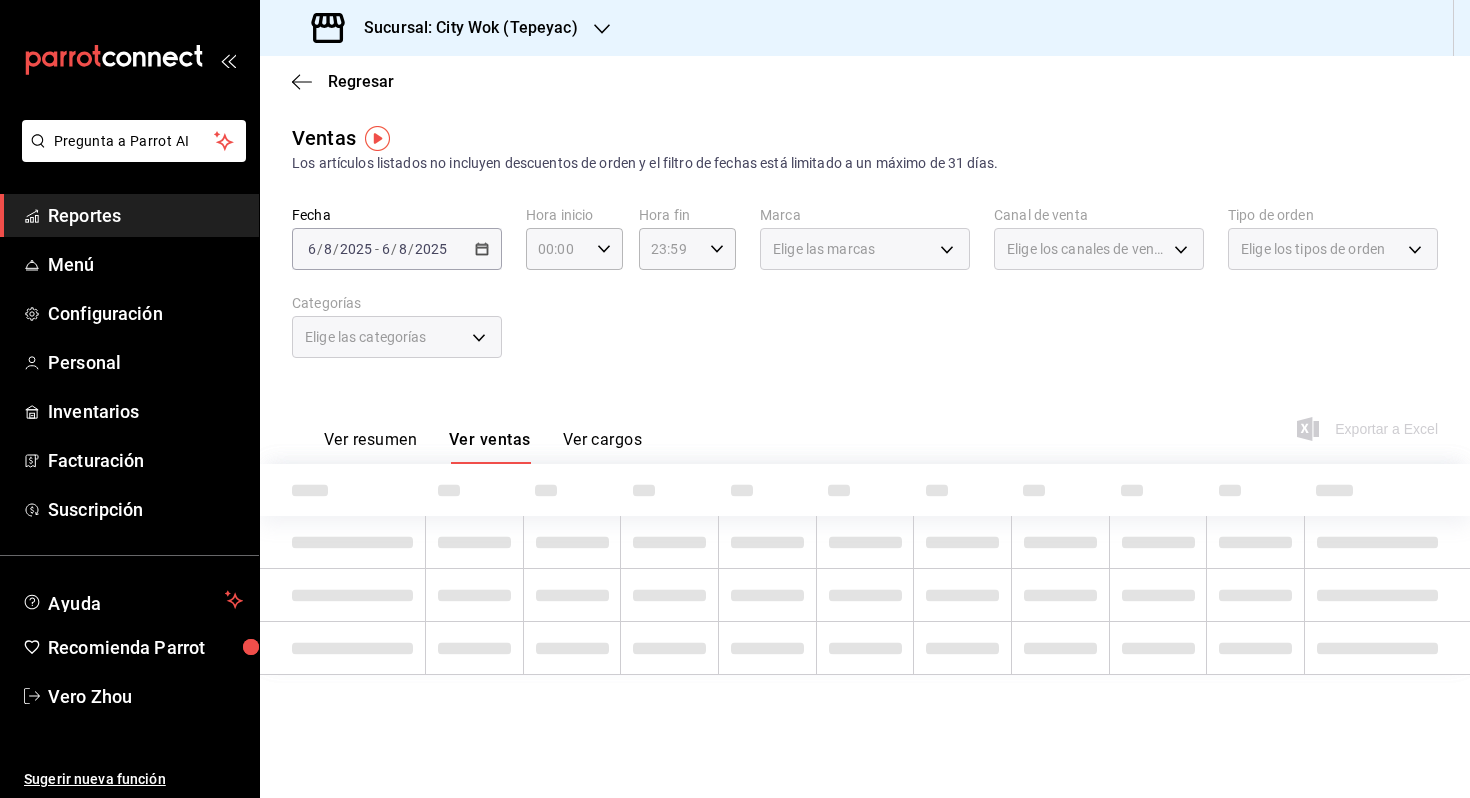 scroll, scrollTop: 0, scrollLeft: 0, axis: both 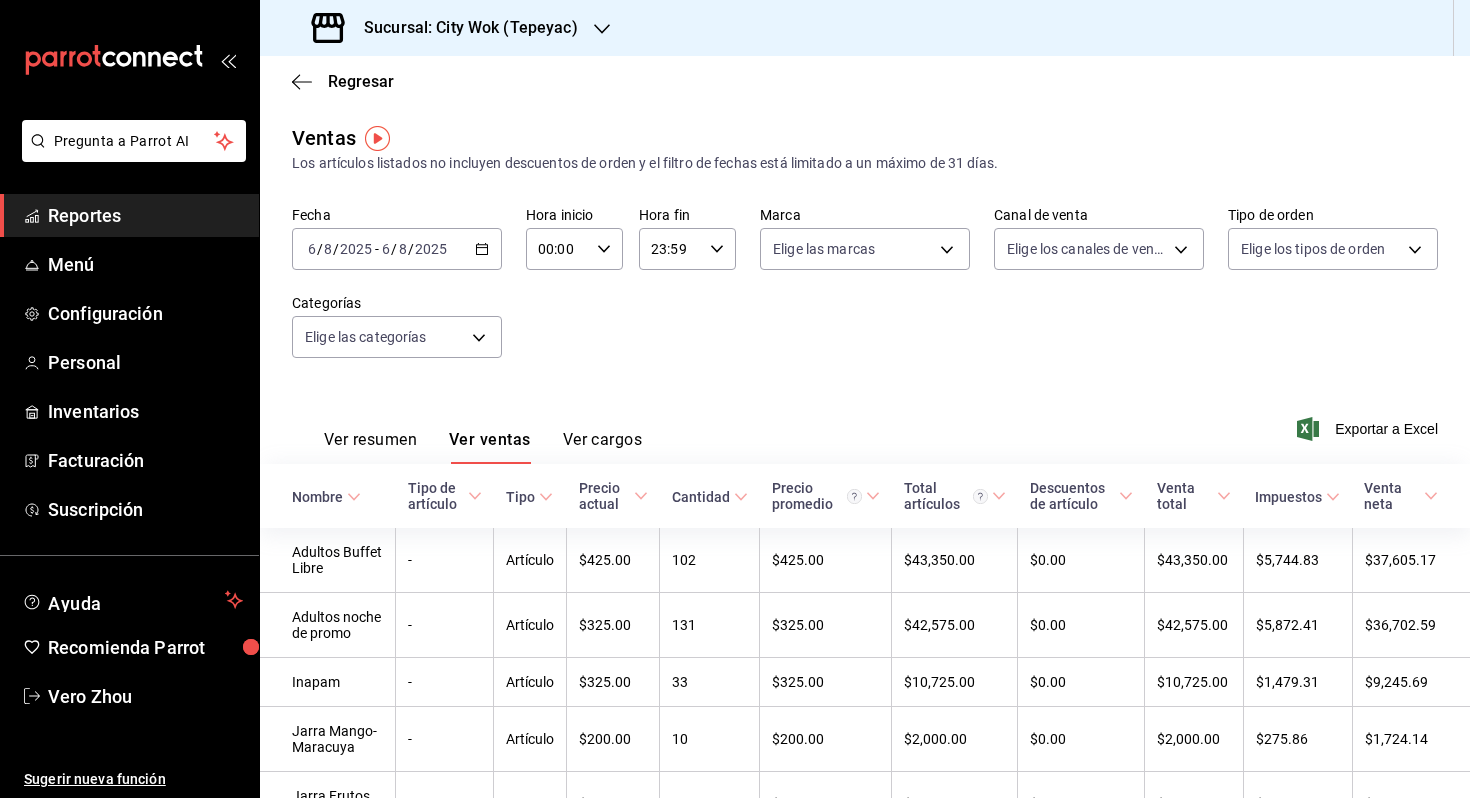 click on "Ver resumen" at bounding box center [370, 447] 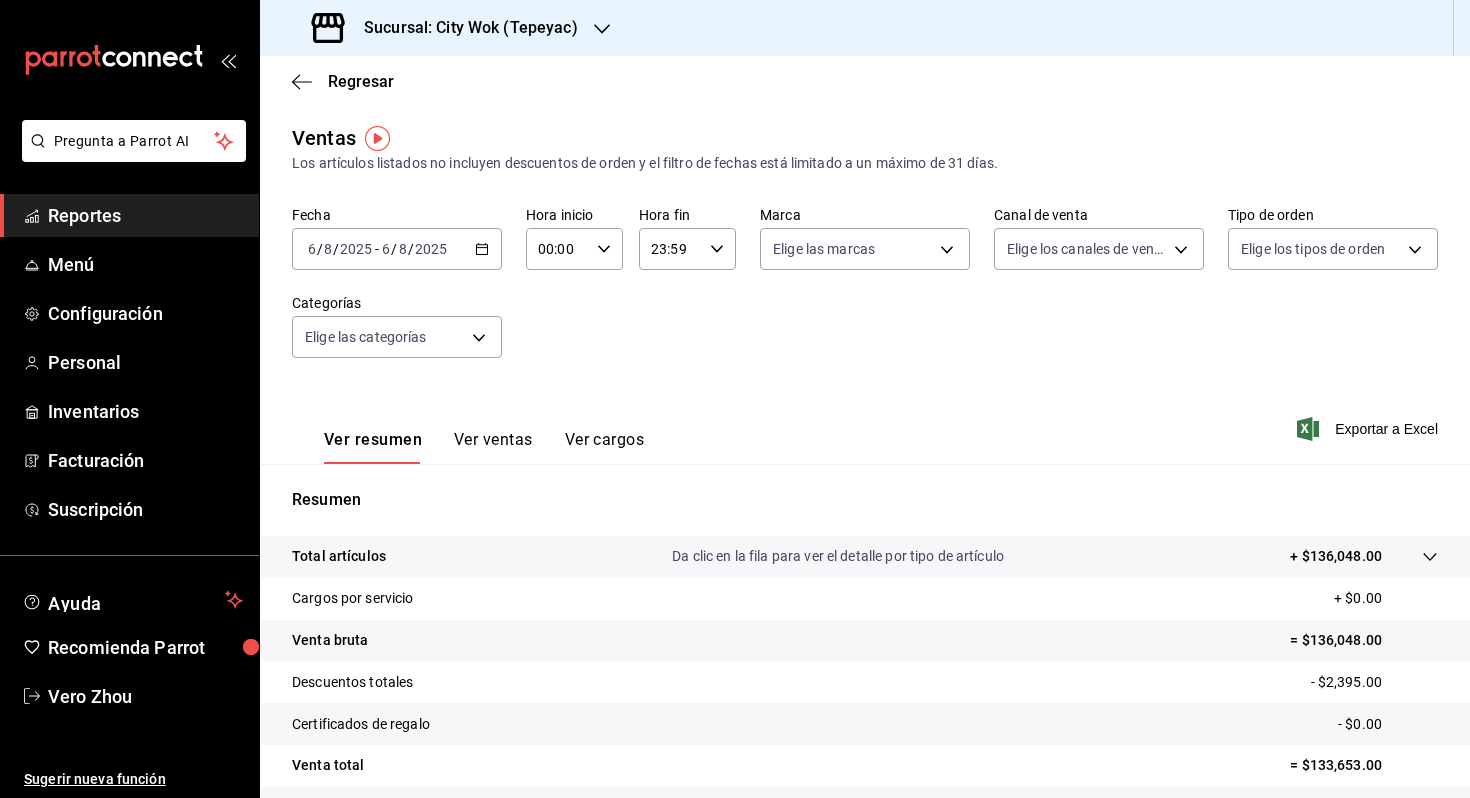 click on "Ver ventas" at bounding box center (493, 447) 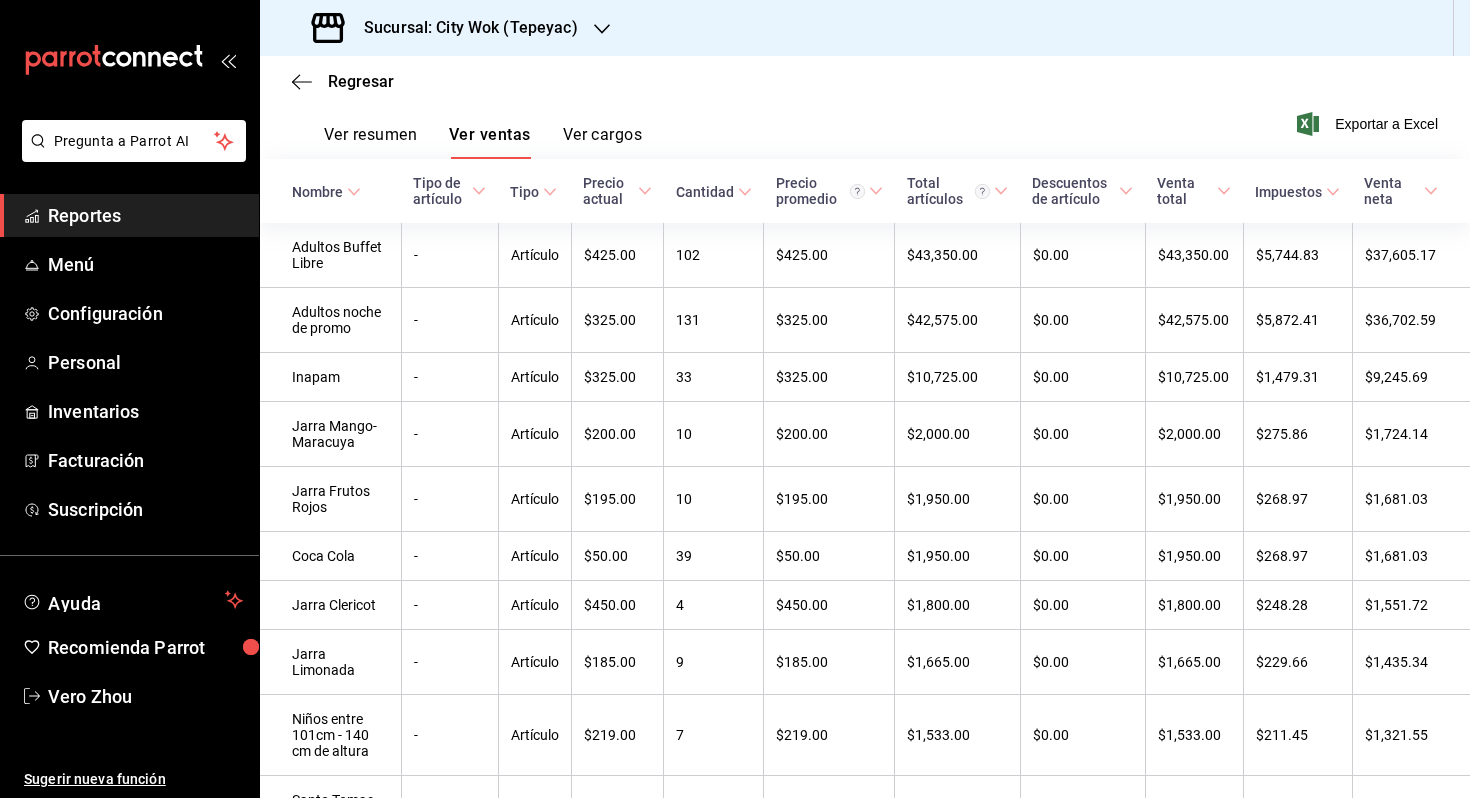 scroll, scrollTop: 0, scrollLeft: 0, axis: both 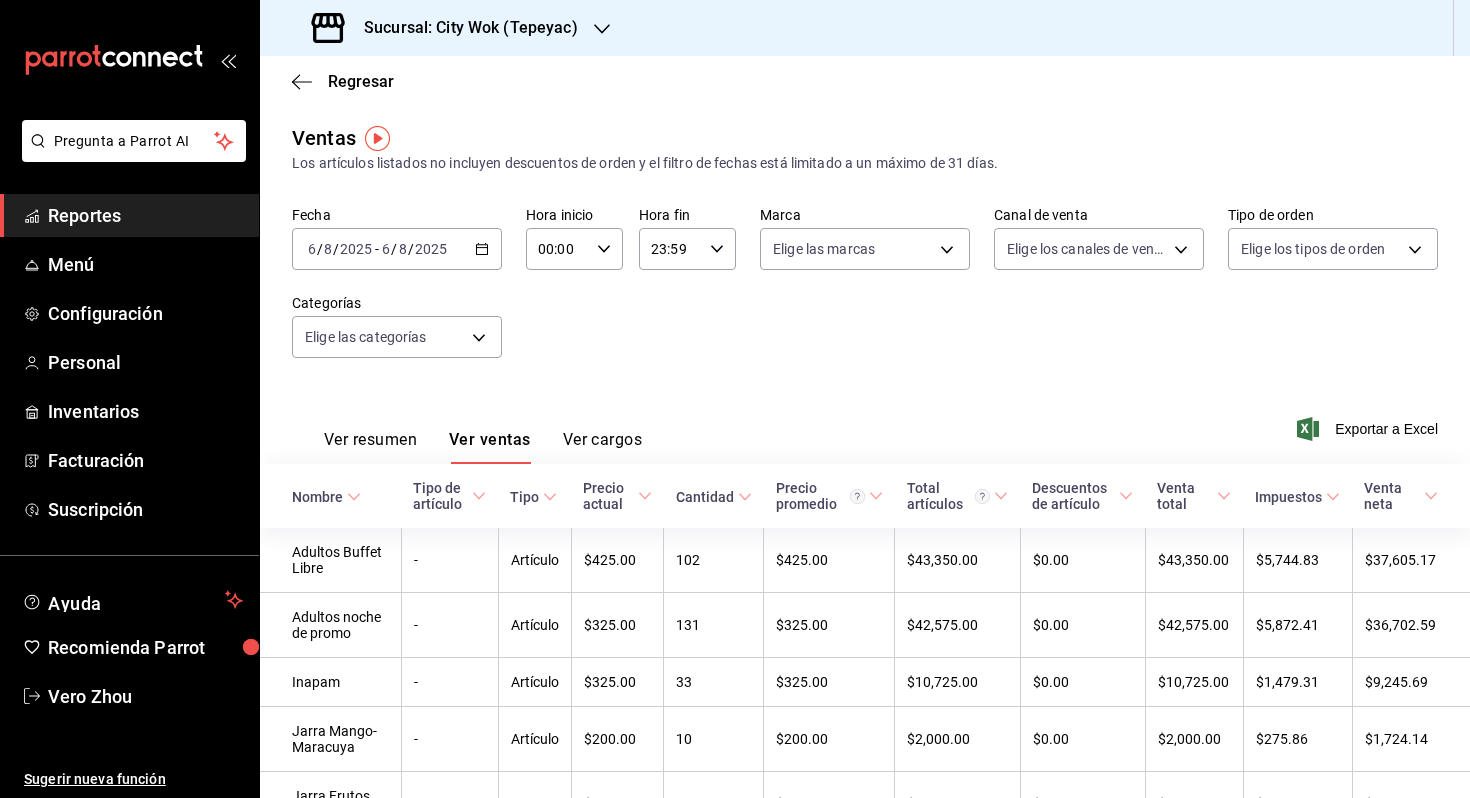 click on "Cantidad" at bounding box center (705, 497) 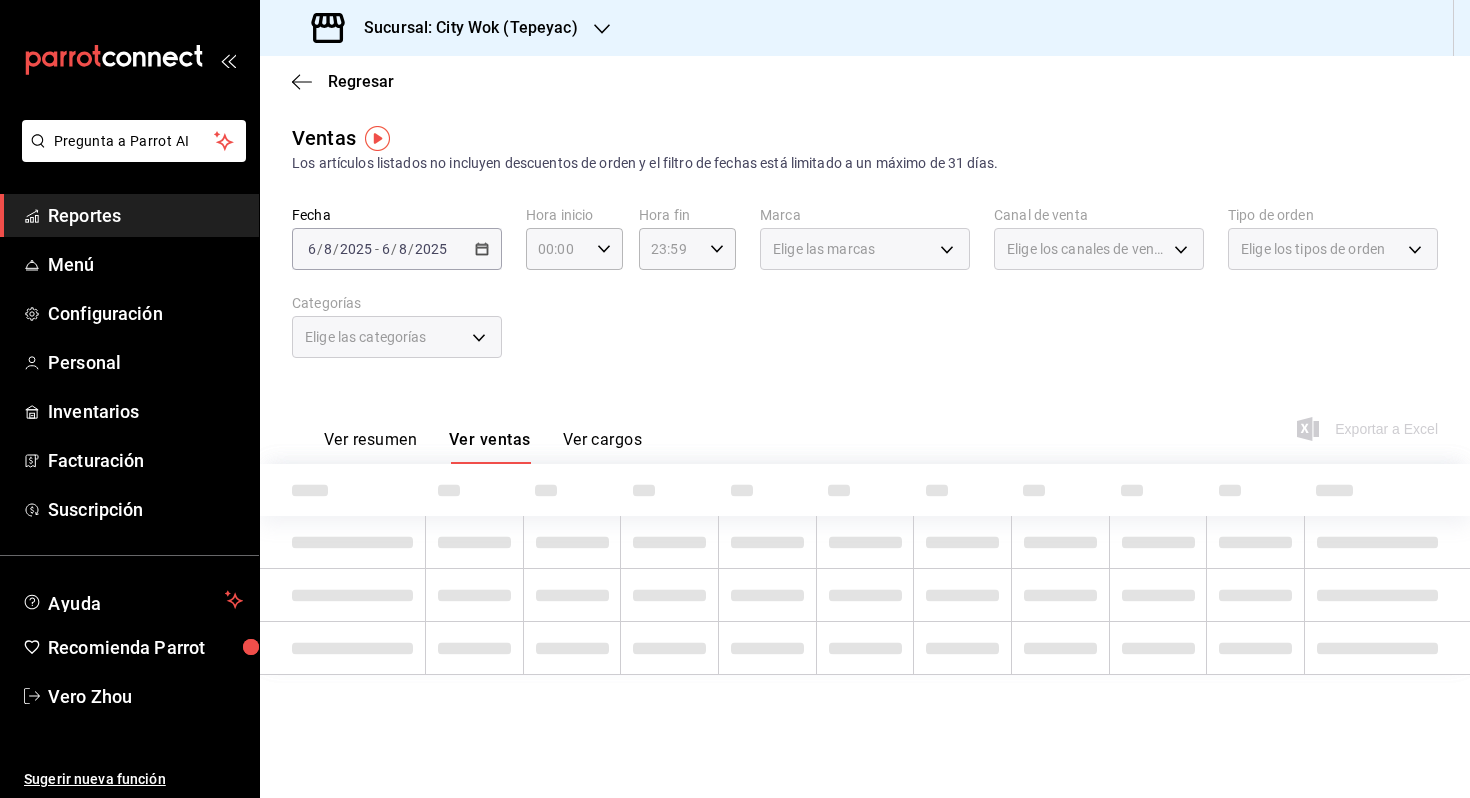 click on "Ver resumen" at bounding box center [370, 447] 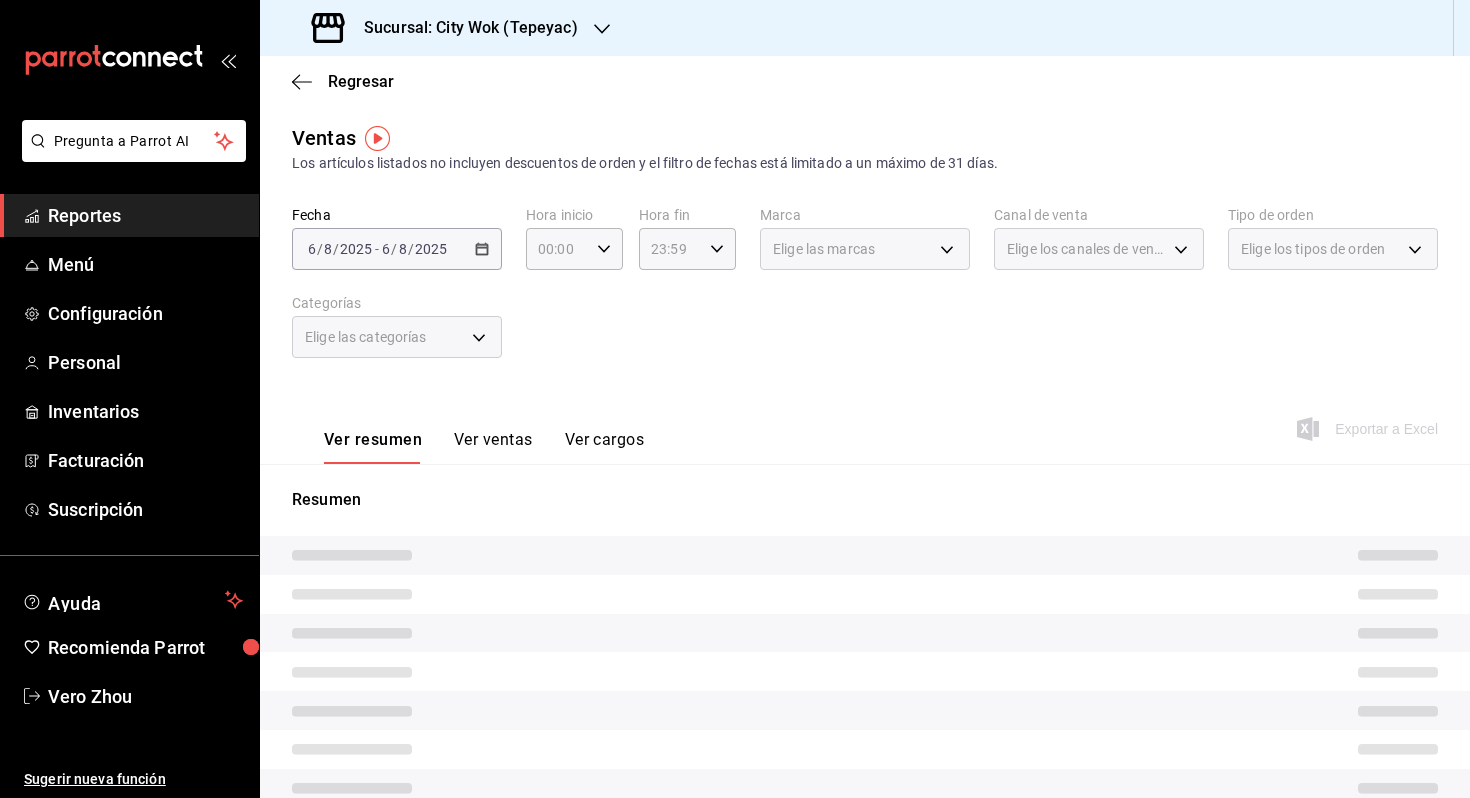 click on "Ver ventas" at bounding box center [493, 447] 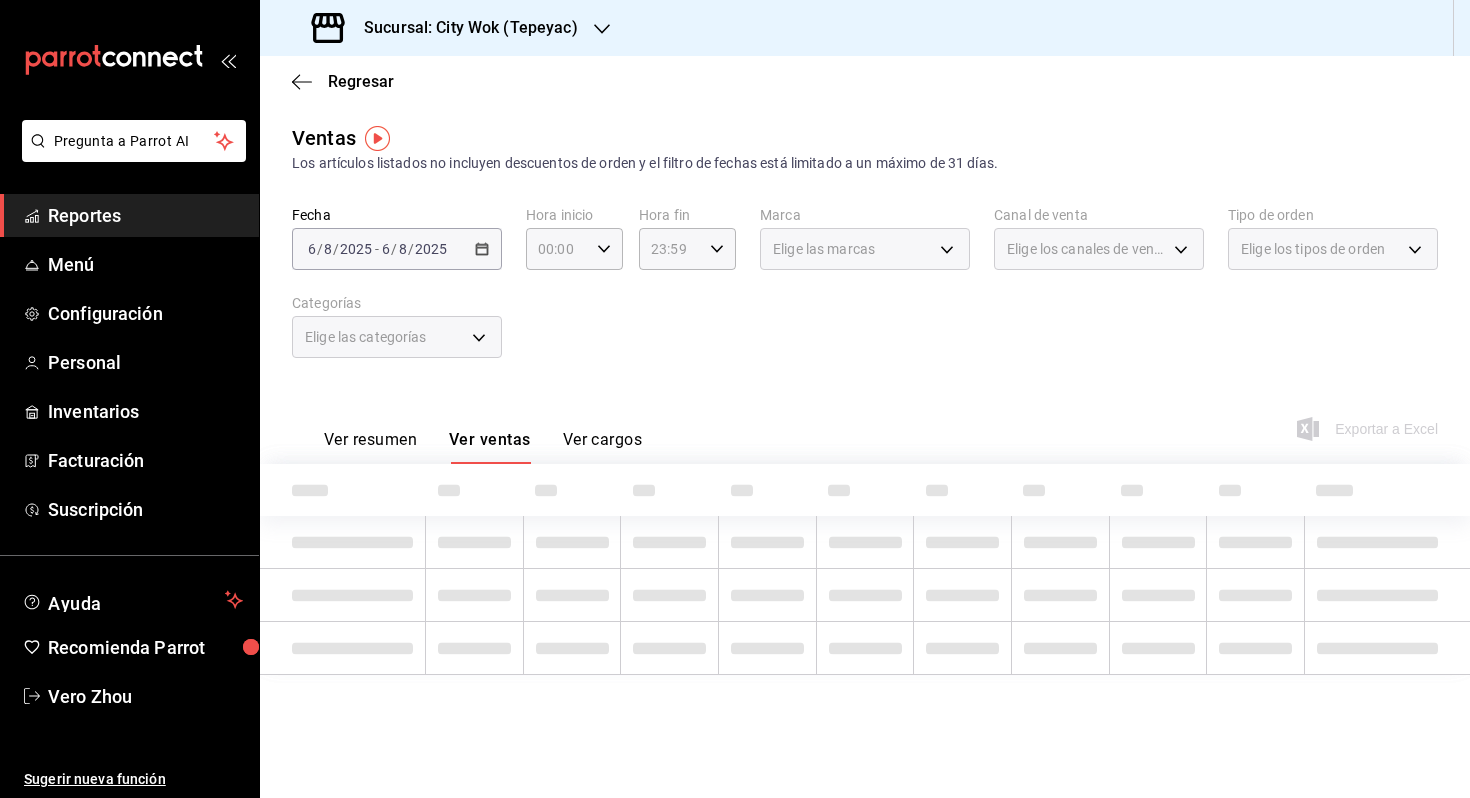 click on "Ver resumen" at bounding box center [370, 447] 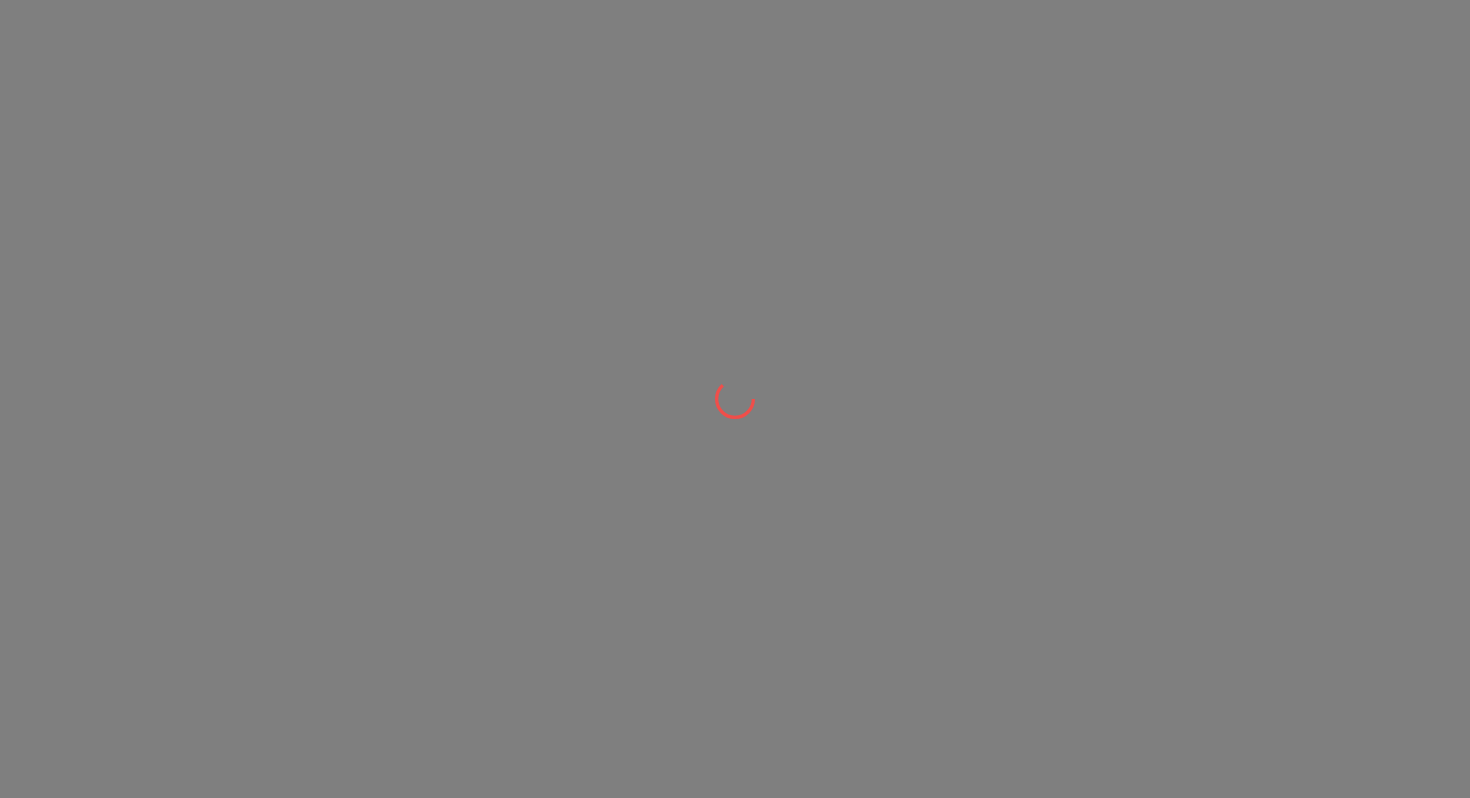 scroll, scrollTop: 0, scrollLeft: 0, axis: both 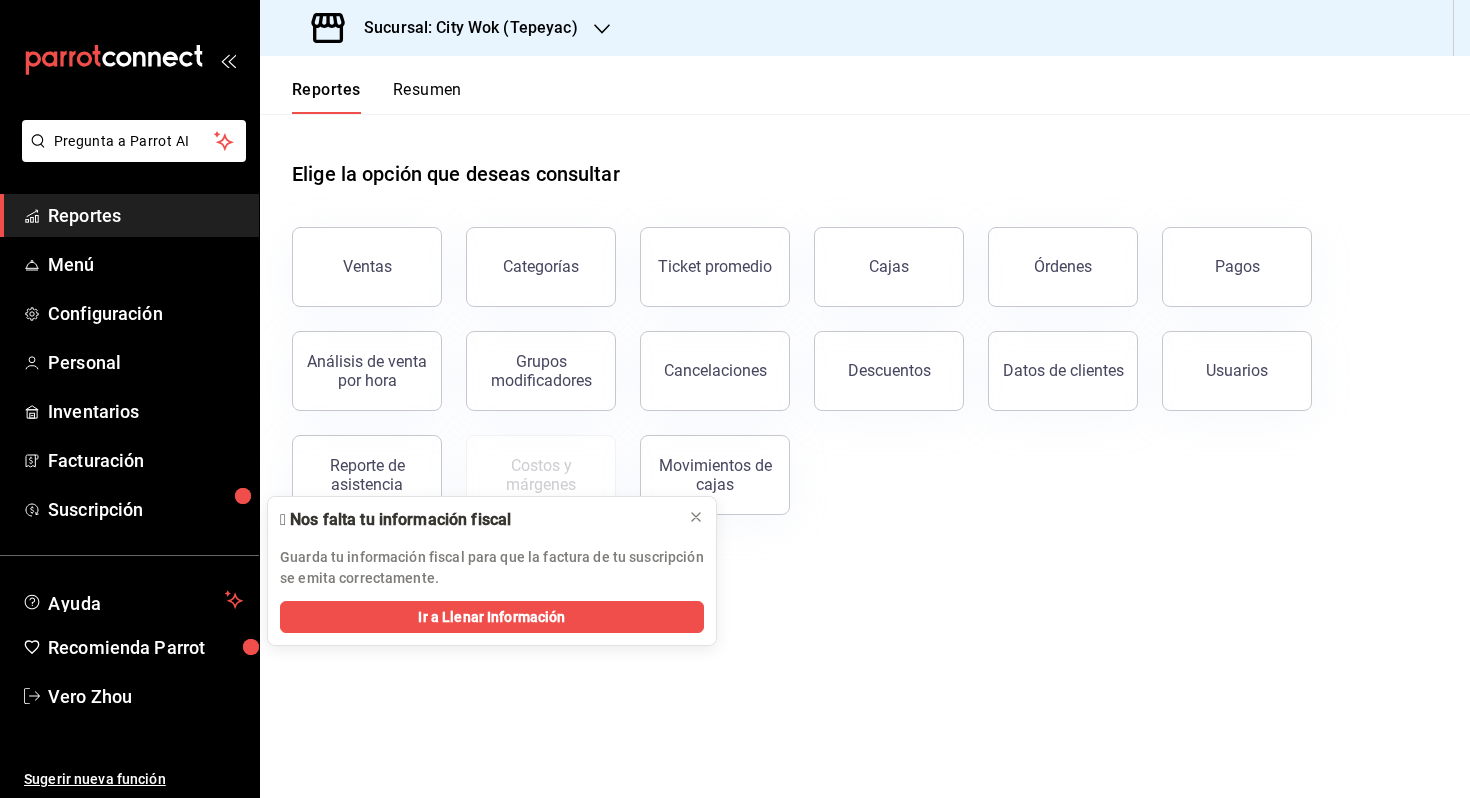 click on "Sucursal: City Wok (Tepeyac)" at bounding box center (463, 28) 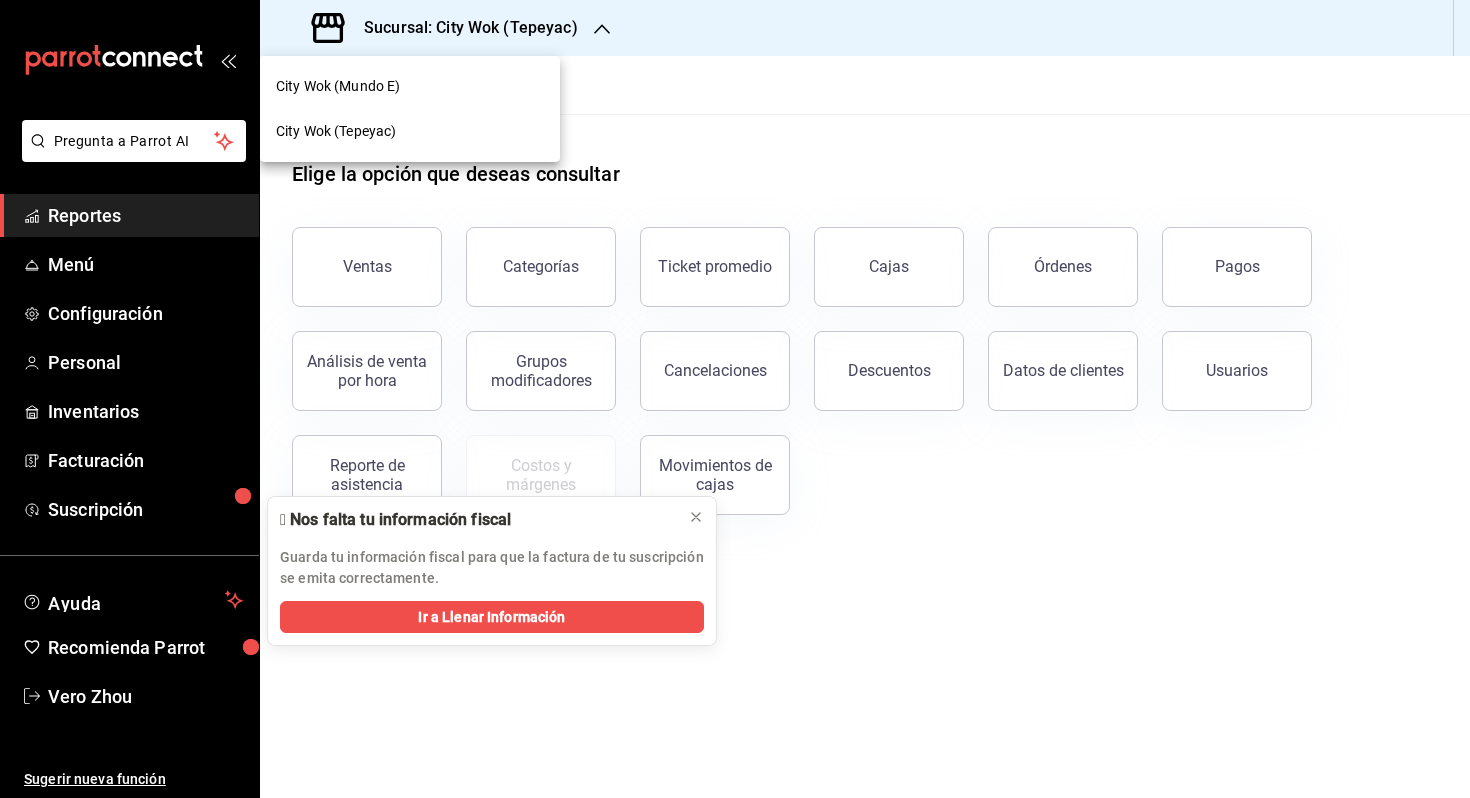 click on "City Wok (Mundo E)" at bounding box center [410, 86] 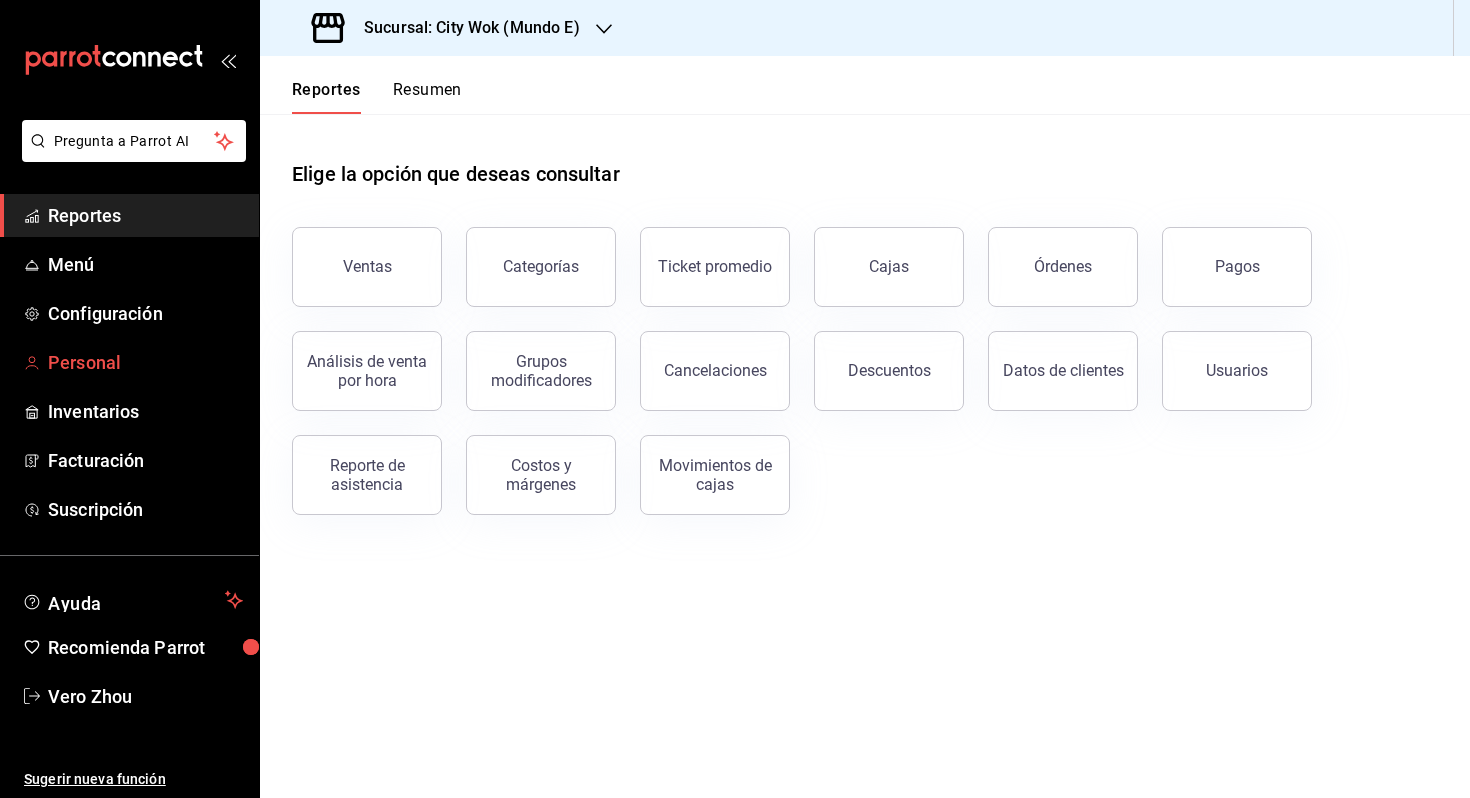 click on "Personal" at bounding box center (145, 362) 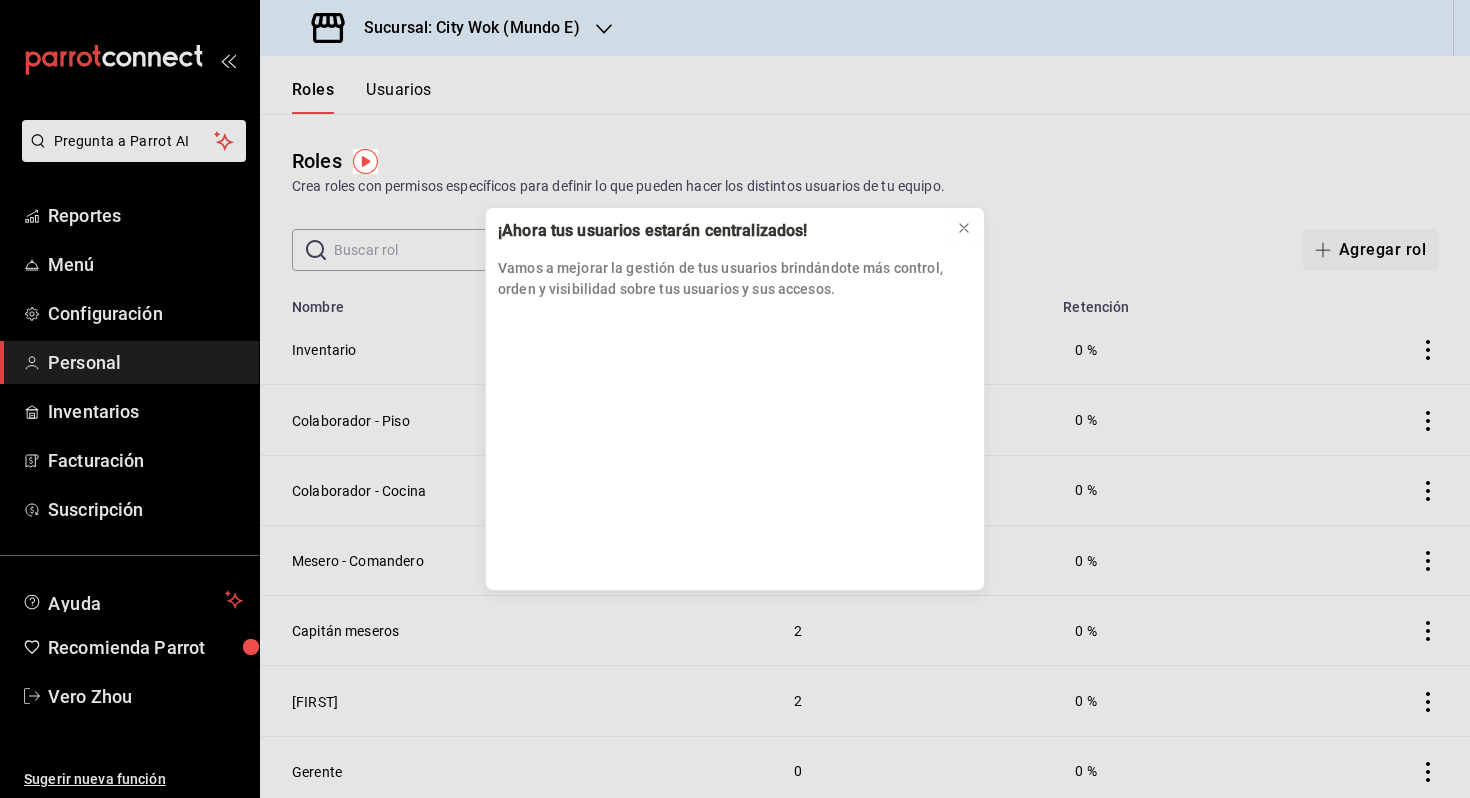 click 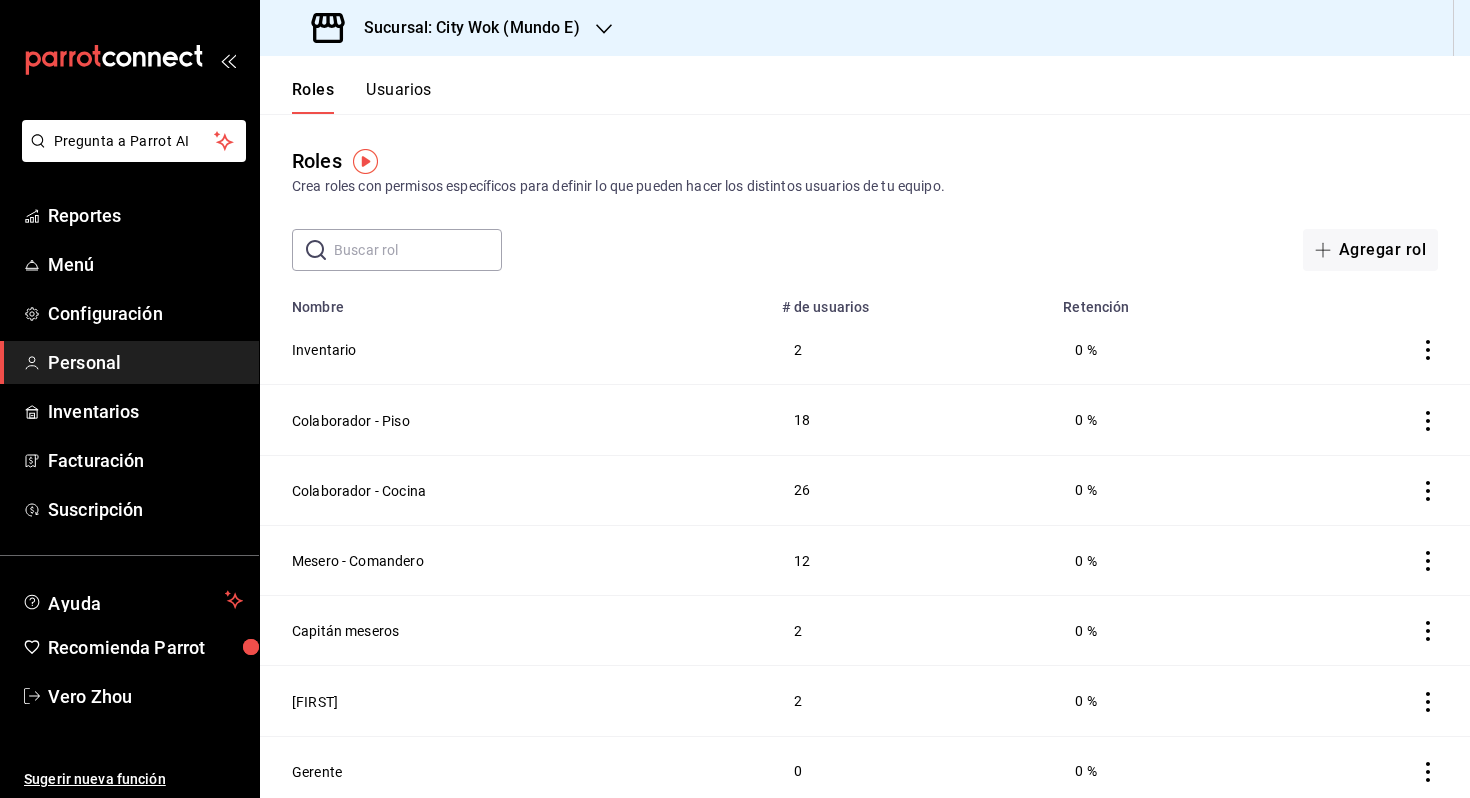 click on "Usuarios" at bounding box center (399, 97) 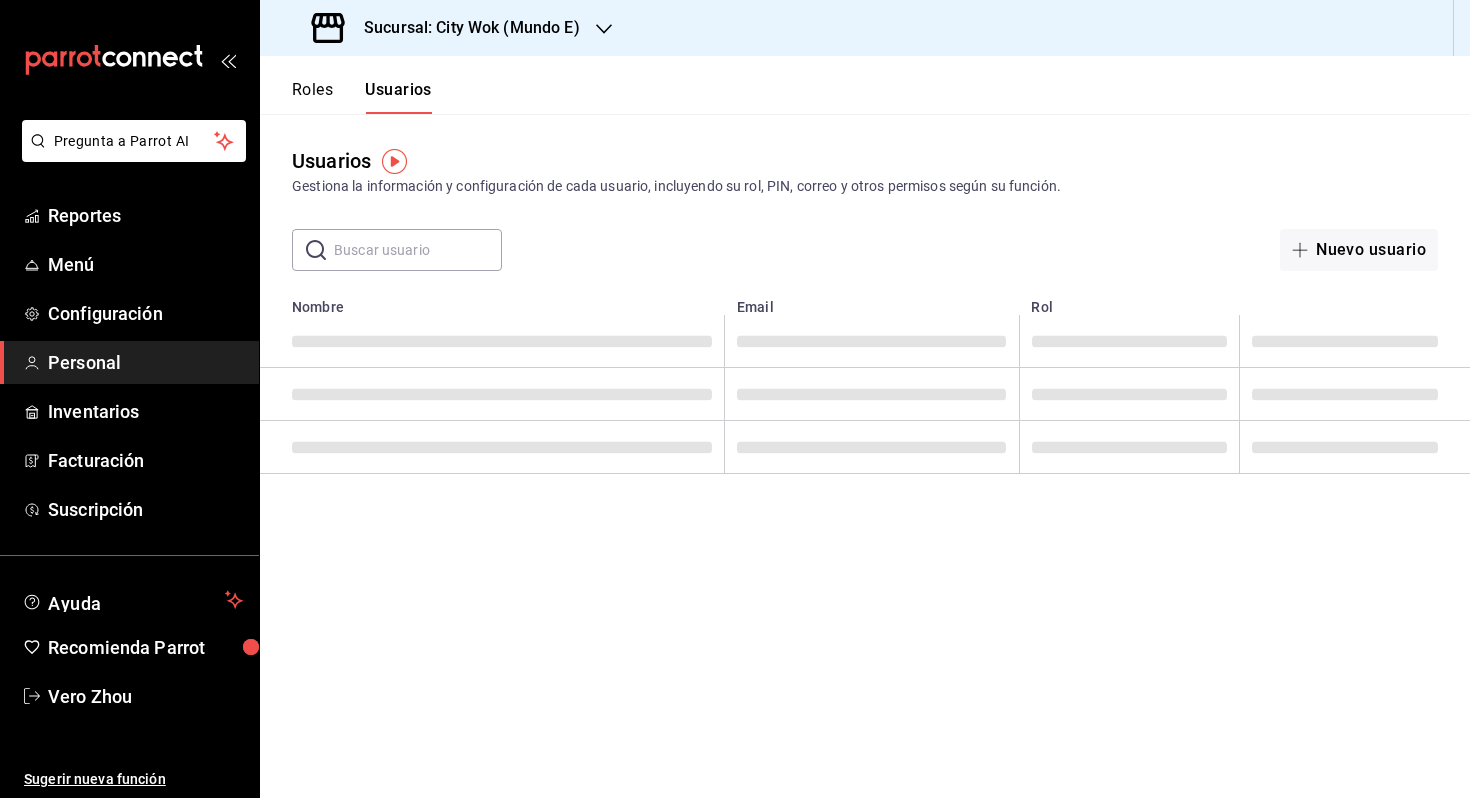 click at bounding box center [418, 250] 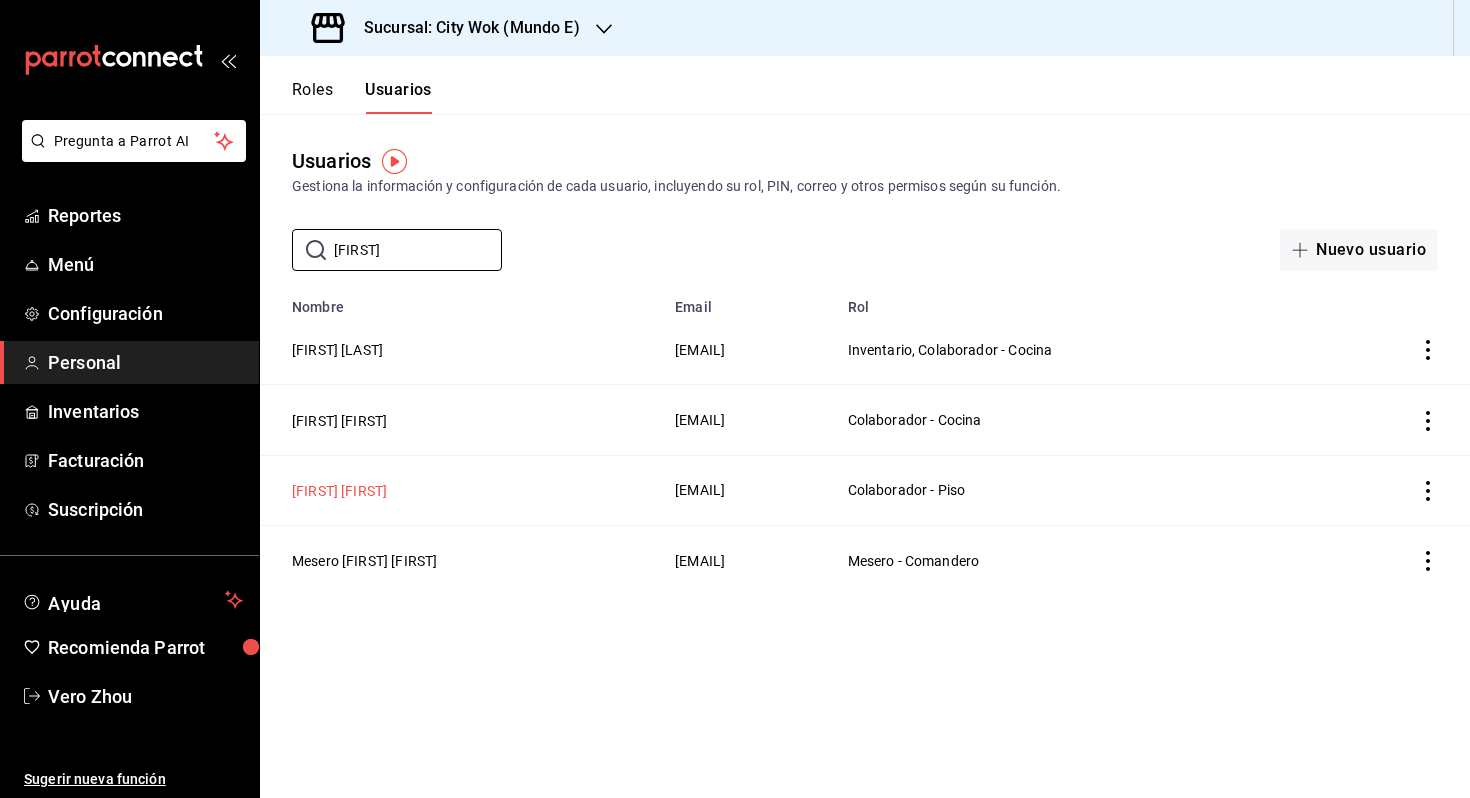 type on "[FIRST]" 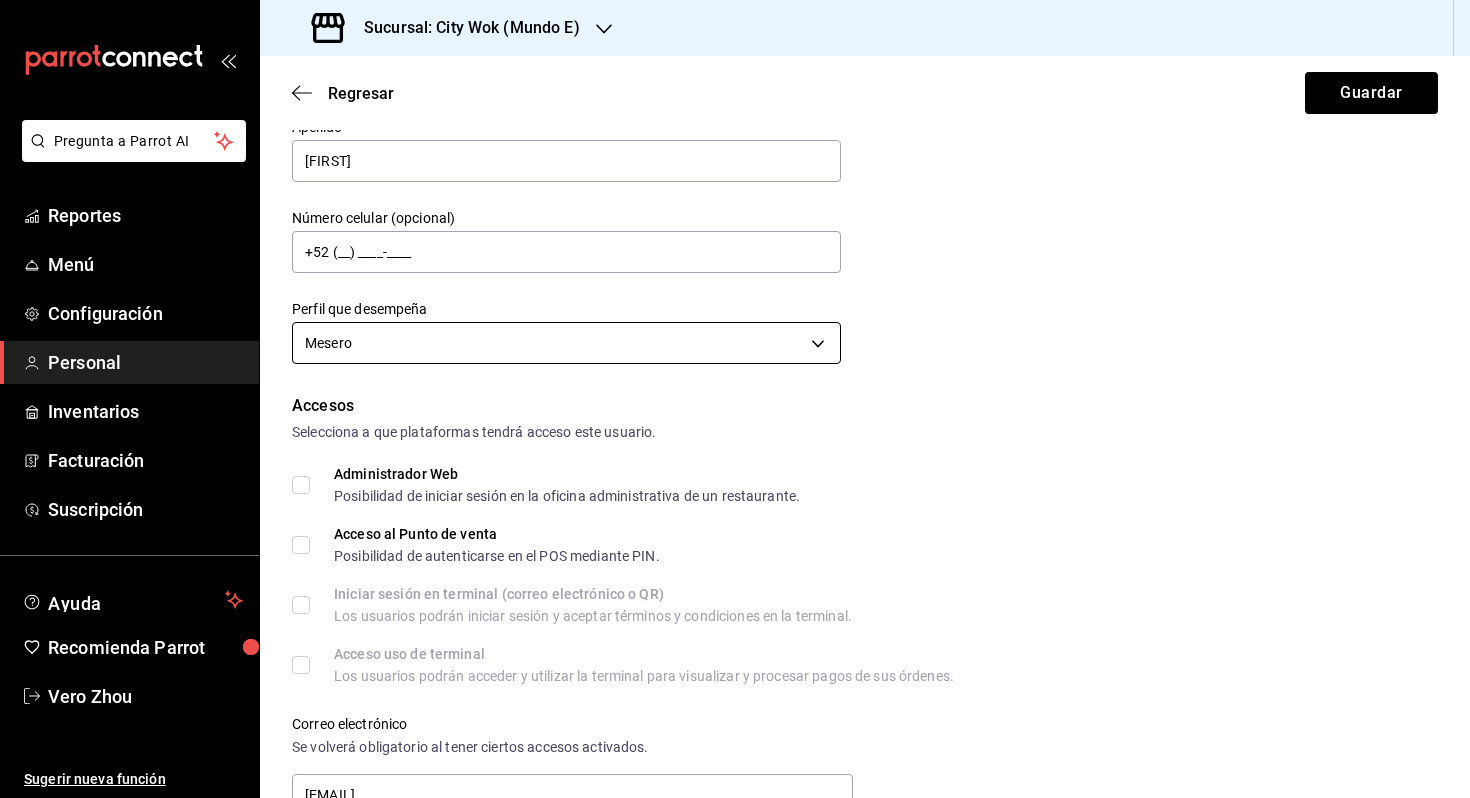 scroll, scrollTop: 15, scrollLeft: 0, axis: vertical 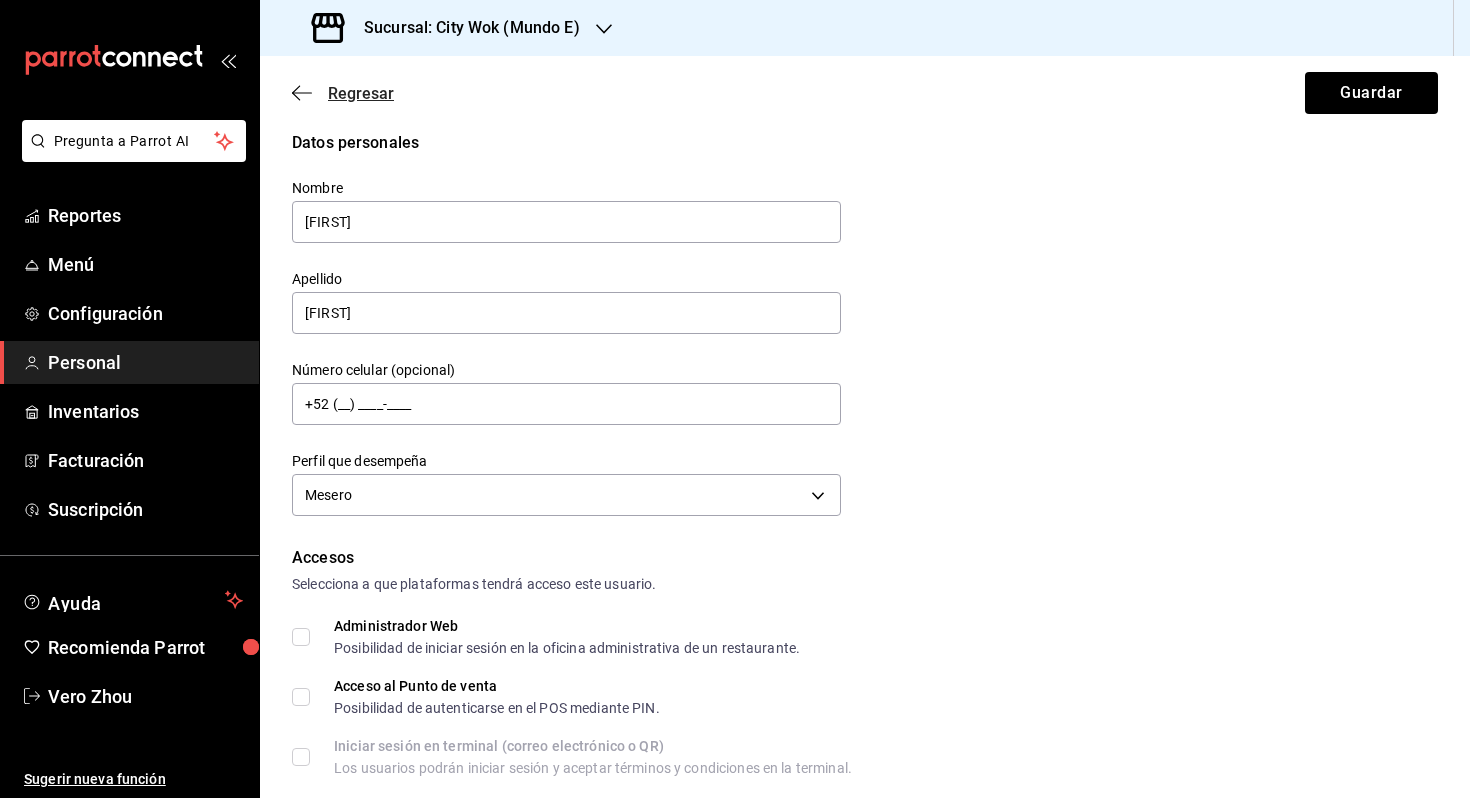 click 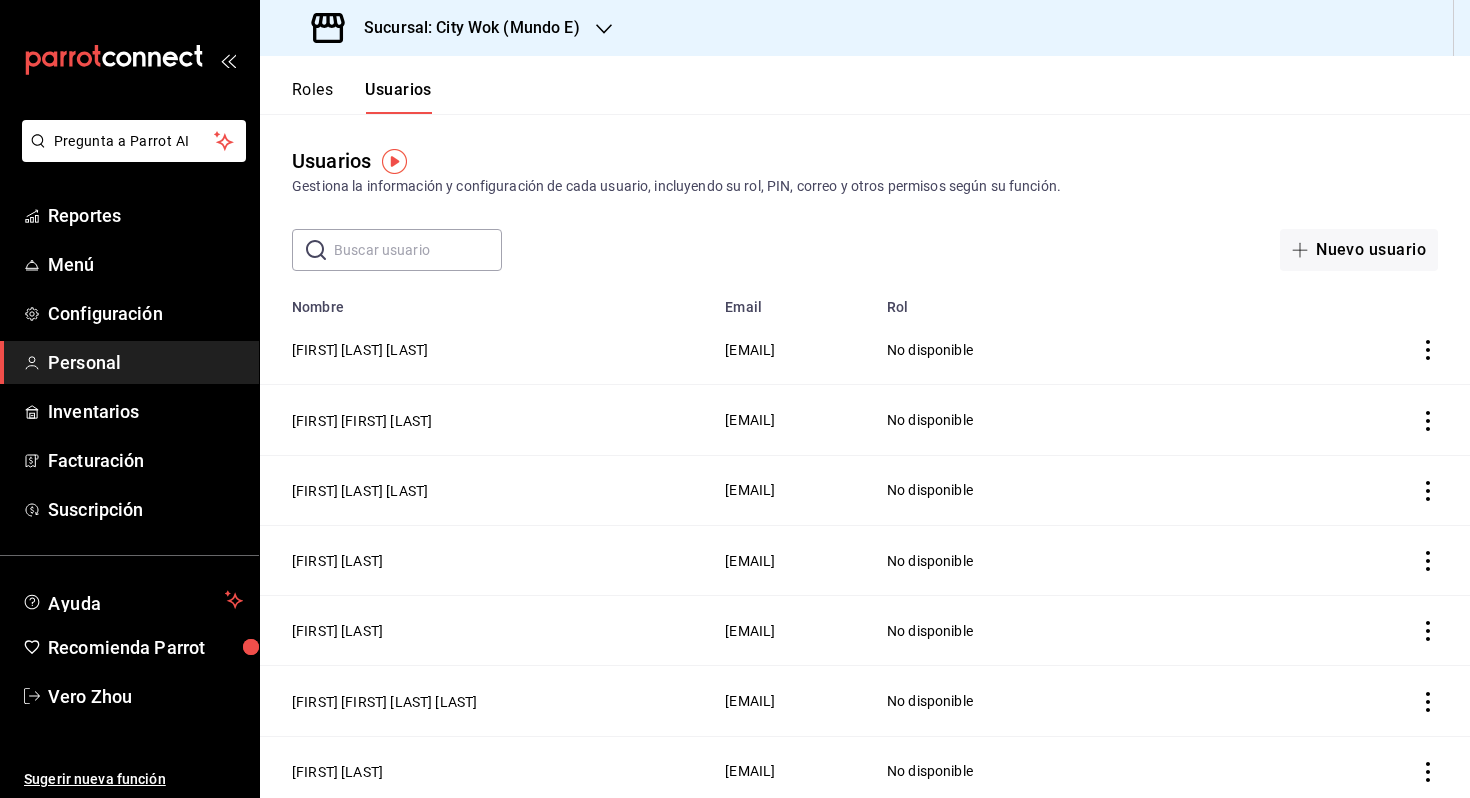 click at bounding box center (418, 250) 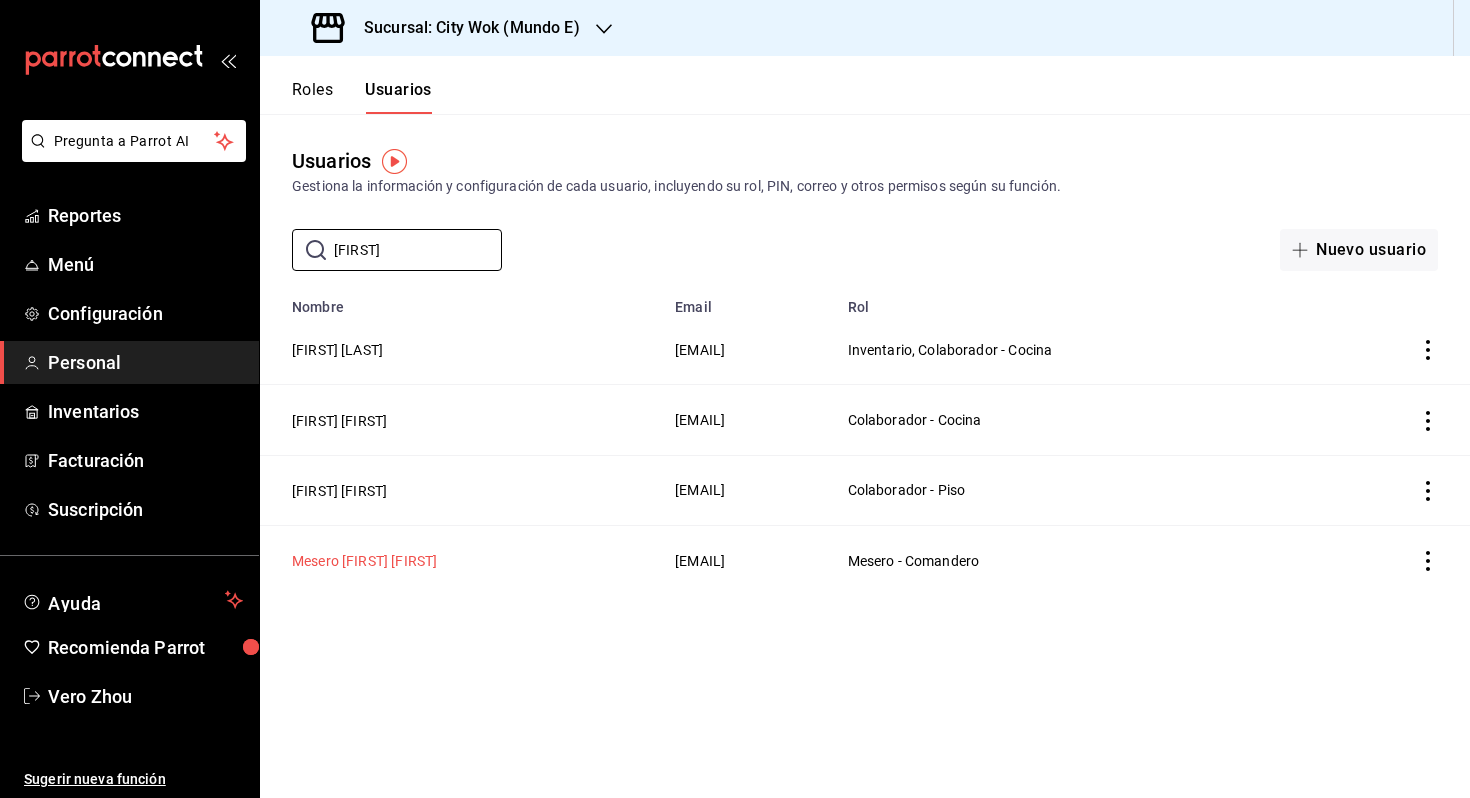 type on "[FIRST]" 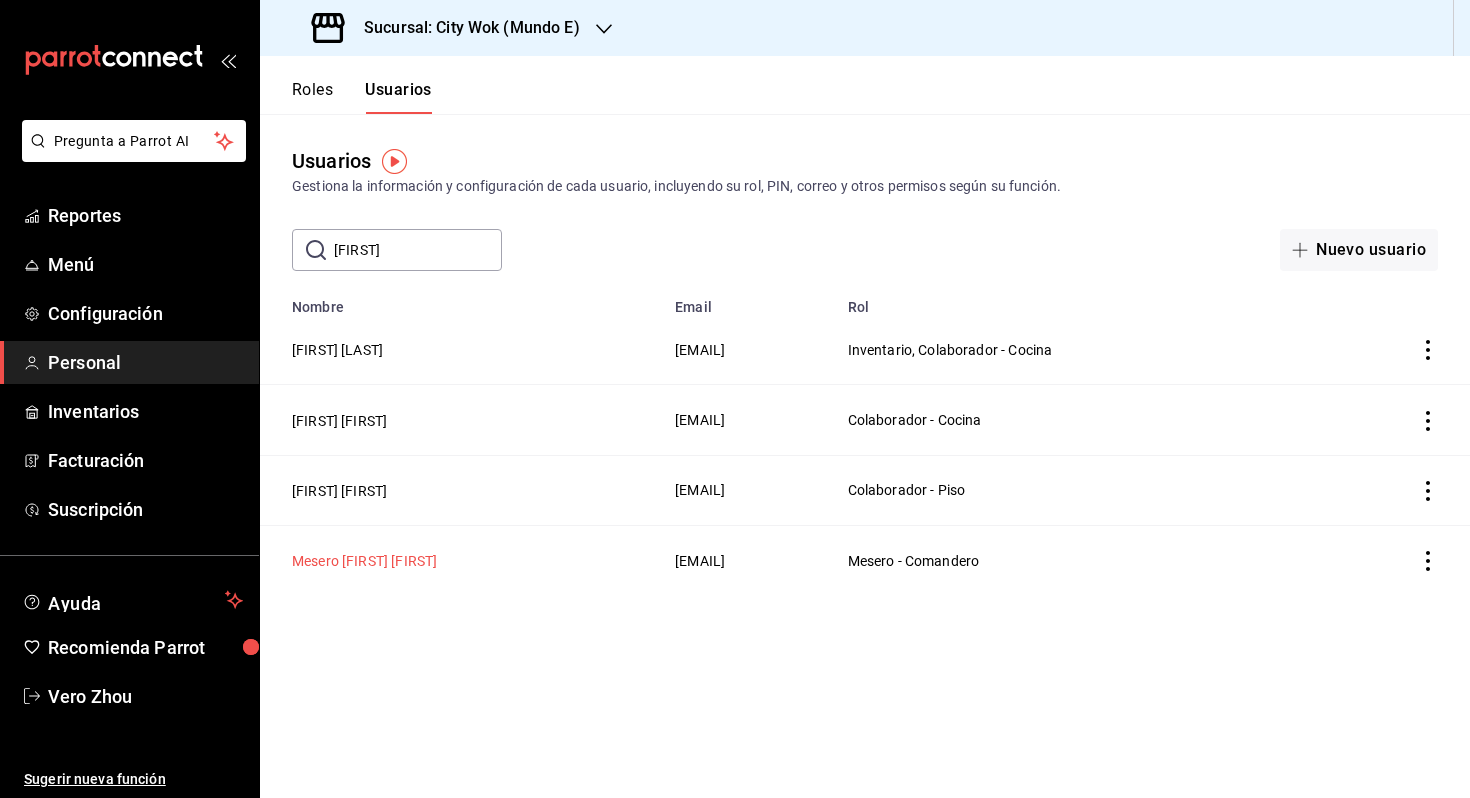 click on "Mesero [FIRST] [FIRST]" at bounding box center (364, 561) 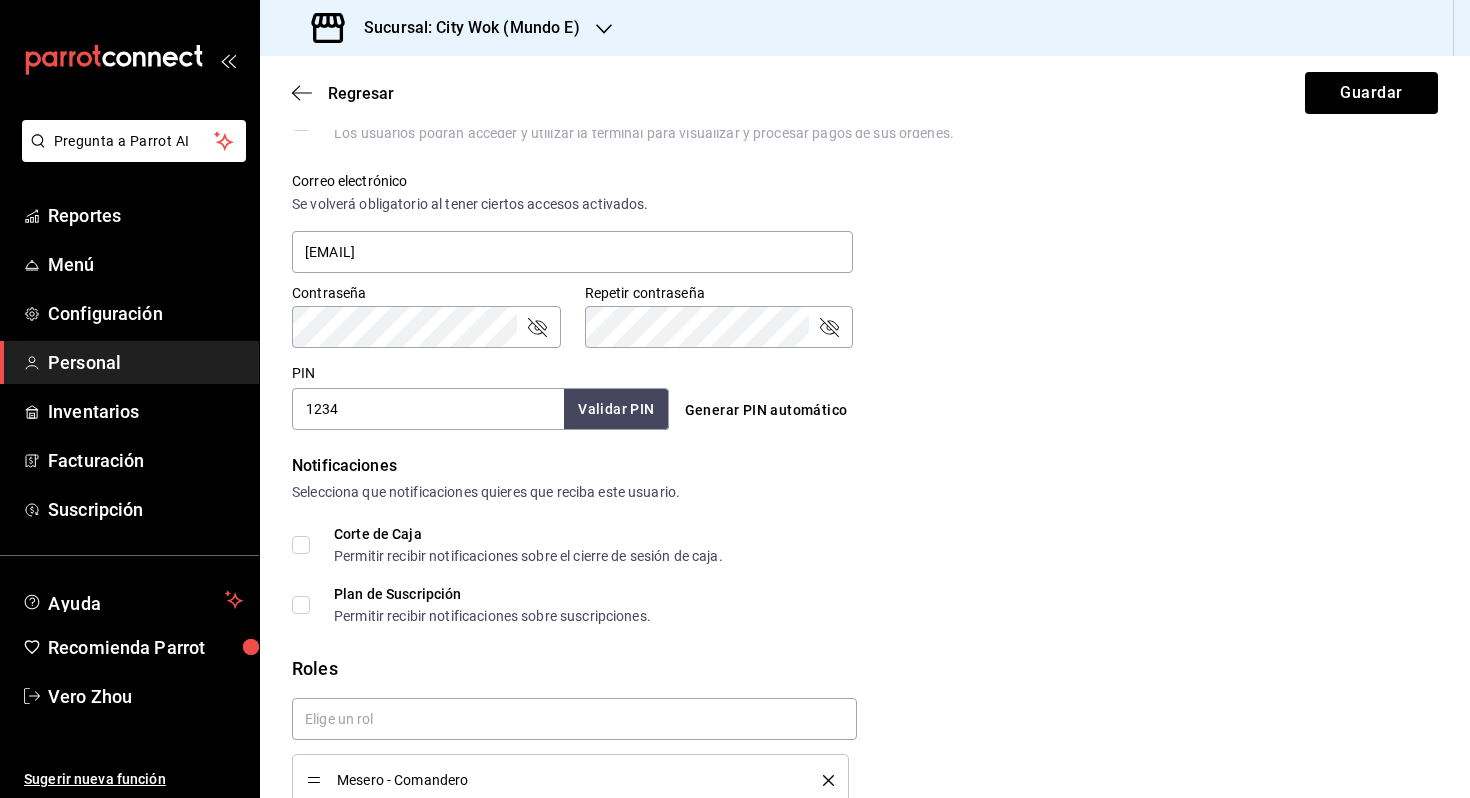 scroll, scrollTop: 766, scrollLeft: 0, axis: vertical 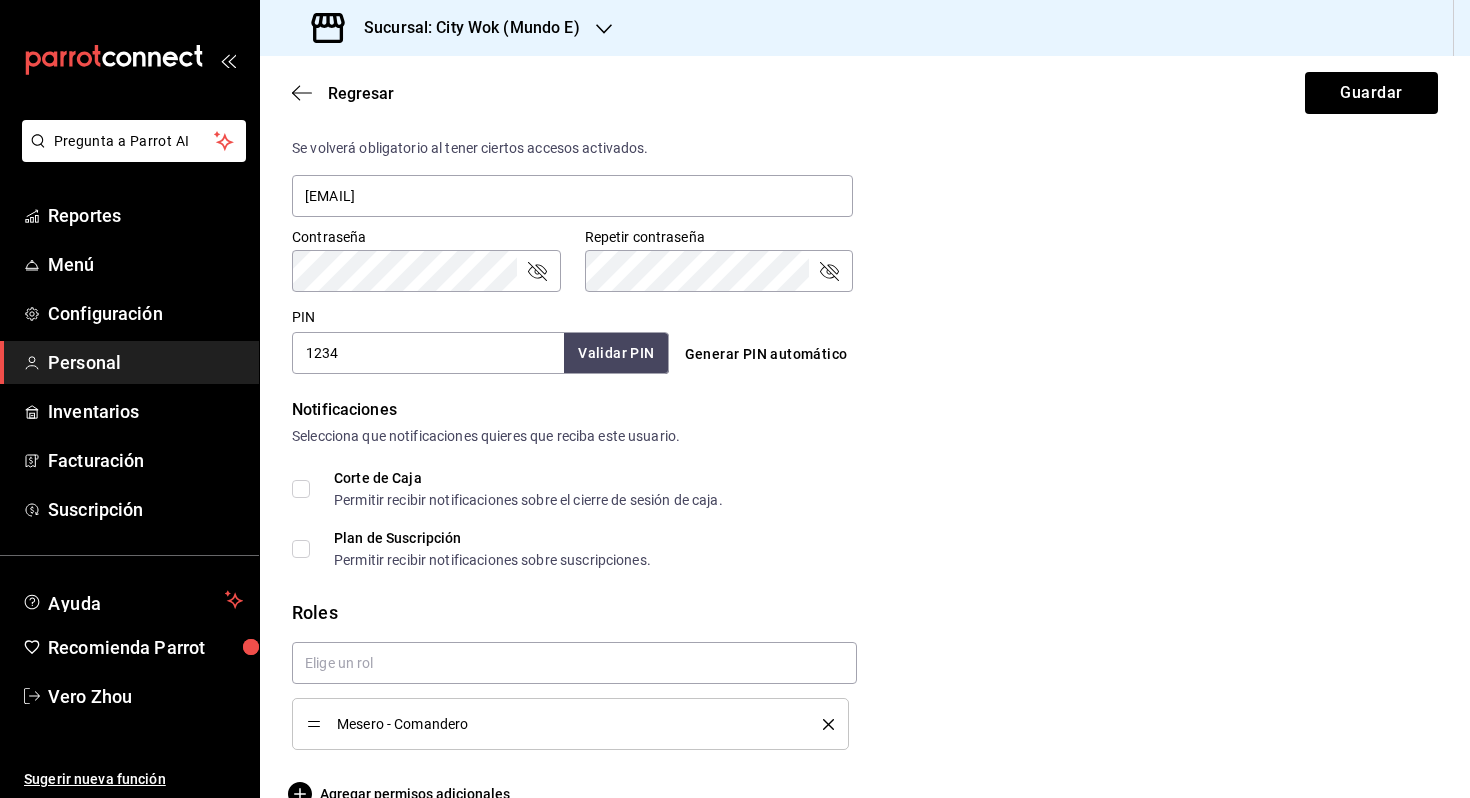 click on "1234" at bounding box center [428, 353] 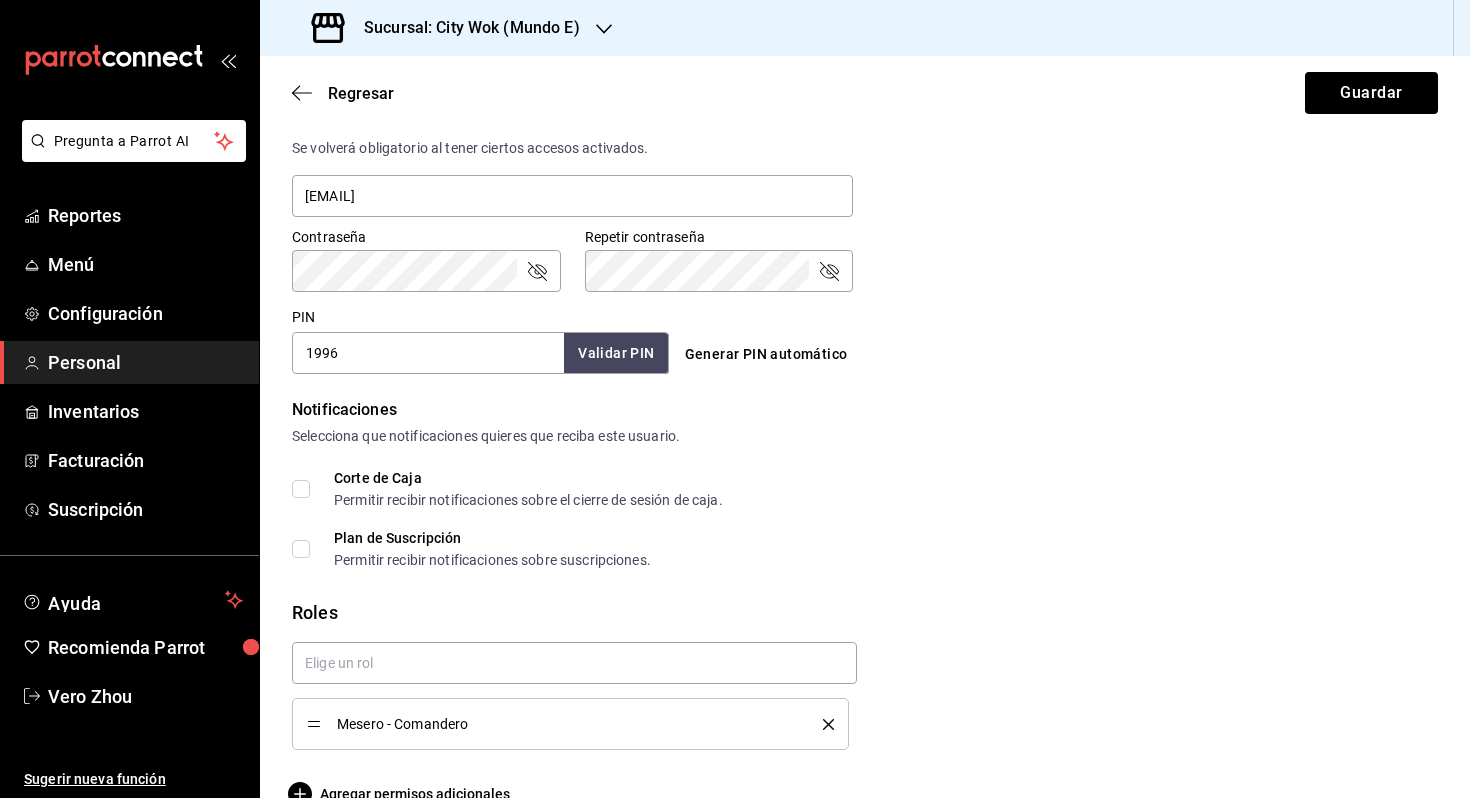 type on "1996" 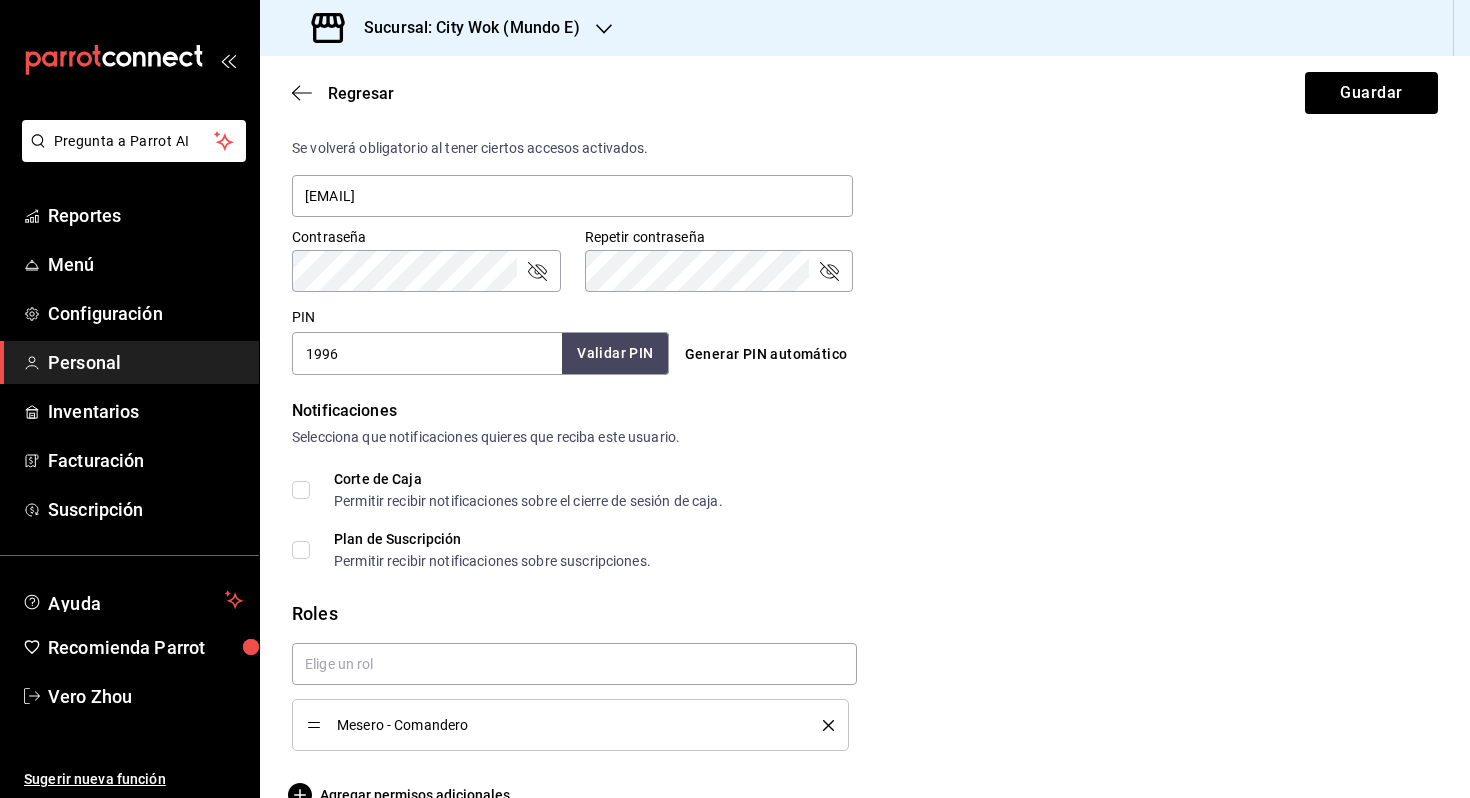click on "Validar PIN" at bounding box center [615, 353] 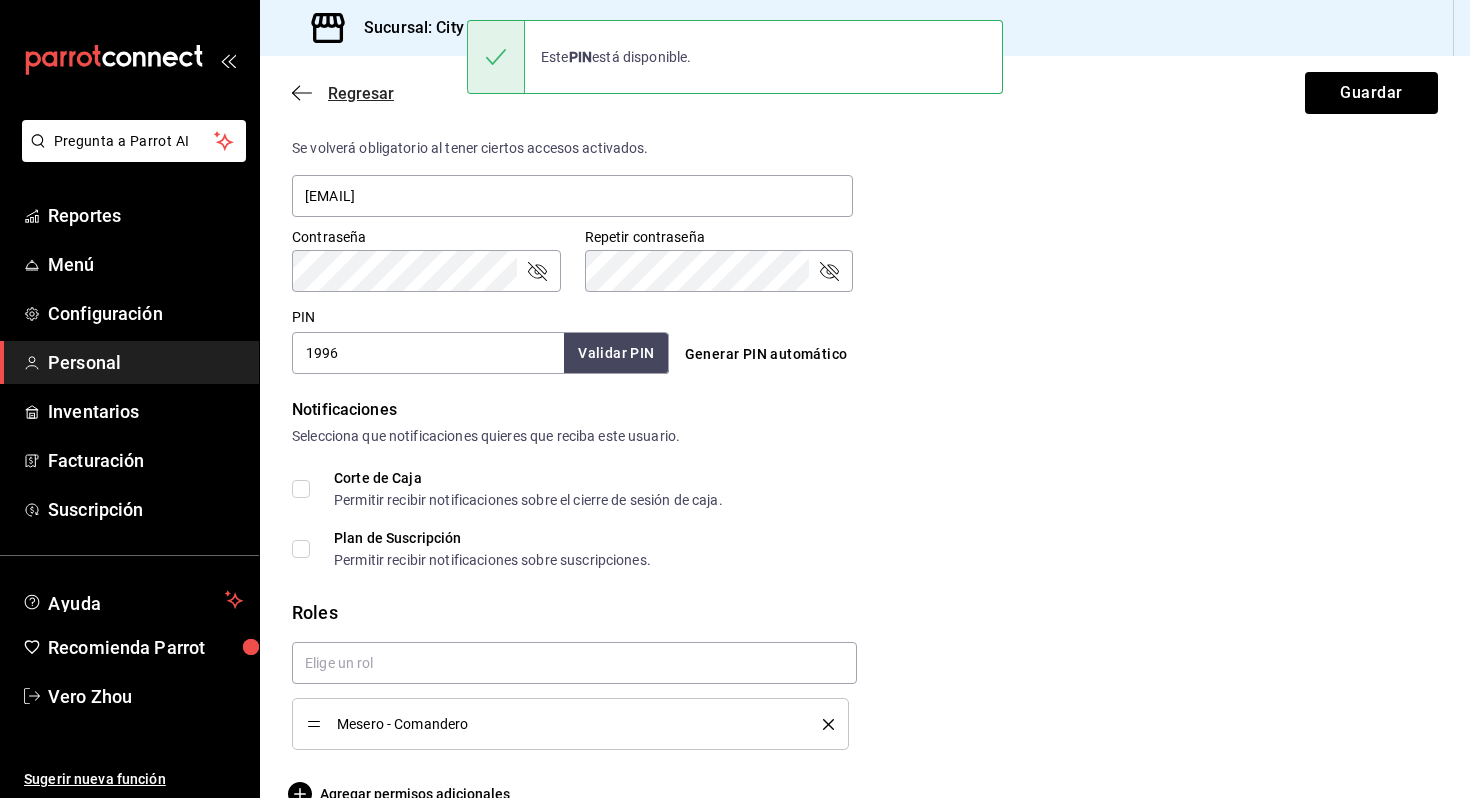 click 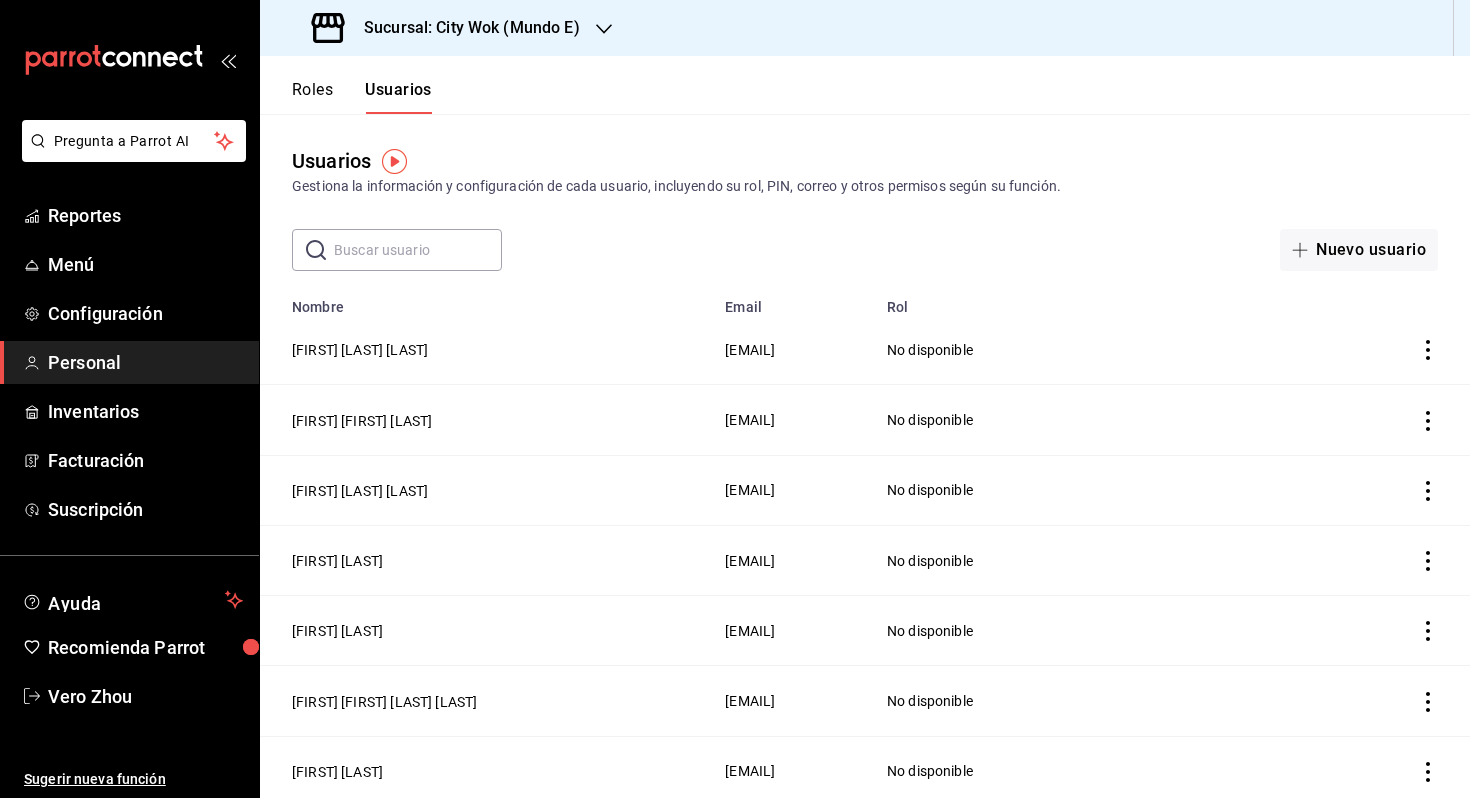 click at bounding box center (418, 250) 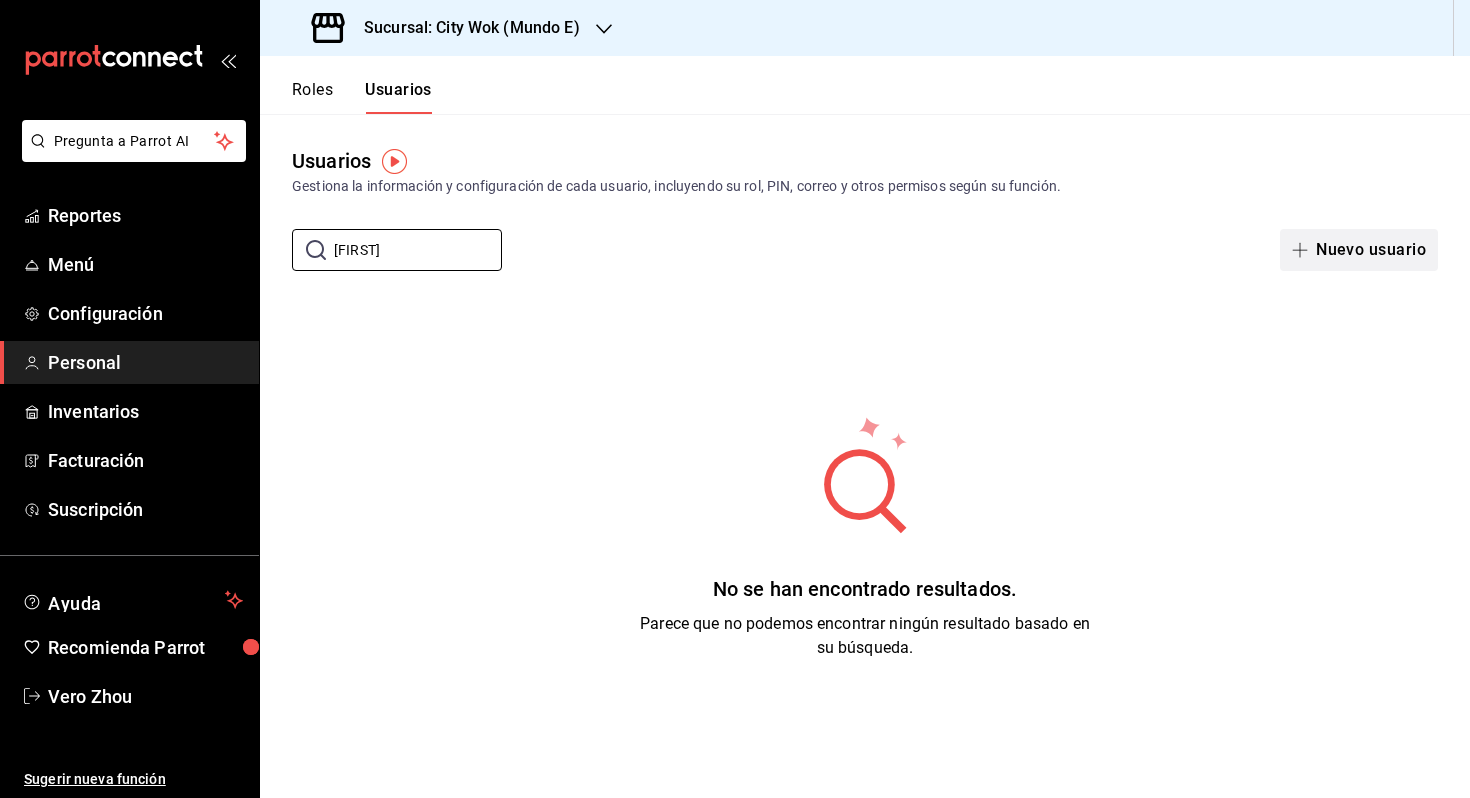 type on "[FIRST]" 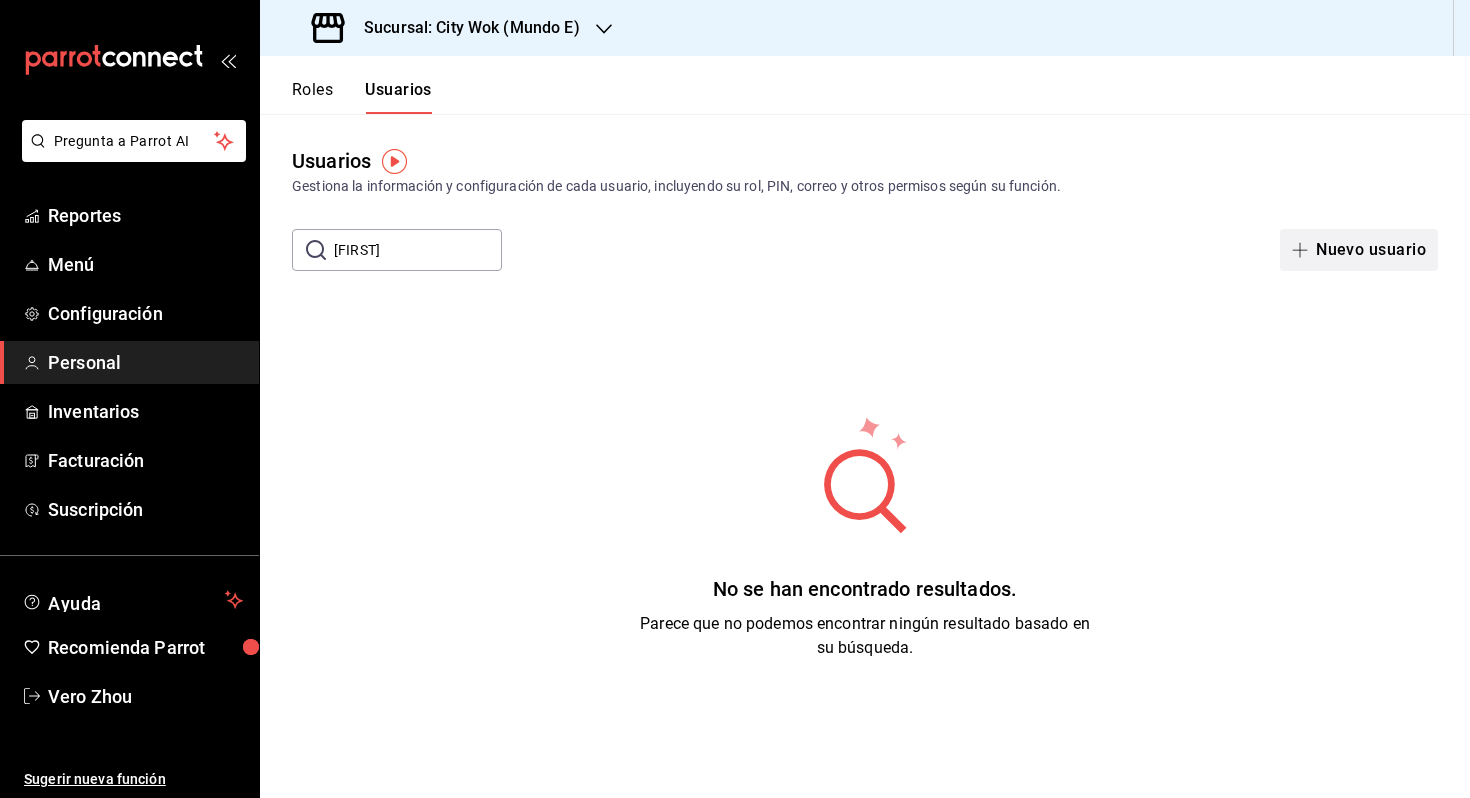 click on "Nuevo usuario" at bounding box center (1359, 250) 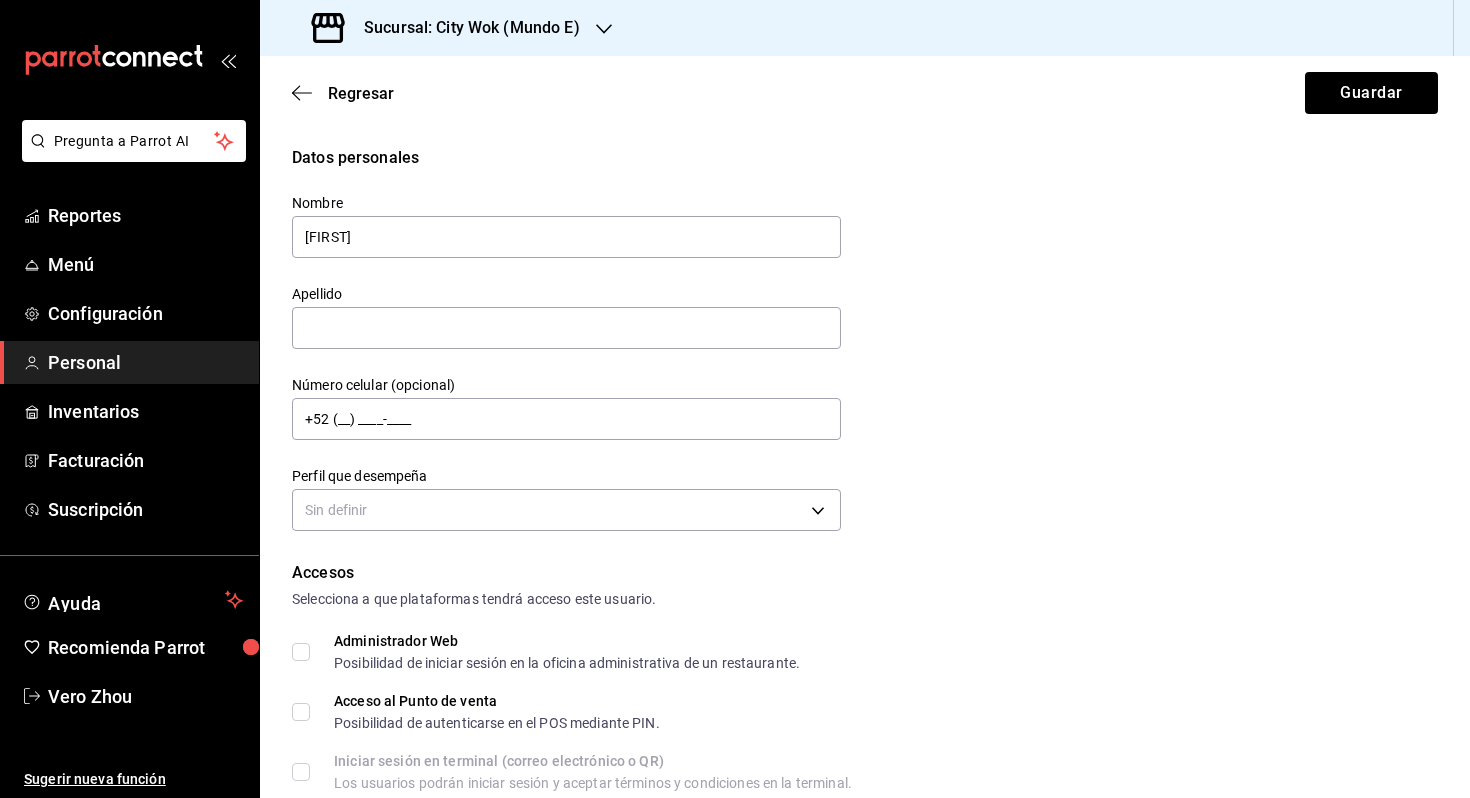 type on "[FIRST]" 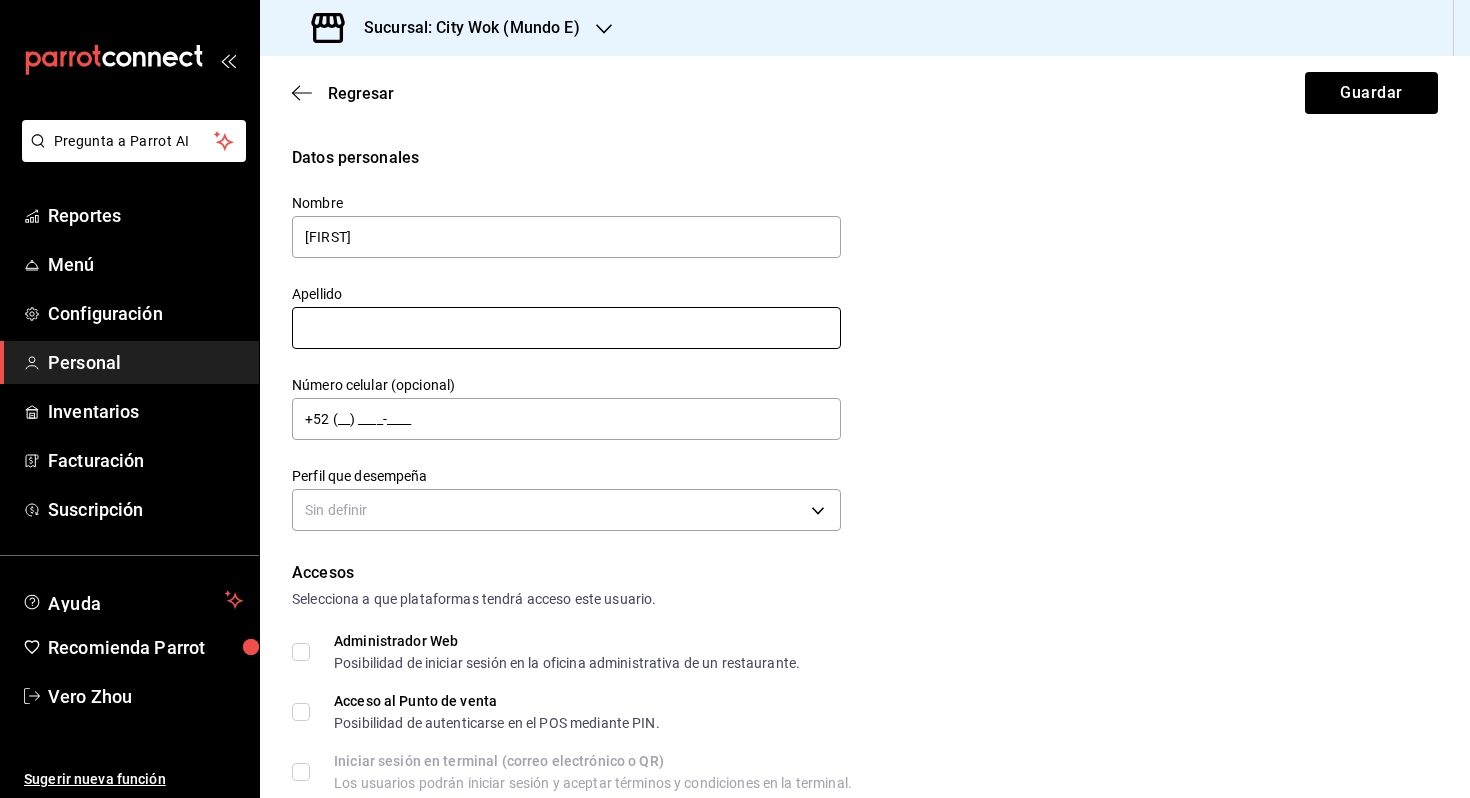 click at bounding box center (566, 328) 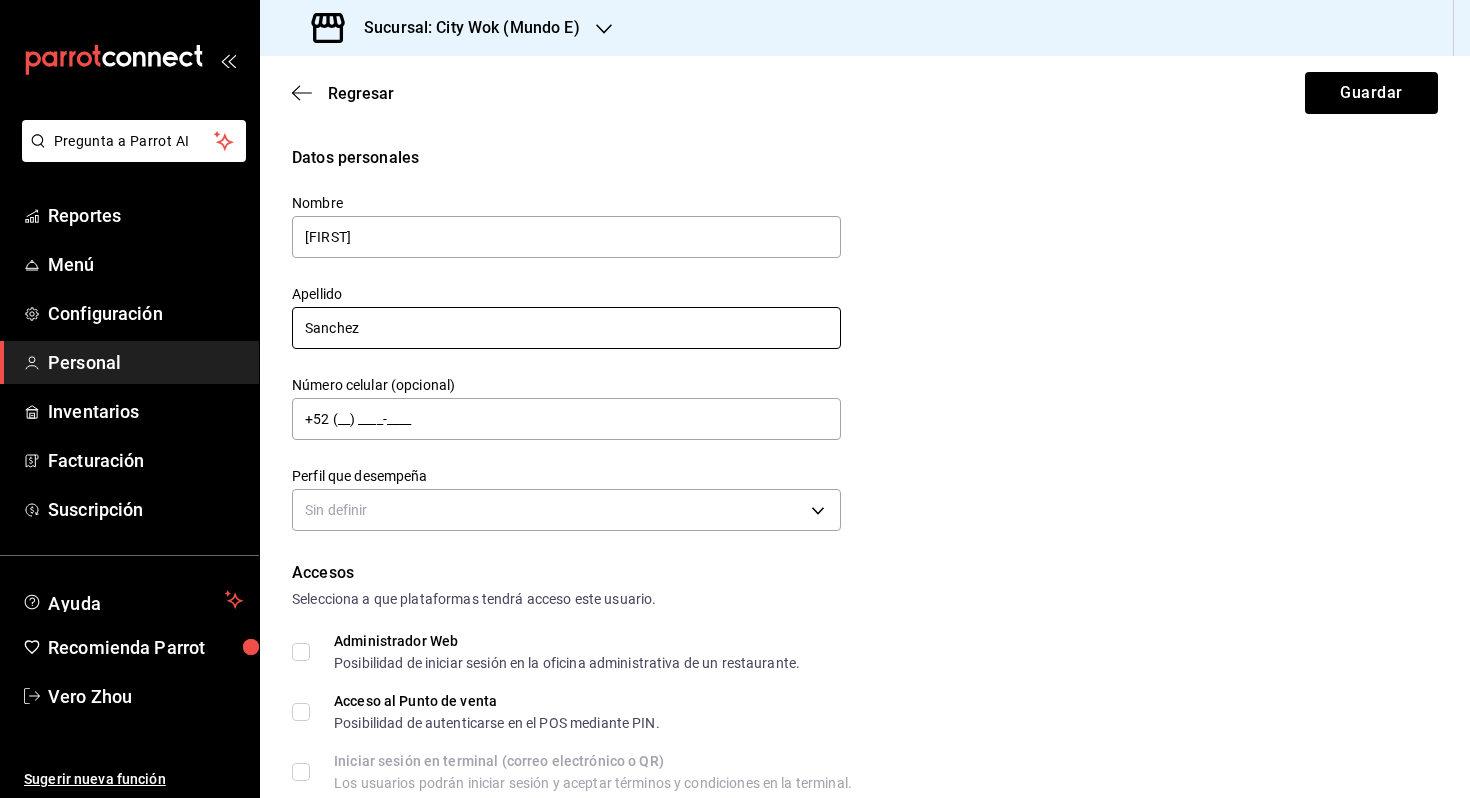 type on "Sanchez" 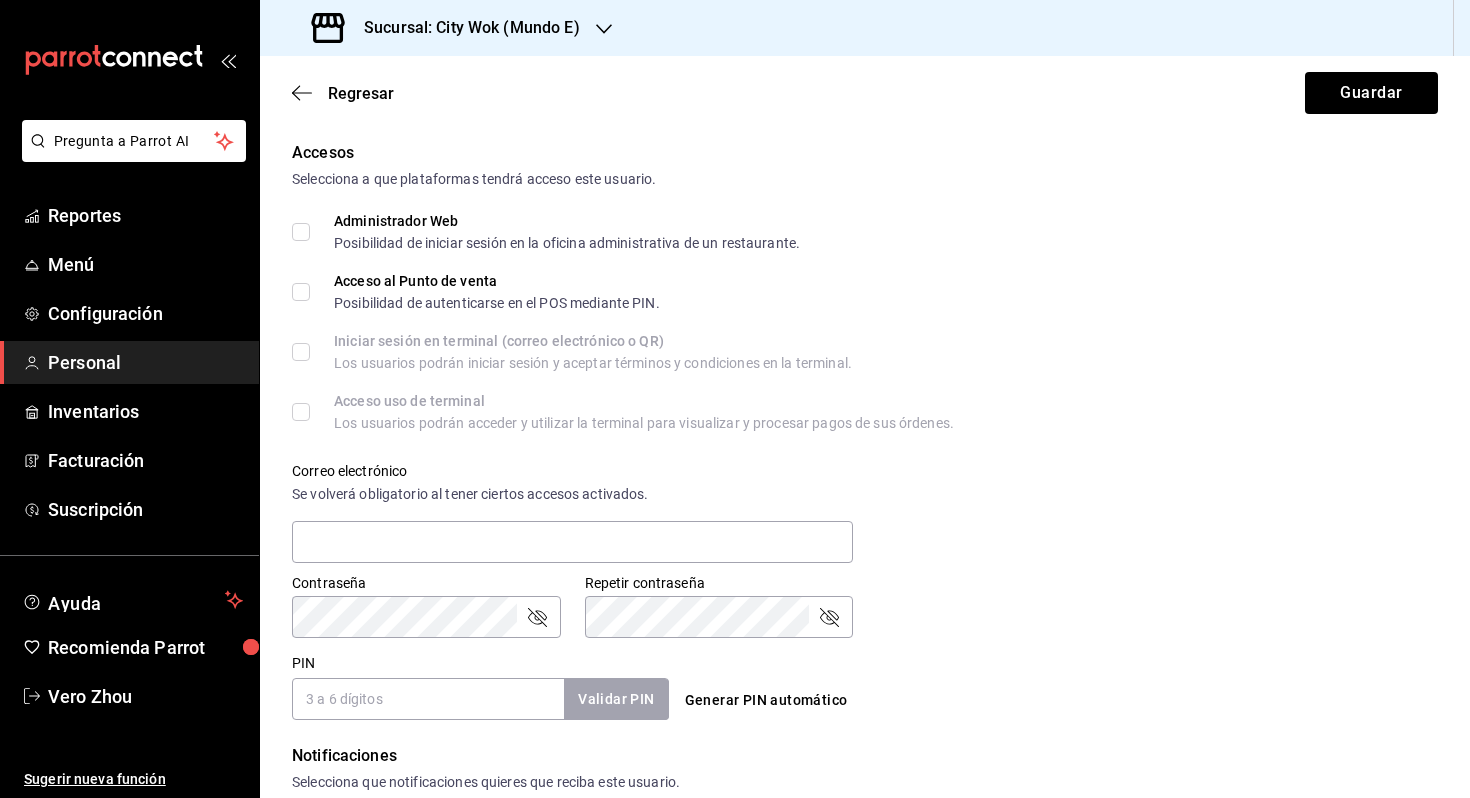 scroll, scrollTop: 740, scrollLeft: 0, axis: vertical 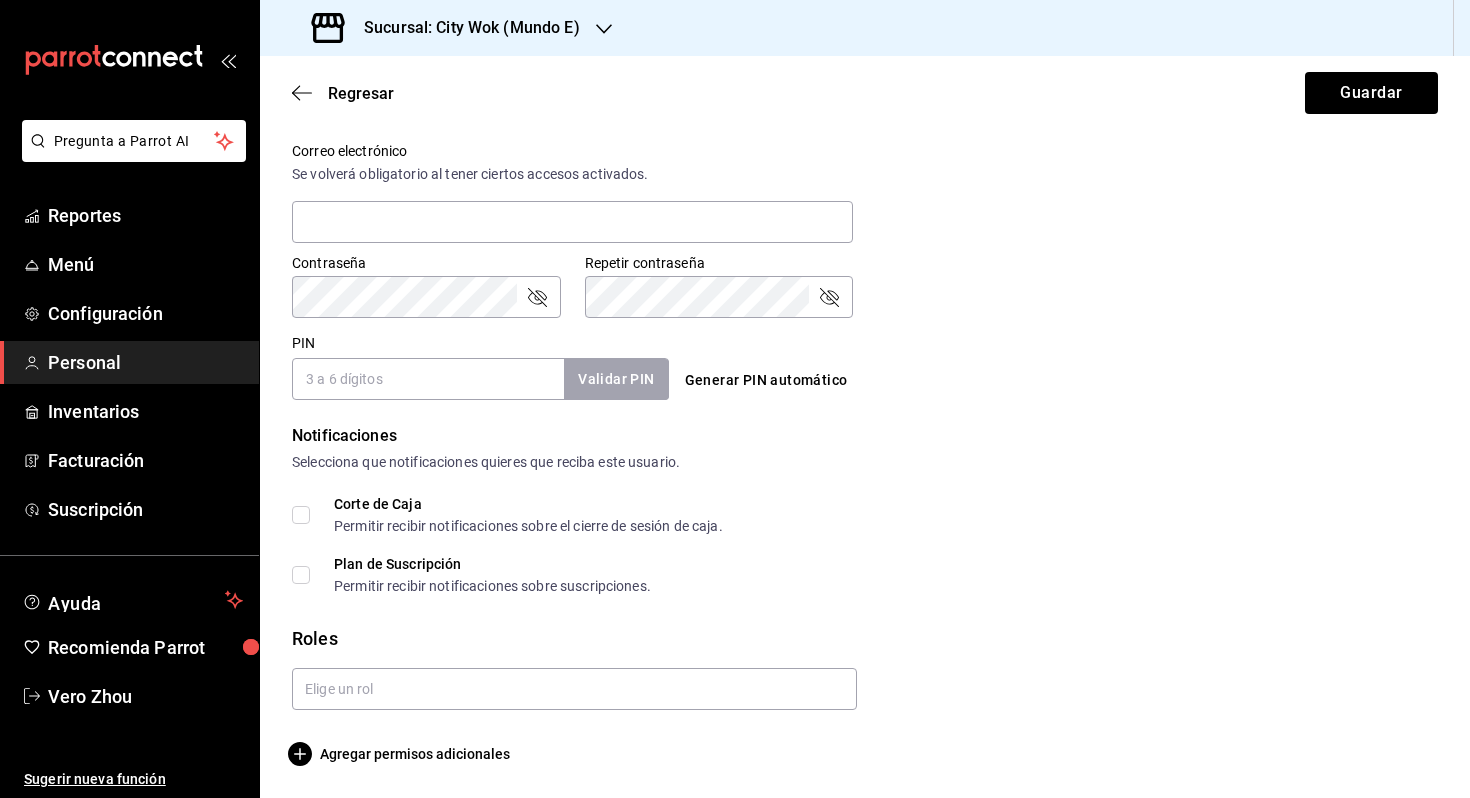 click on "PIN" at bounding box center [428, 379] 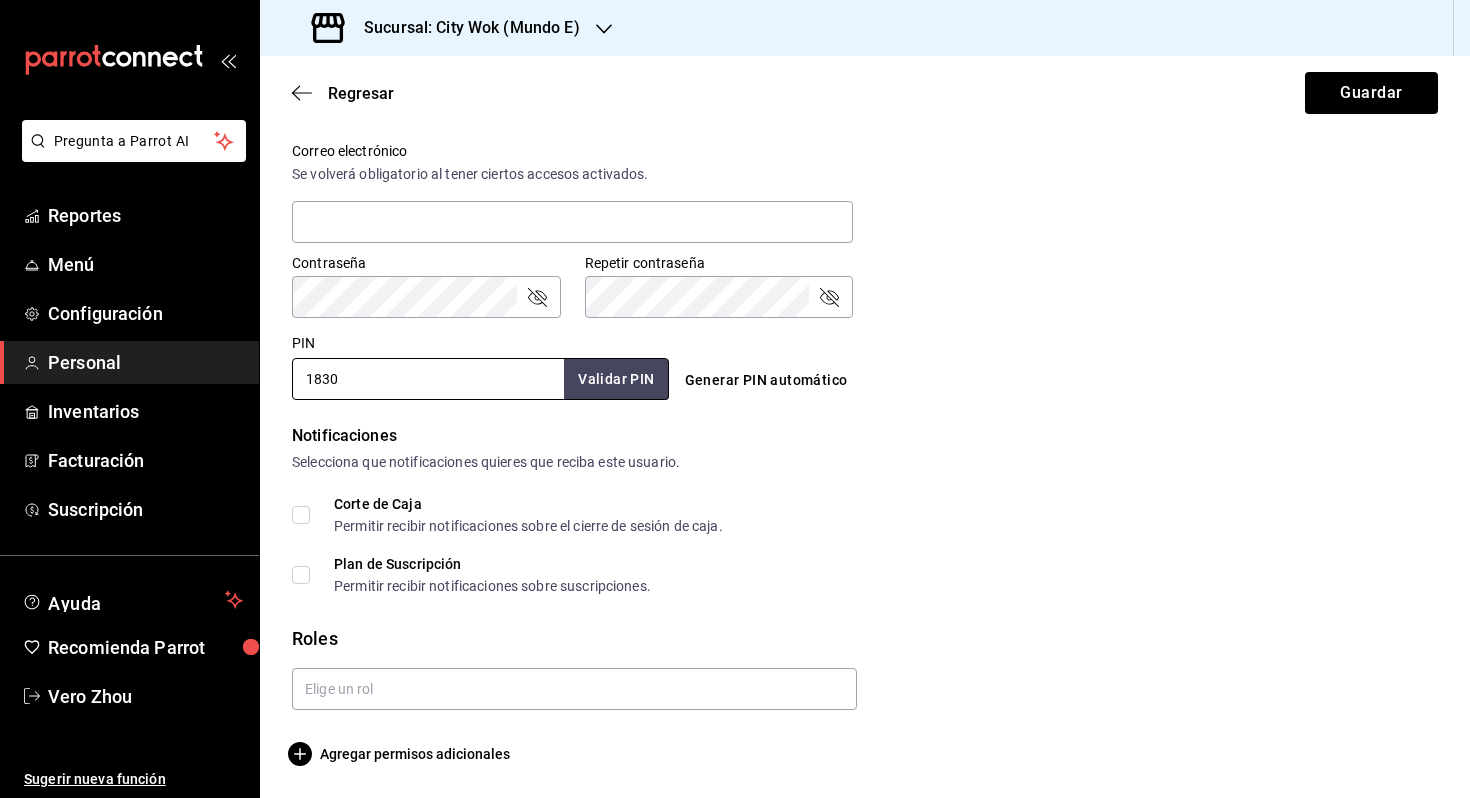 type on "1830" 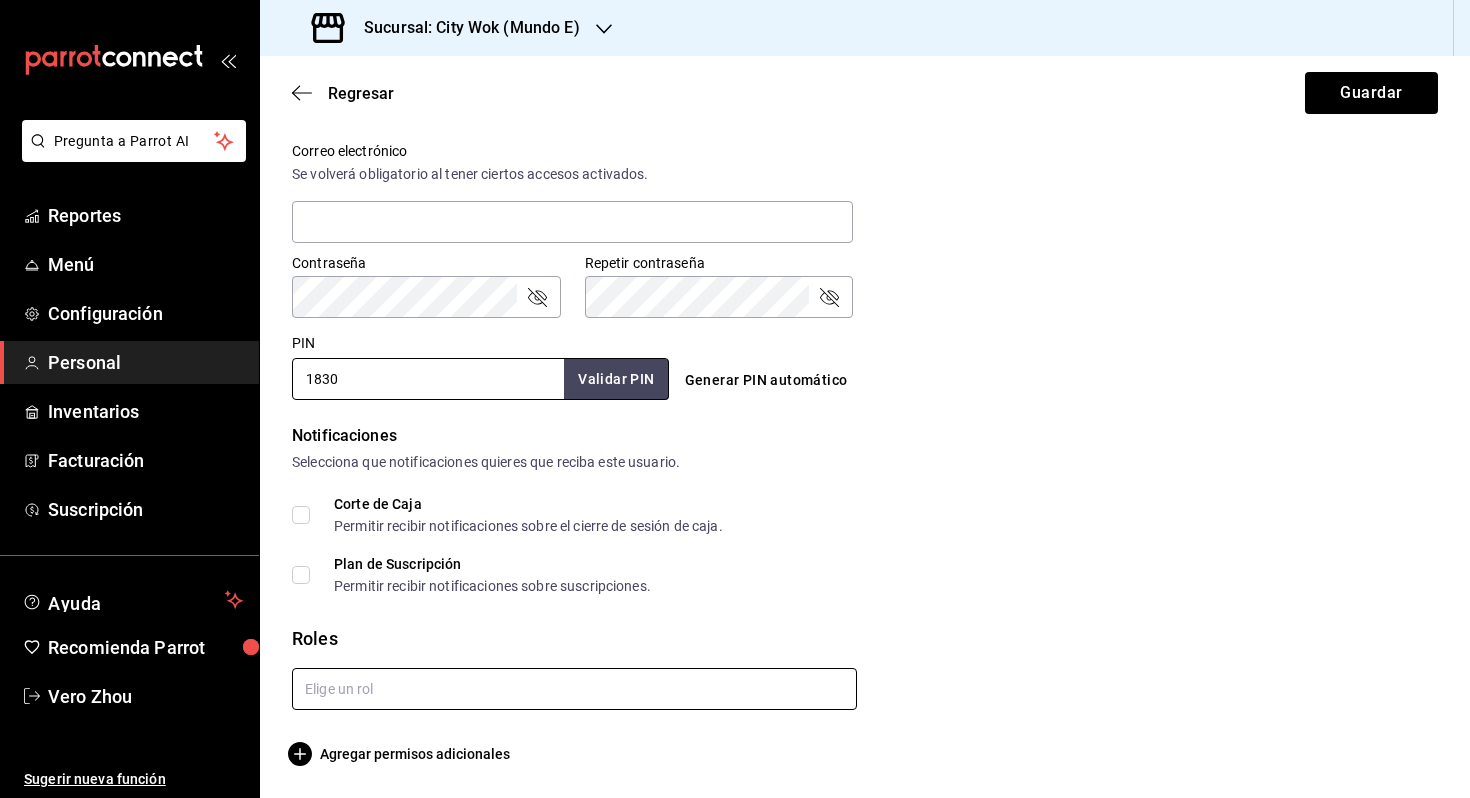 click at bounding box center [574, 689] 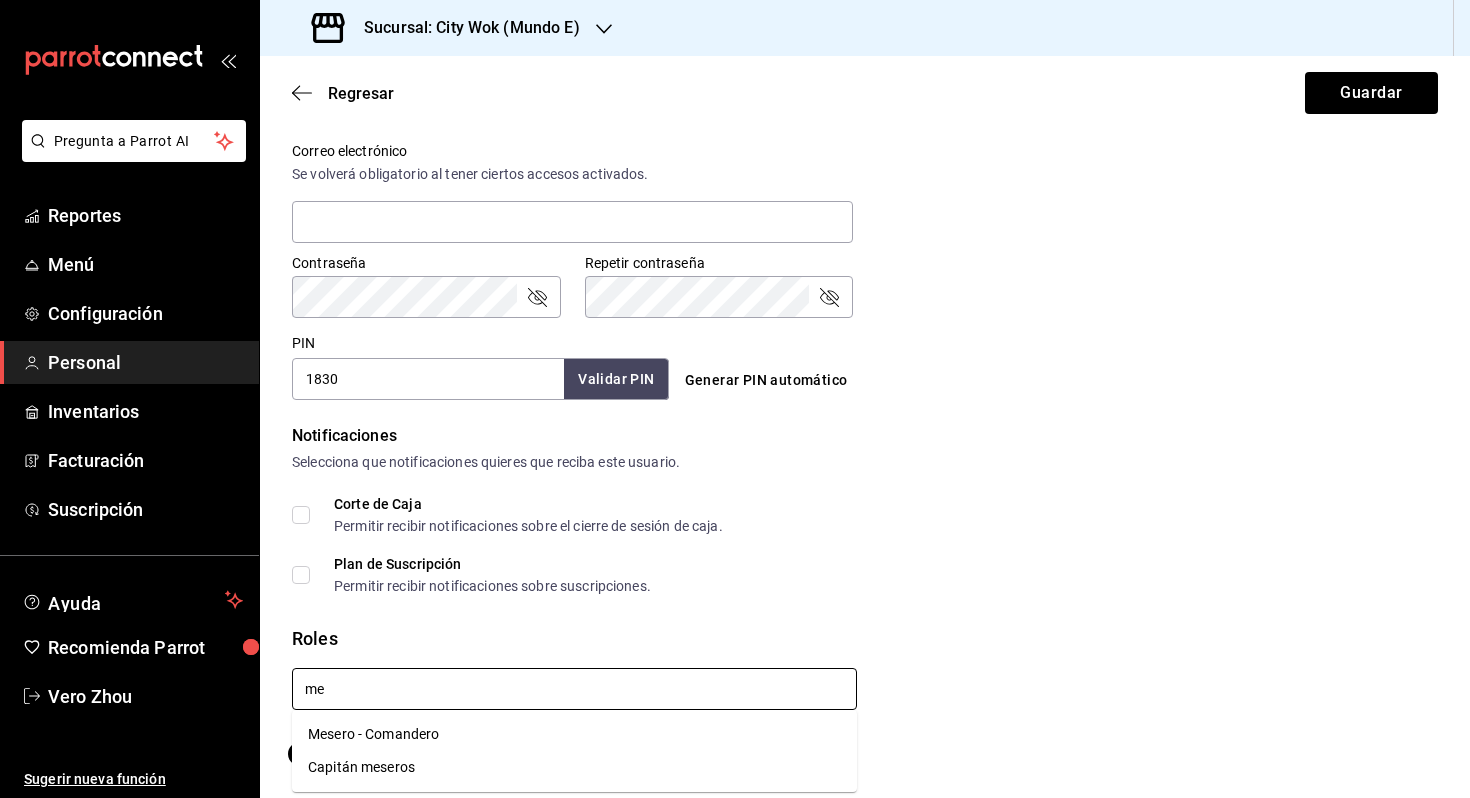 type on "mes" 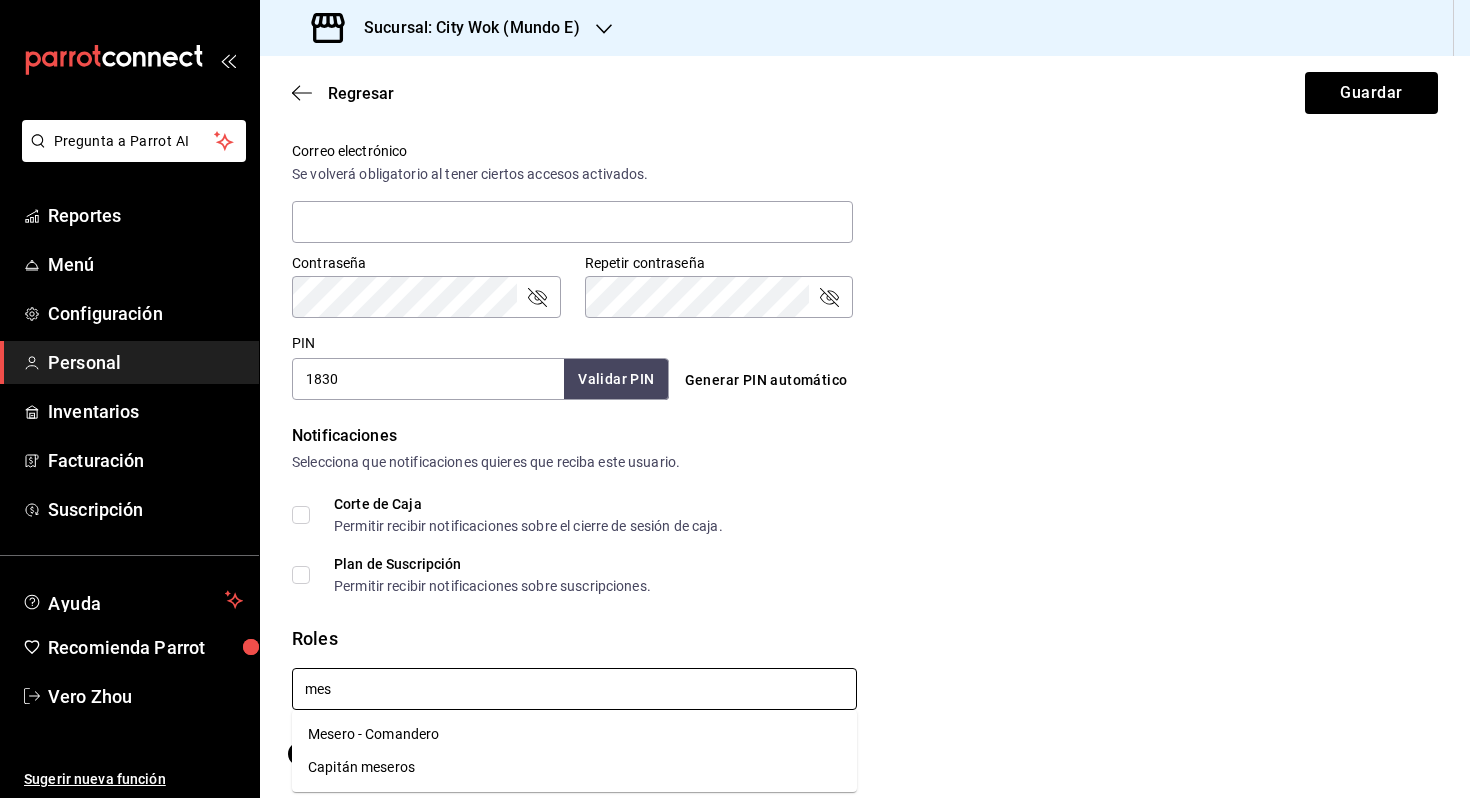 click on "Mesero - Comandero" at bounding box center (574, 734) 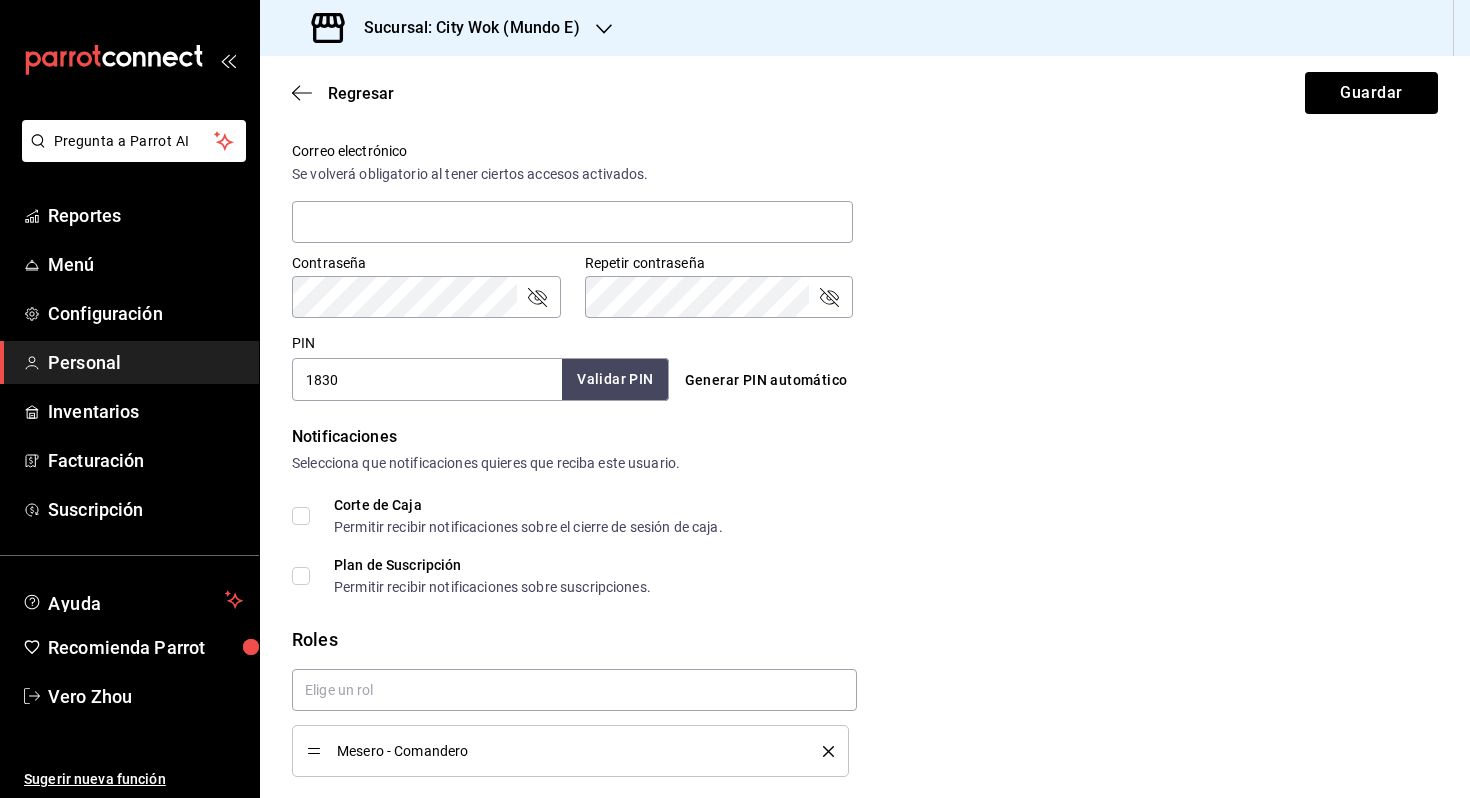 click on "Validar PIN" at bounding box center (615, 379) 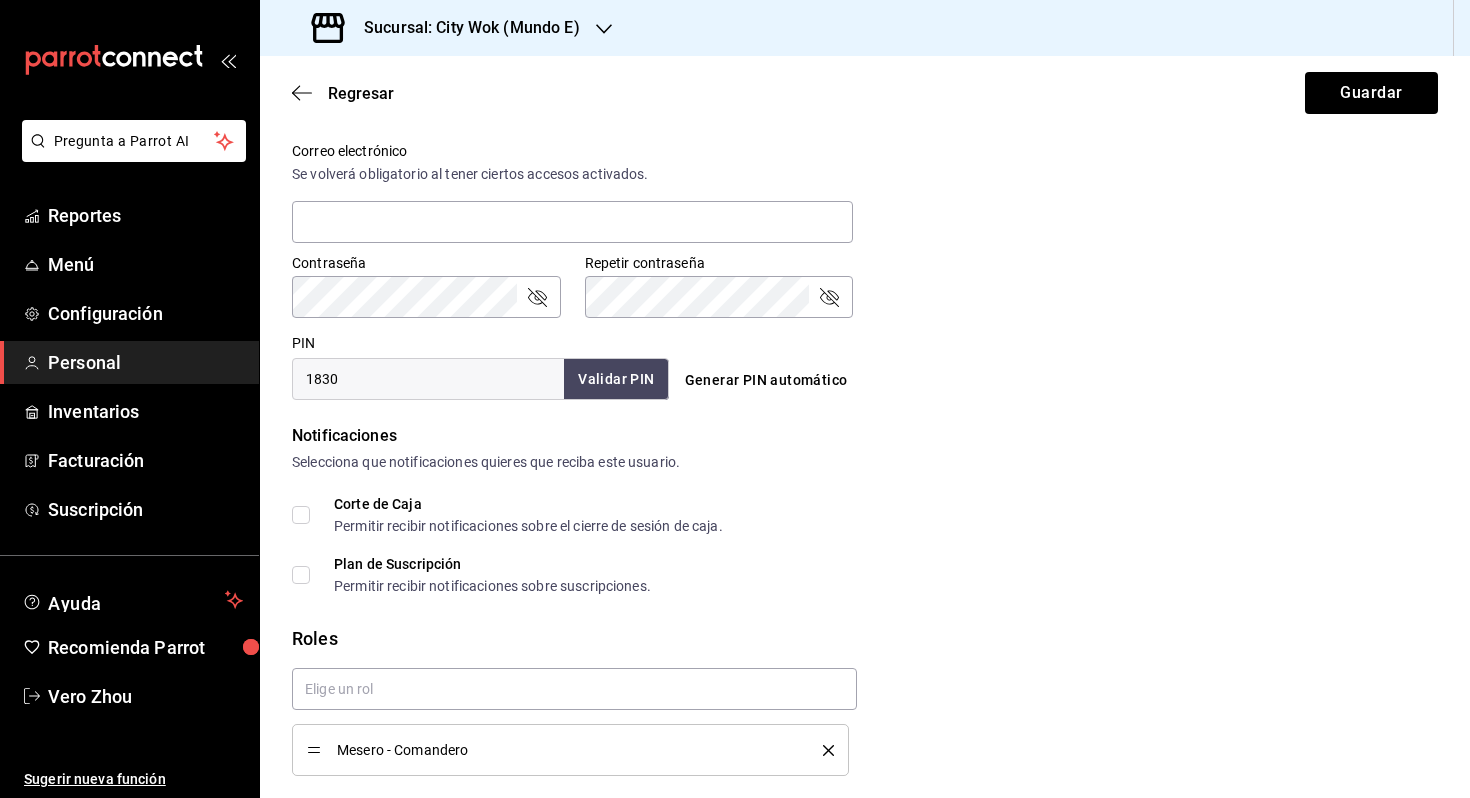 checkbox on "true" 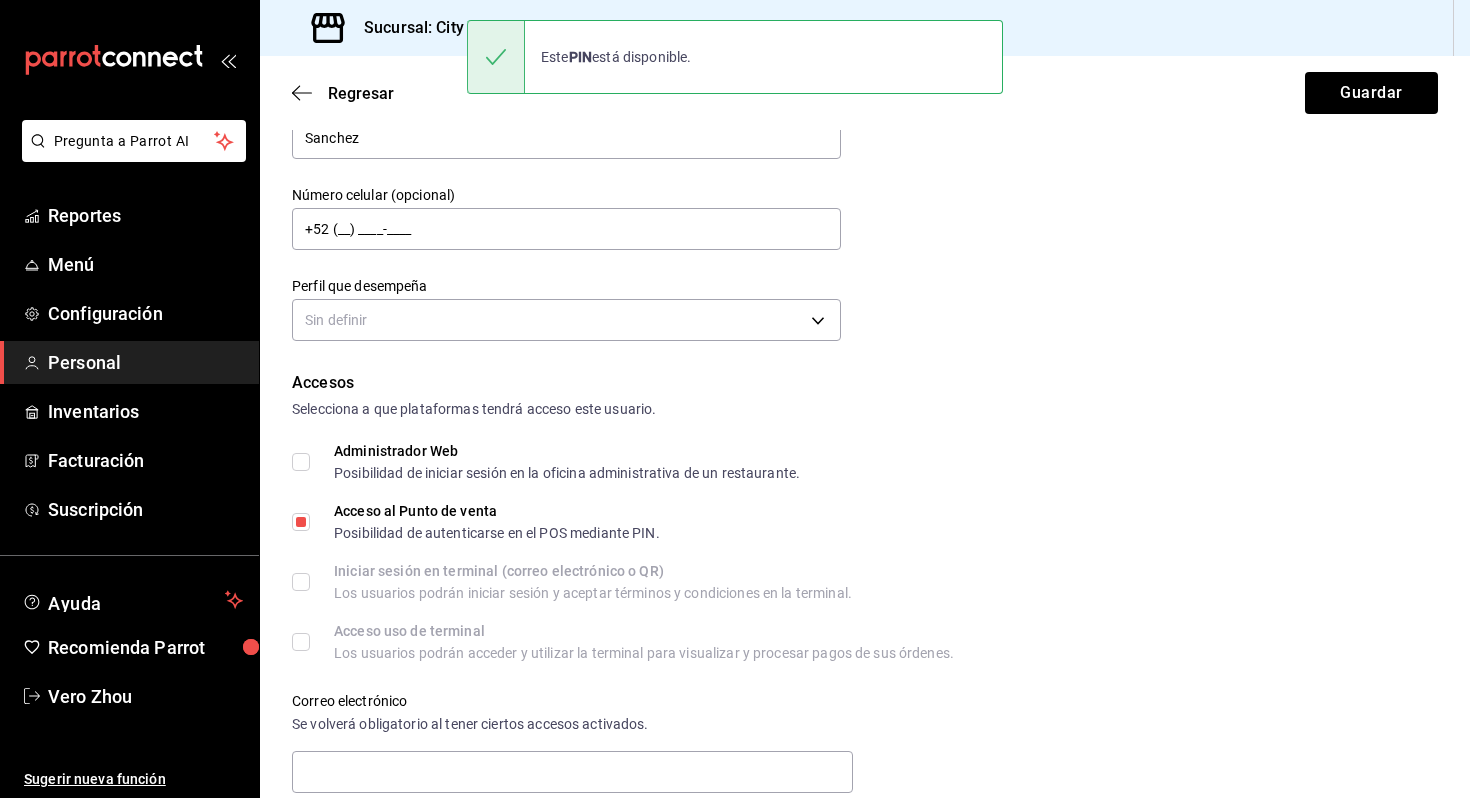 scroll, scrollTop: 0, scrollLeft: 0, axis: both 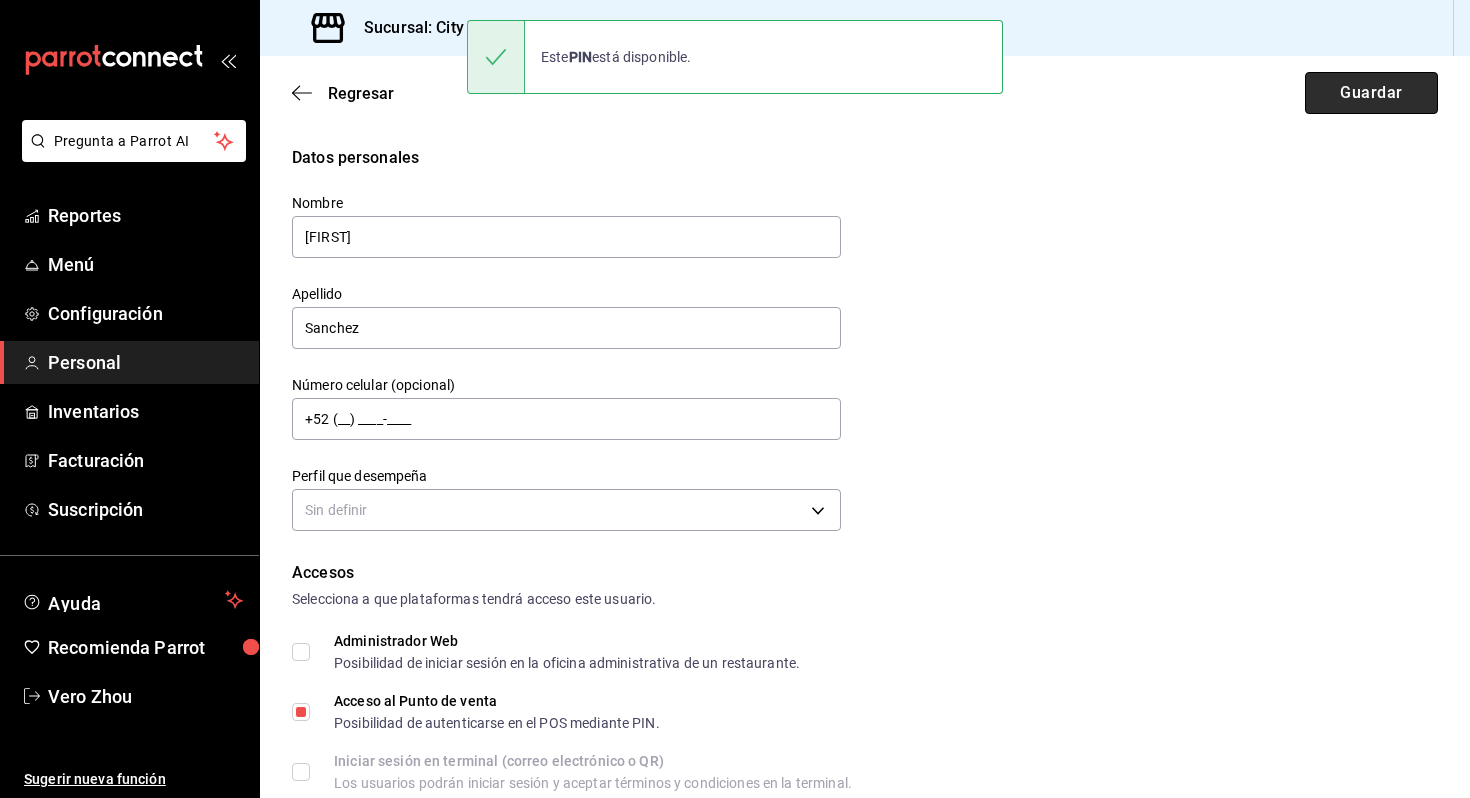 click on "Guardar" at bounding box center [1371, 93] 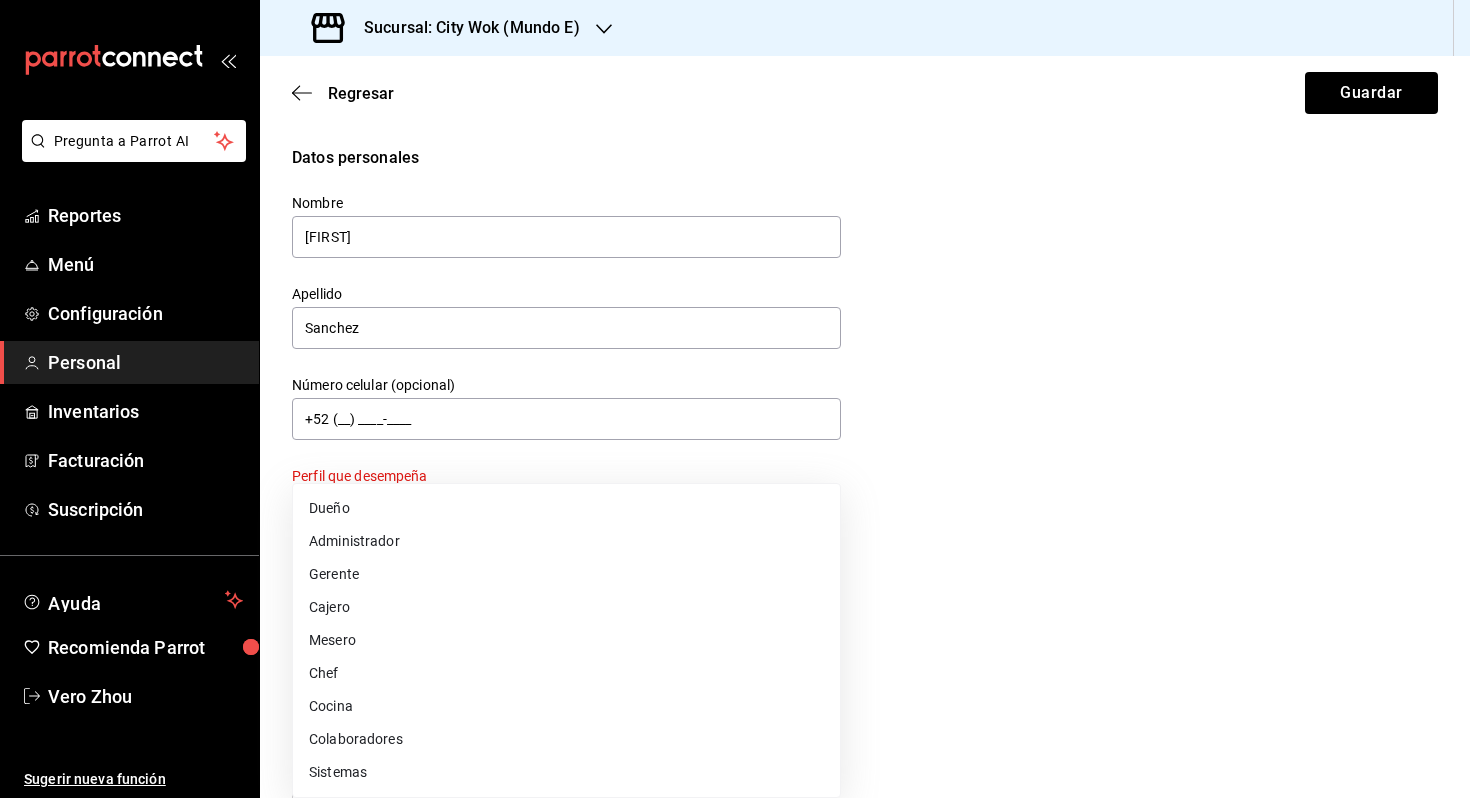 click on "Pregunta a Parrot AI Reportes   Menú   Configuración   Personal   Inventarios   Facturación   Suscripción   Ayuda Recomienda Parrot   [FIRST] [LAST]   Sugerir nueva función   Sucursal: [CITY] ([REGION]) Regresar Guardar Datos personales Nombre [FIRST] Apellido [LAST] Número celular (opcional) +52 (__) ____-____ Perfil que desempeña Sin definir Este campo es requerido. Elige una opción. Accesos Selecciona a que plataformas tendrá acceso este usuario. Administrador Web Posibilidad de iniciar sesión en la oficina administrativa de un restaurante.  Acceso al Punto de venta Posibilidad de autenticarse en el POS mediante PIN.  Iniciar sesión en terminal (correo electrónico o QR) Los usuarios podrán iniciar sesión y aceptar términos y condiciones en la terminal. Acceso uso de terminal Los usuarios podrán acceder y utilizar la terminal para visualizar y procesar pagos de sus órdenes. Correo electrónico Se volverá obligatorio al tener ciertos accesos activados. Contraseña Contraseña PIN 1830 ​ PIN" at bounding box center [735, 399] 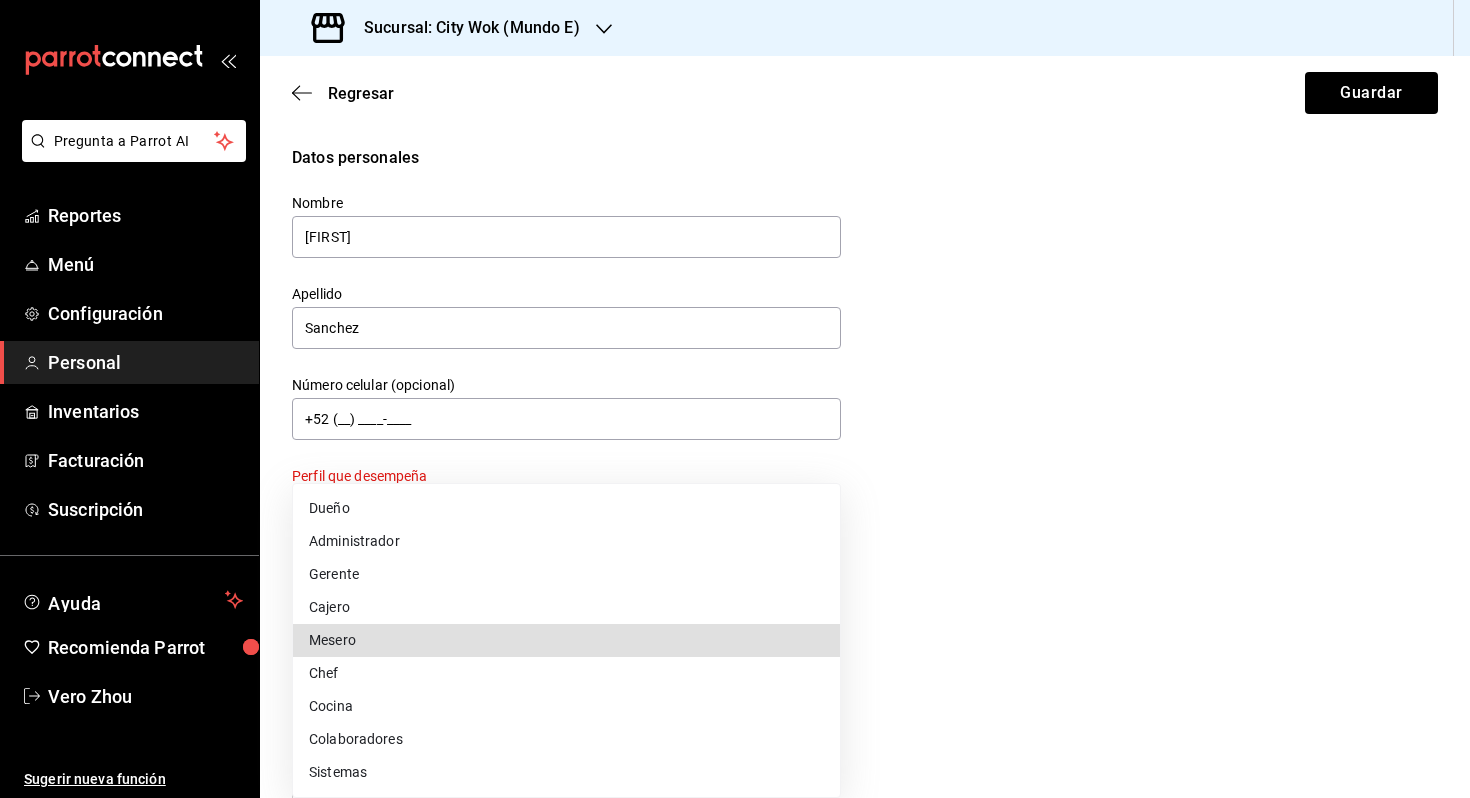 type 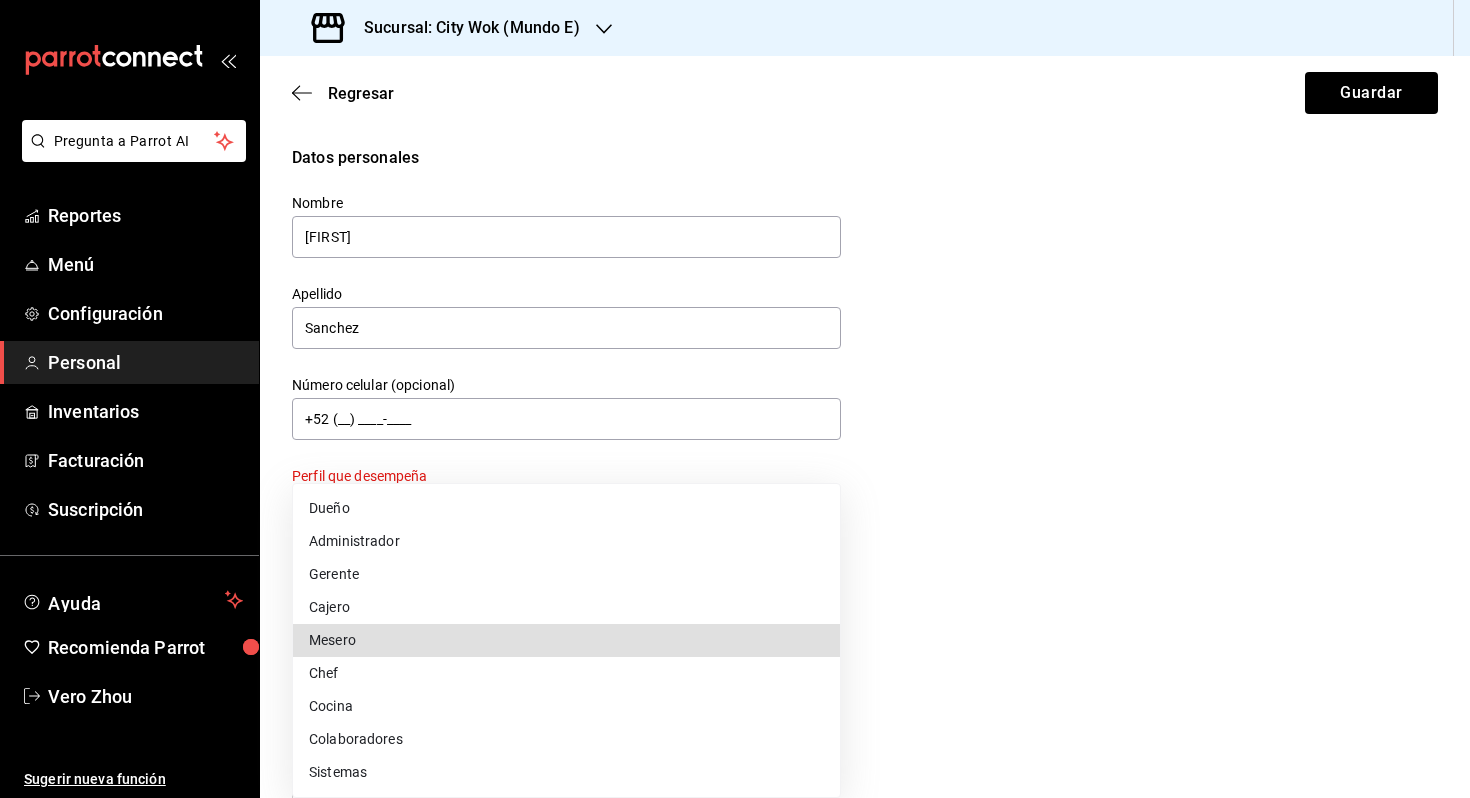 type on "WAITER" 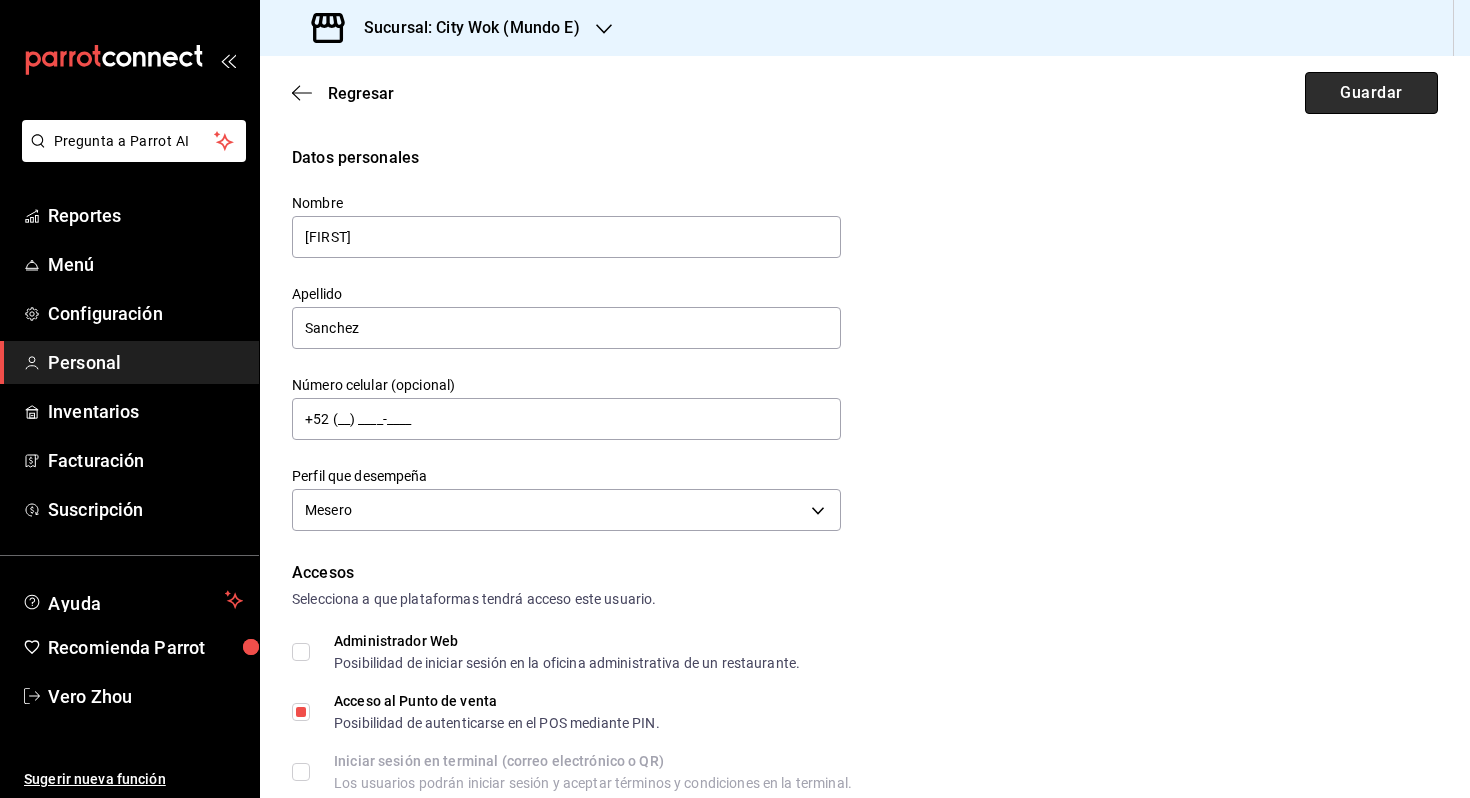 click on "Guardar" at bounding box center [1371, 93] 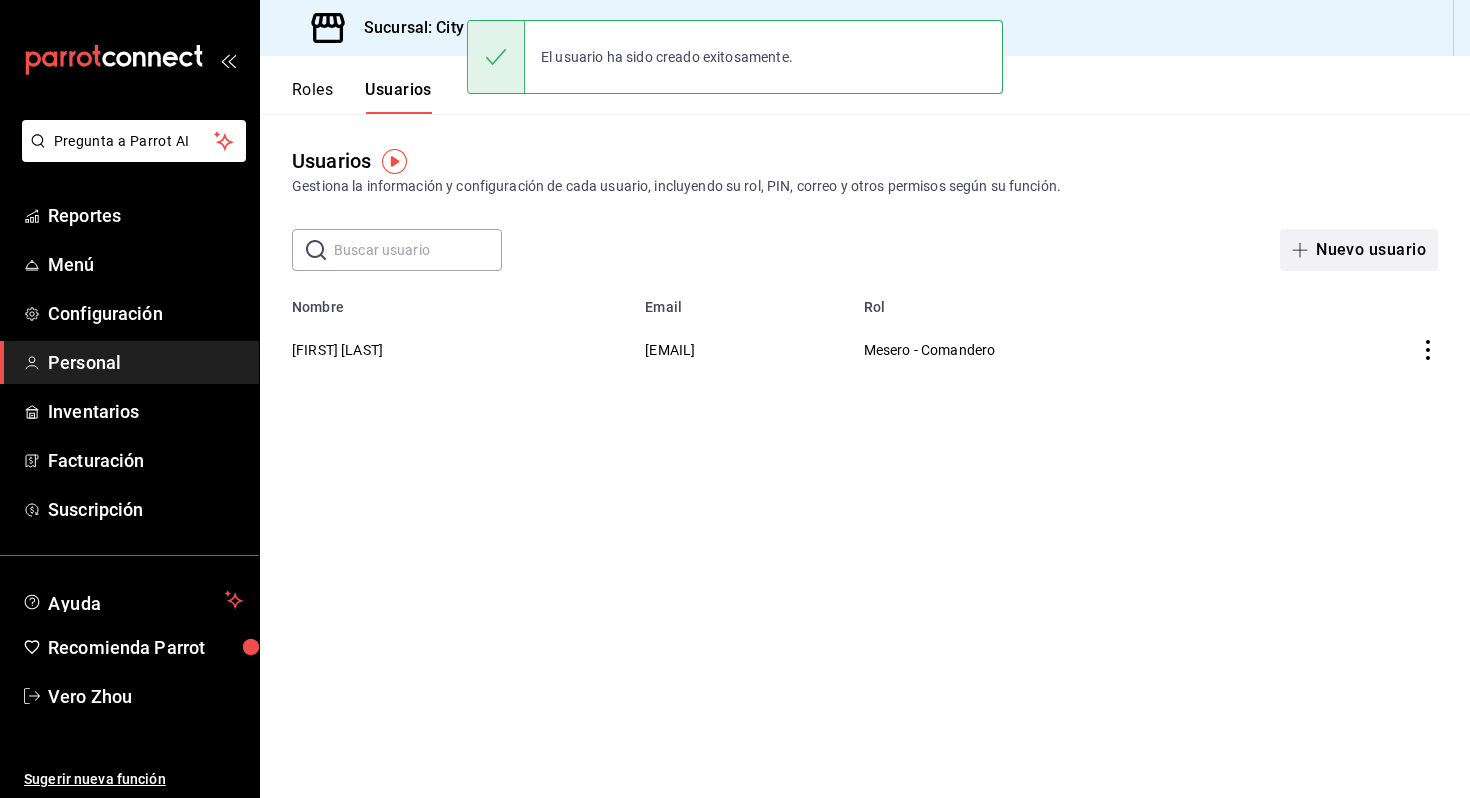click on "Nuevo usuario" at bounding box center (1359, 250) 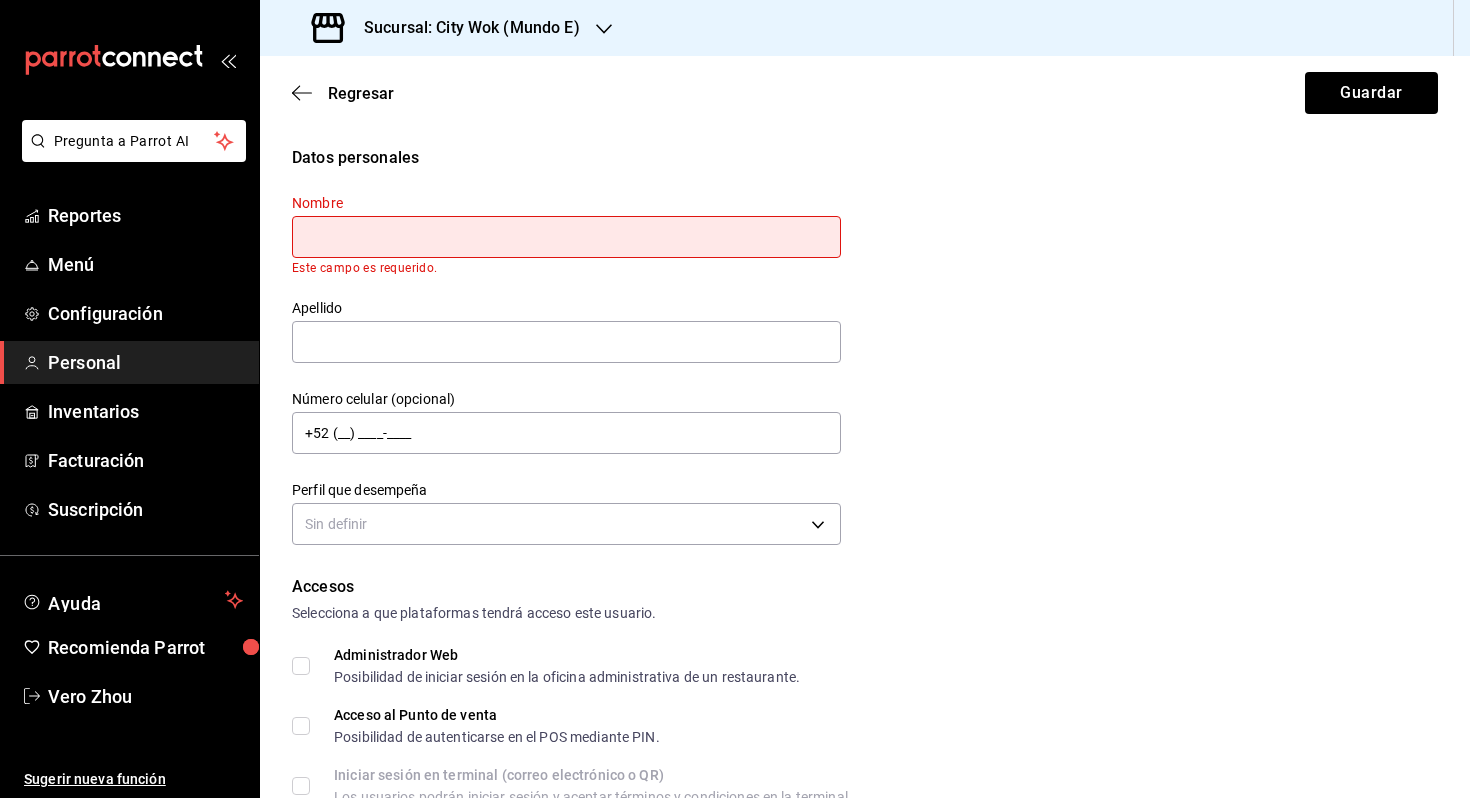 click on "Regresar Guardar" at bounding box center [865, 93] 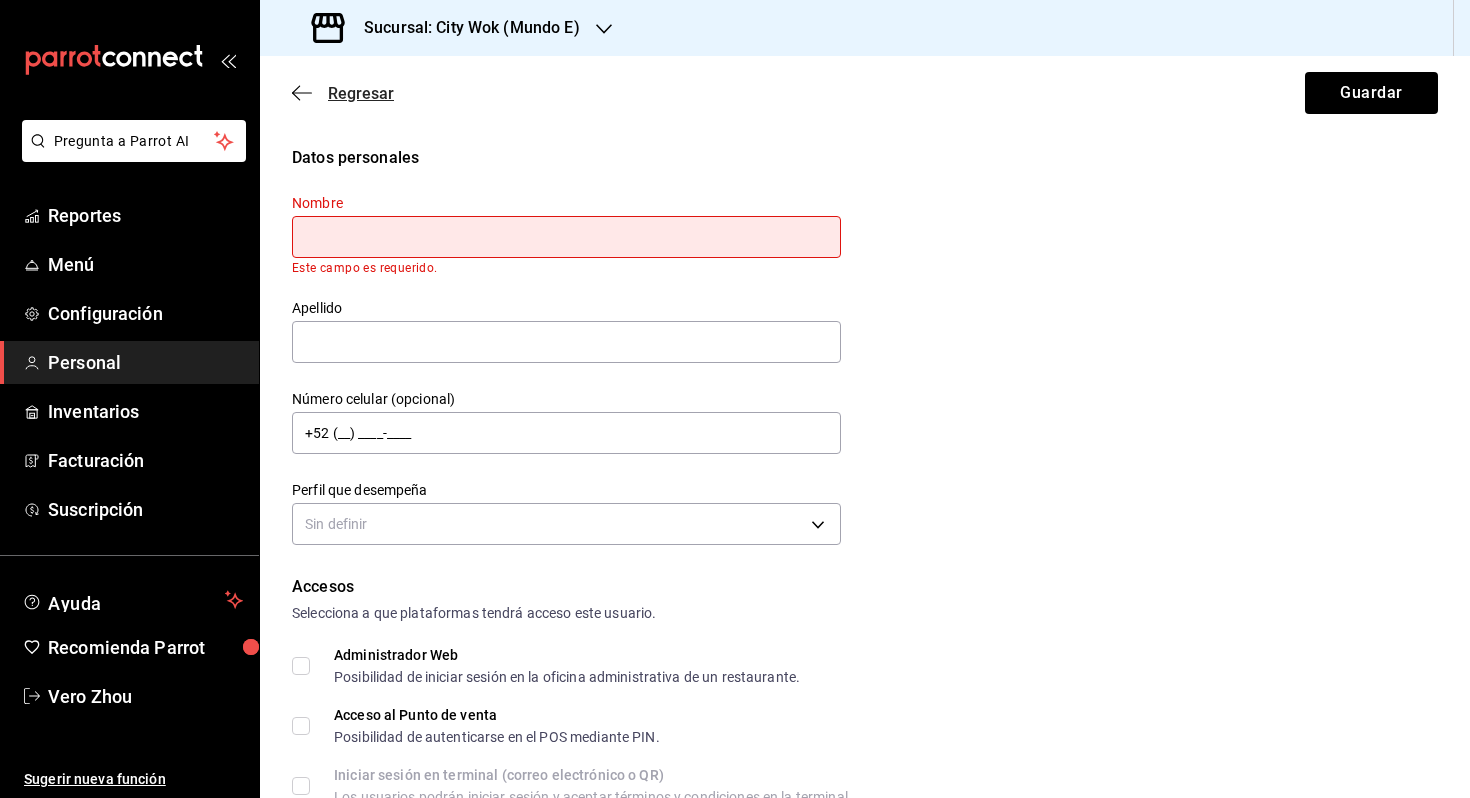 click 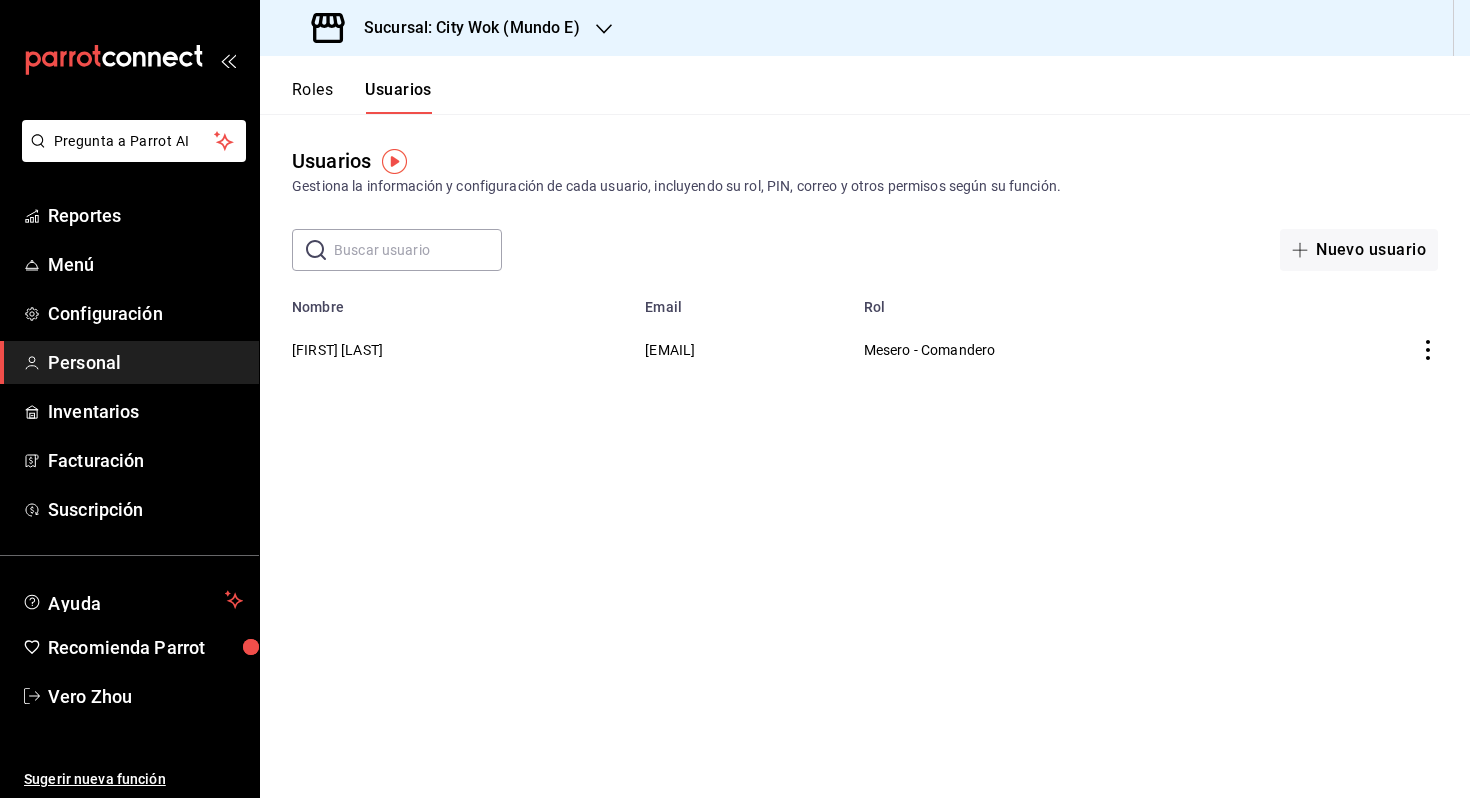click at bounding box center (418, 250) 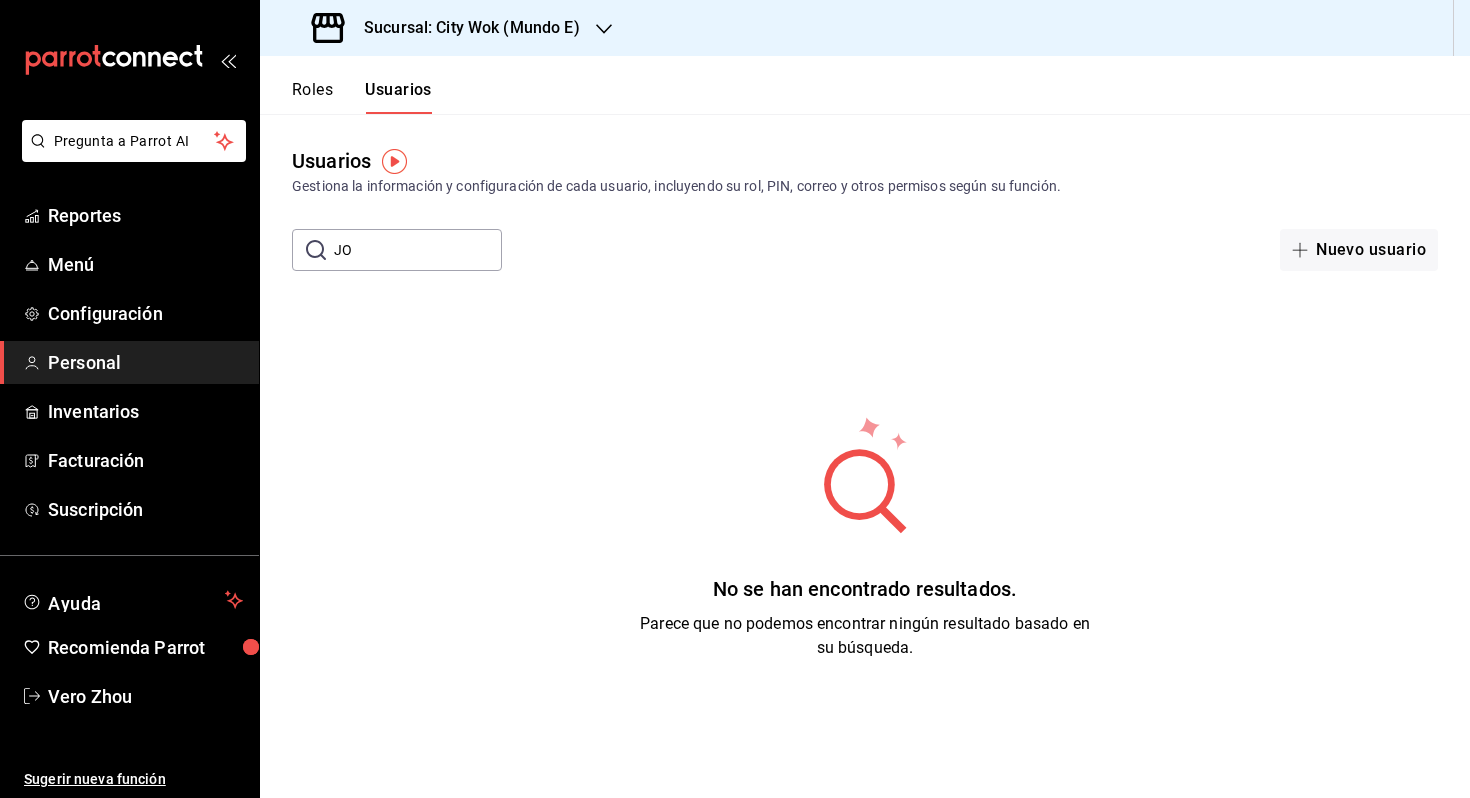 type on "J" 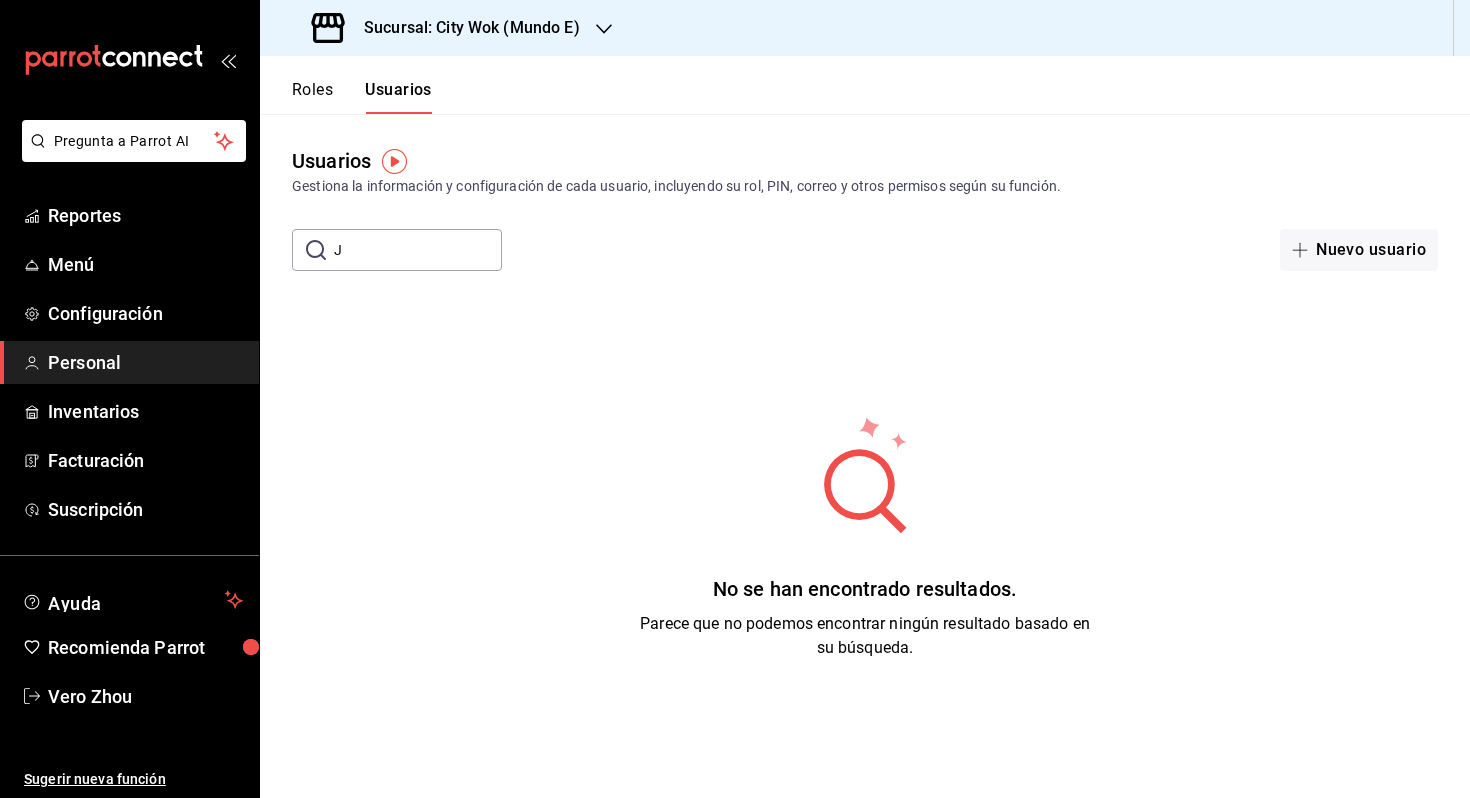 type 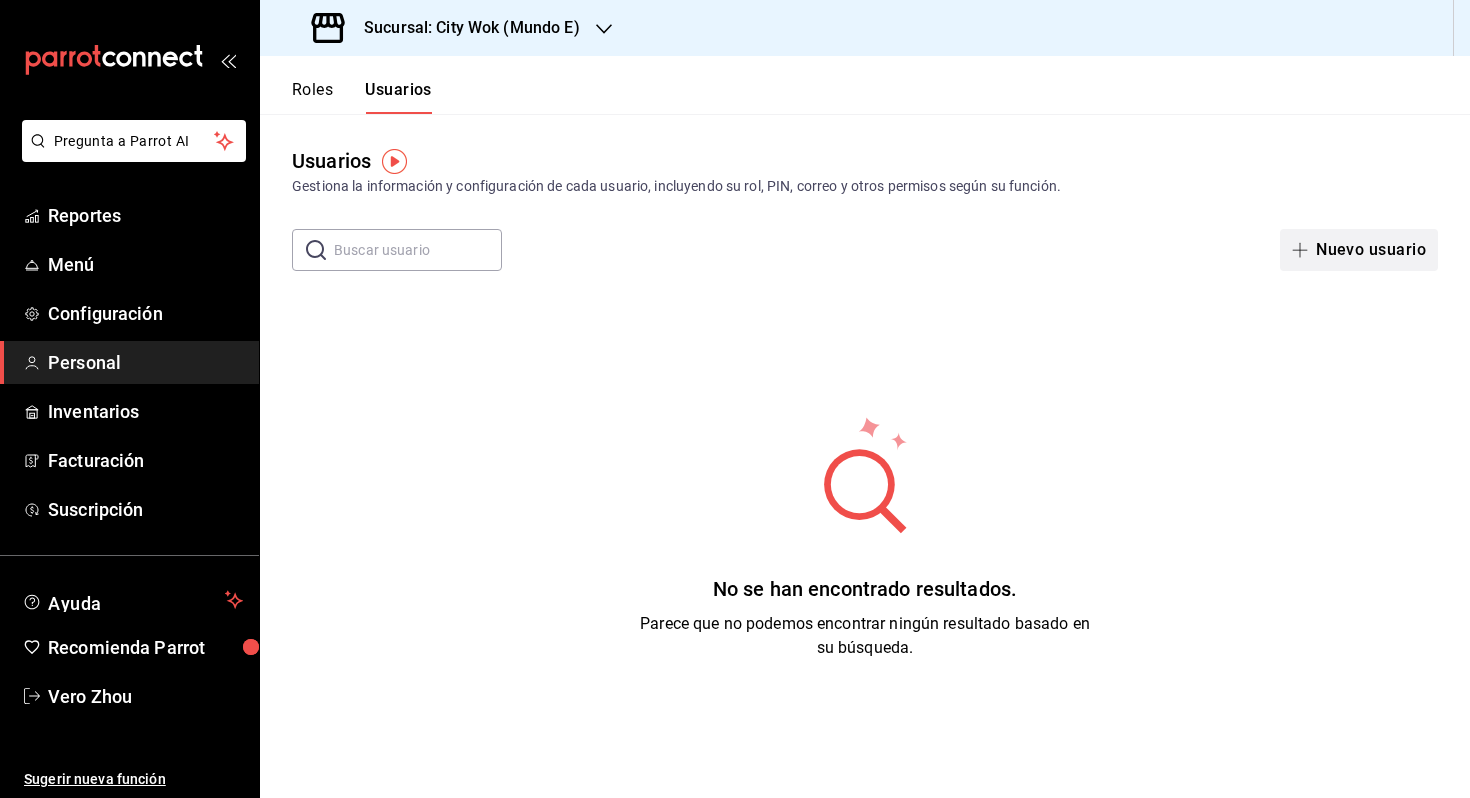 click on "Nuevo usuario" at bounding box center [1359, 250] 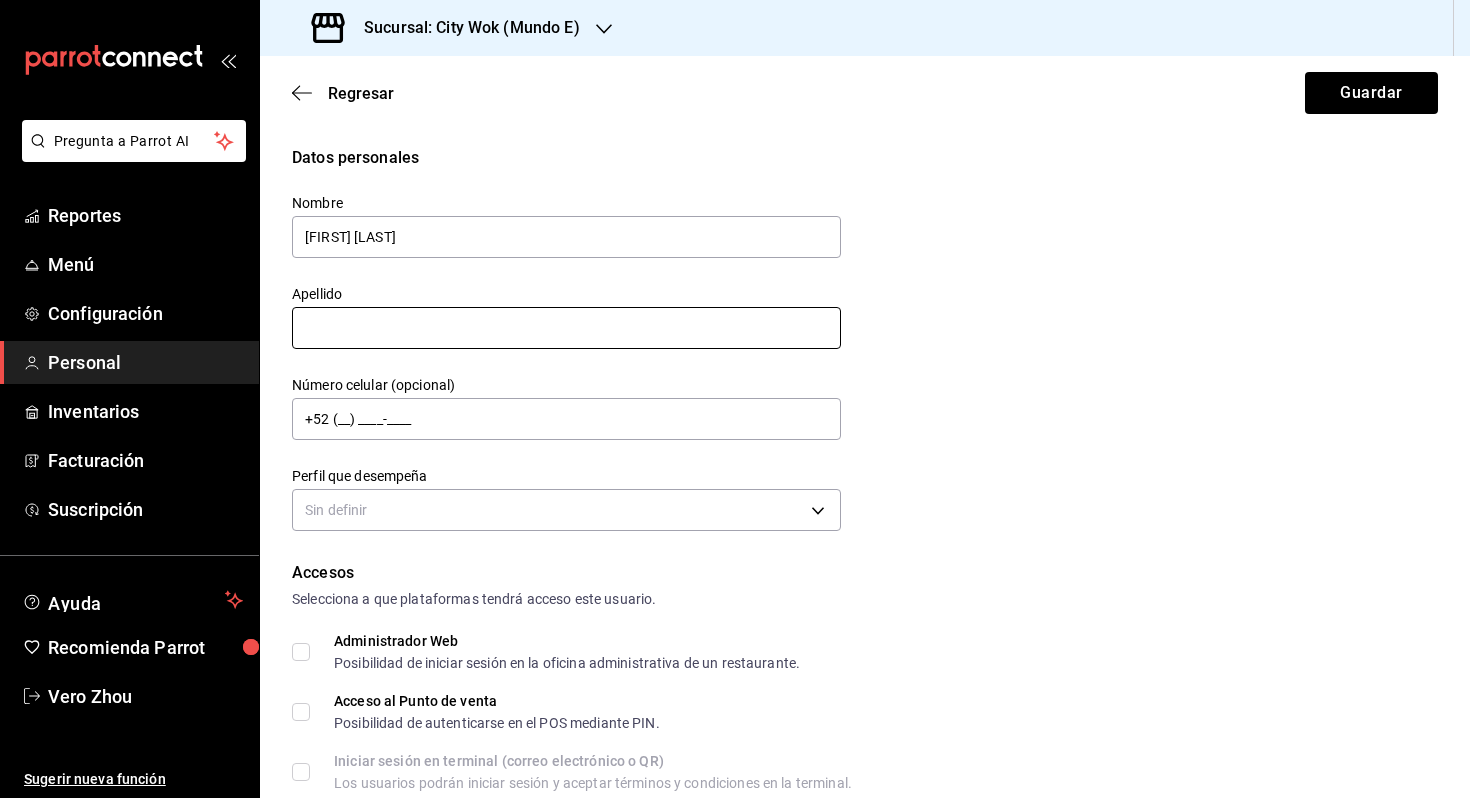 type on "[FIRST] [LAST]" 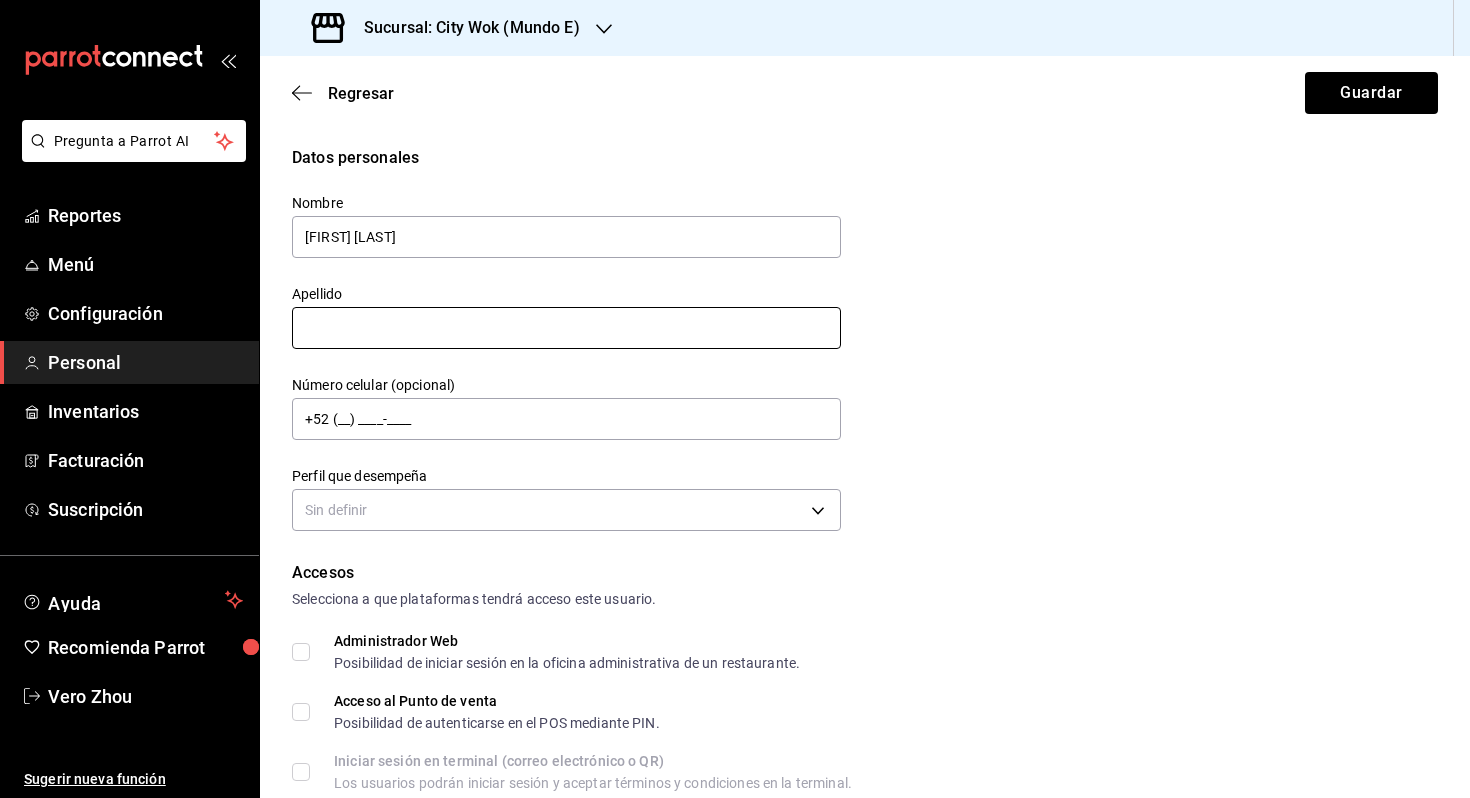 type on "N" 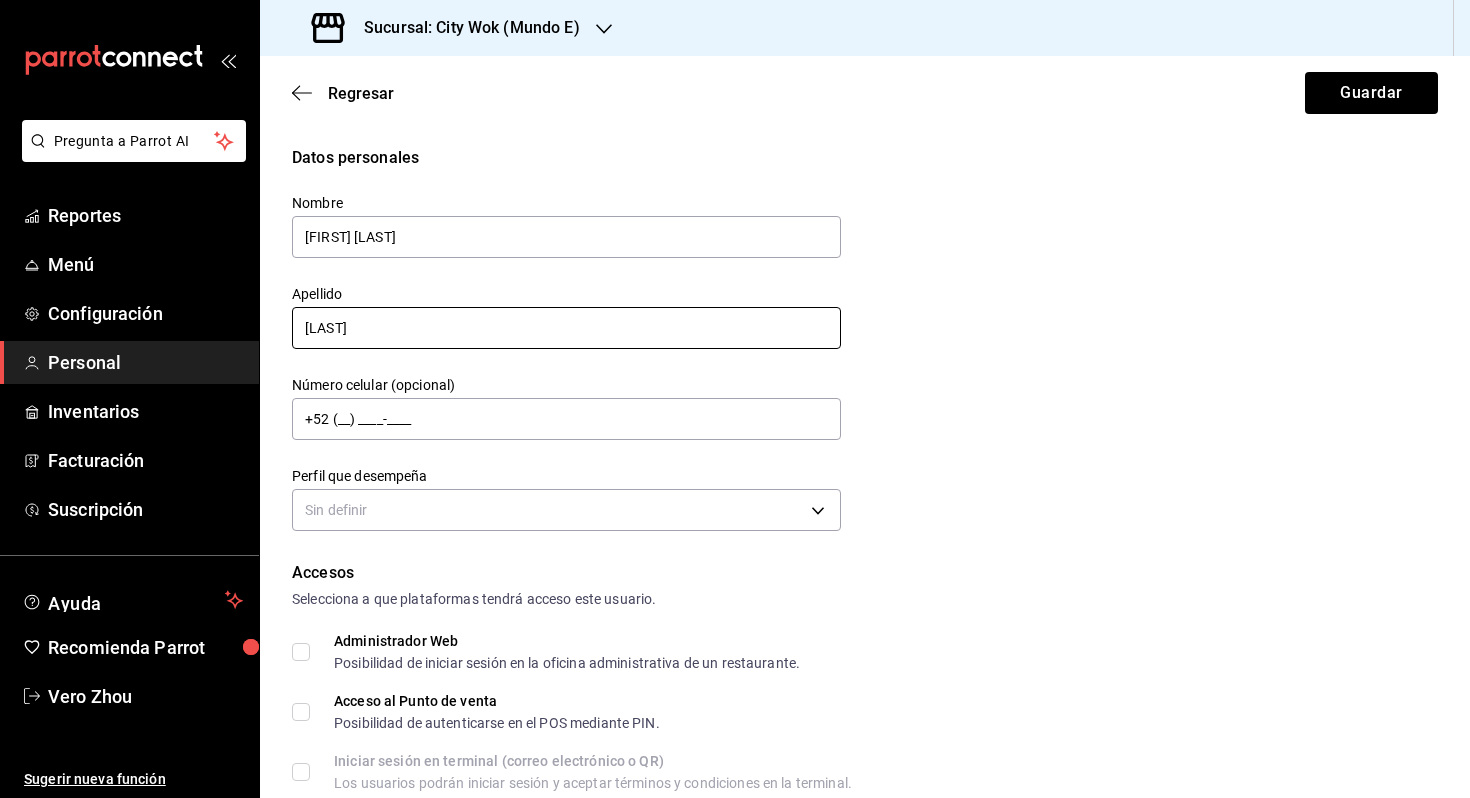 type on "[LAST]" 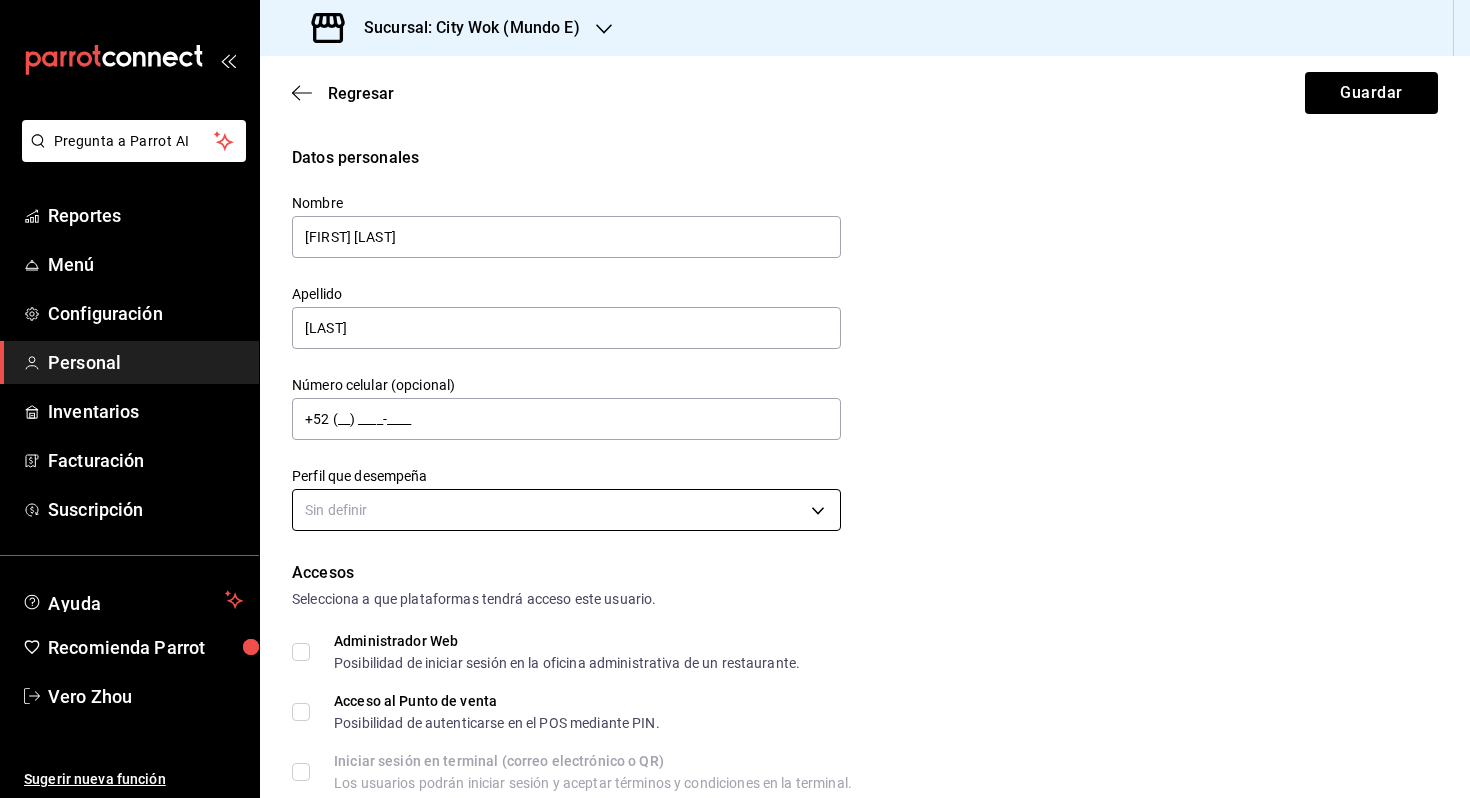 click on "Pregunta a Parrot AI Reportes   Menú   Configuración   Personal   Inventarios   Facturación   Suscripción   Ayuda Recomienda Parrot   [FIRST] [LAST]   Sugerir nueva función   Sucursal: [CITY] ([REGION]) Regresar Guardar Datos personales Nombre [FIRST] [LAST] Apellido [LAST] Número celular (opcional) +52 (__) ____-____ Perfil que desempeña Sin definir Accesos Selecciona a que plataformas tendrá acceso este usuario. Administrador Web Posibilidad de iniciar sesión en la oficina administrativa de un restaurante.  Acceso al Punto de venta Posibilidad de autenticarse en el POS mediante PIN.  Iniciar sesión en terminal (correo electrónico o QR) Los usuarios podrán iniciar sesión y aceptar términos y condiciones en la terminal. Acceso uso de terminal Los usuarios podrán acceder y utilizar la terminal para visualizar y procesar pagos de sus órdenes. Correo electrónico Se volverá obligatorio al tener ciertos accesos activados. Contraseña Contraseña Repetir contraseña Repetir contraseña PIN Validar PIN ​" at bounding box center [735, 399] 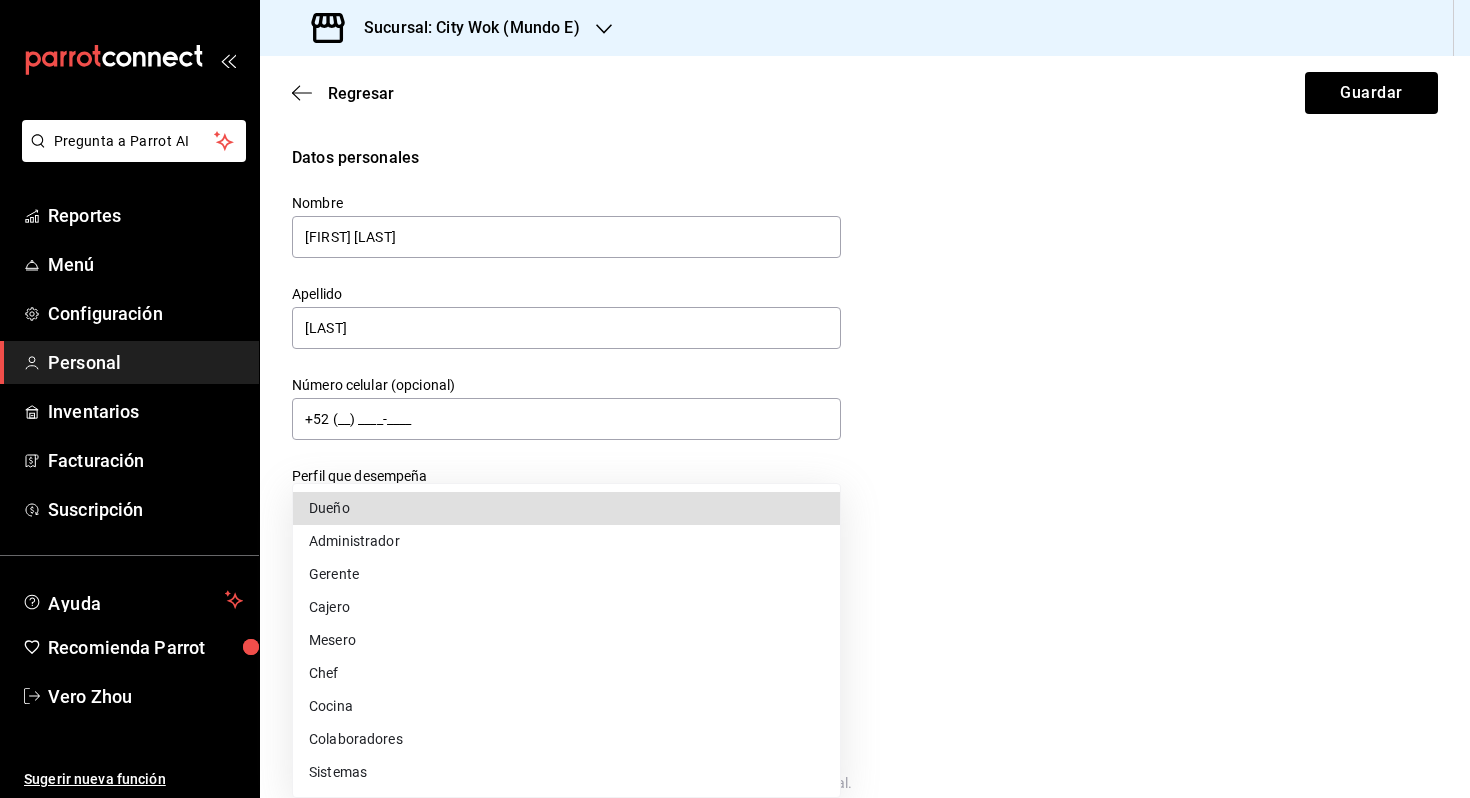 click on "Mesero" at bounding box center [566, 640] 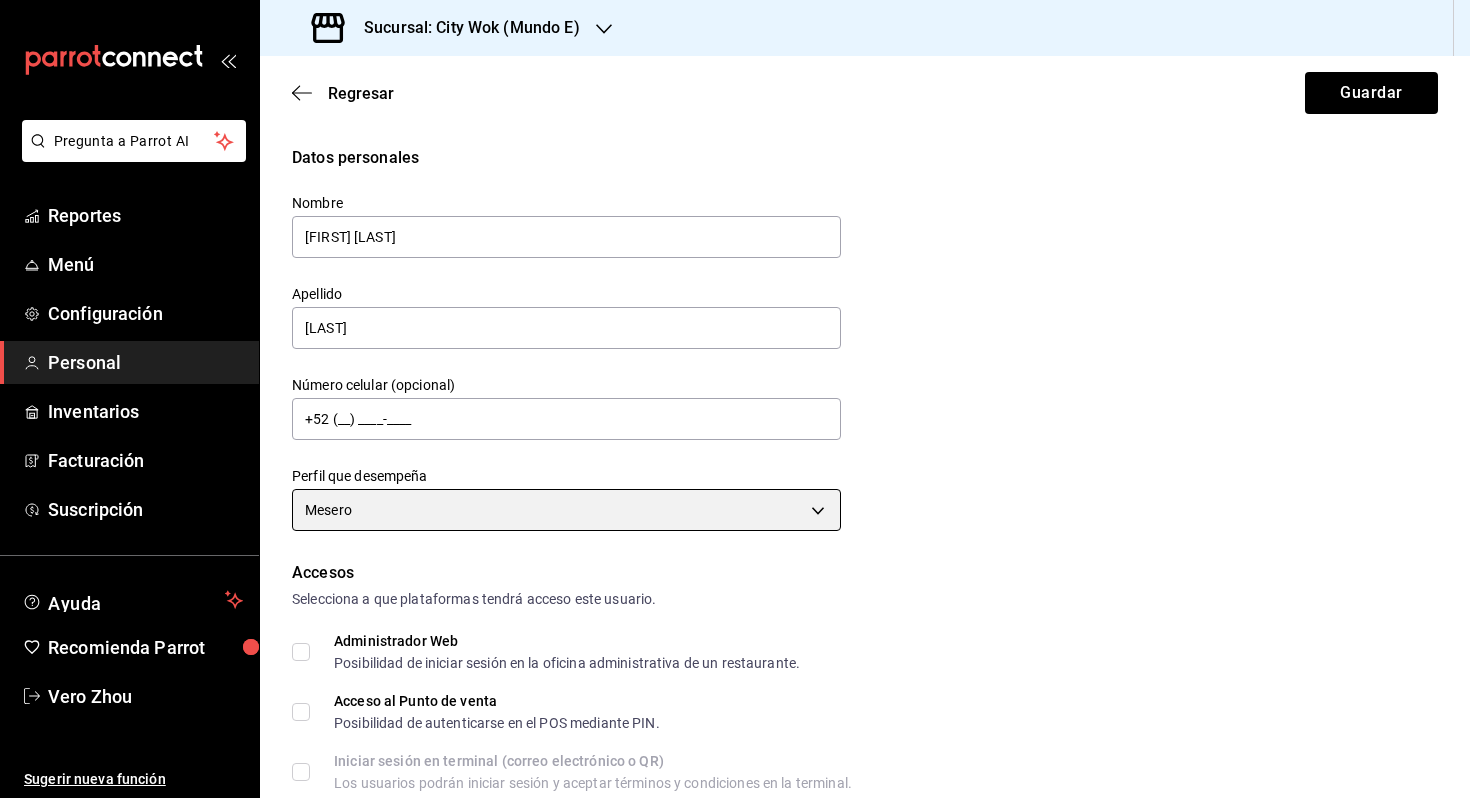 scroll, scrollTop: 740, scrollLeft: 0, axis: vertical 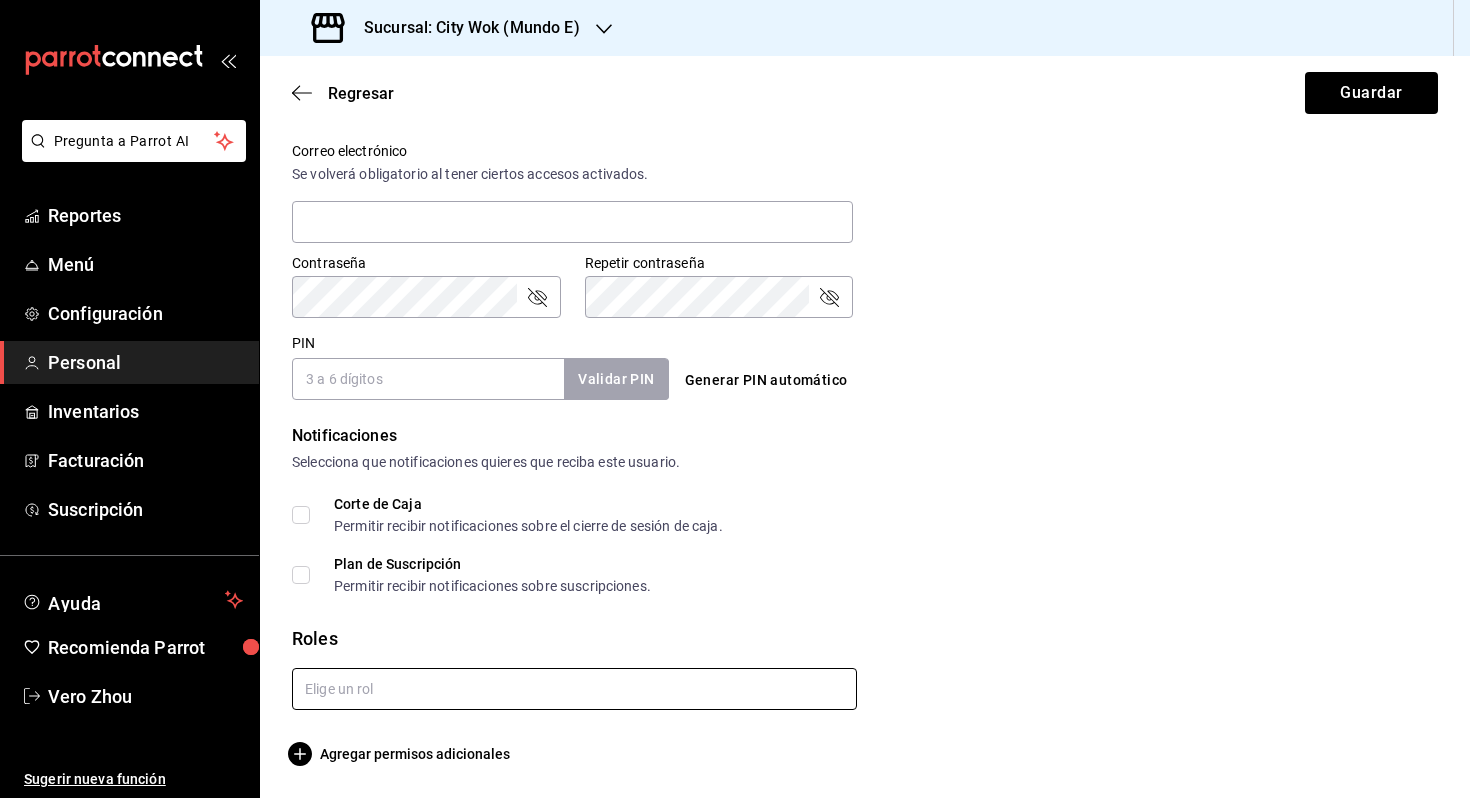 click at bounding box center [574, 689] 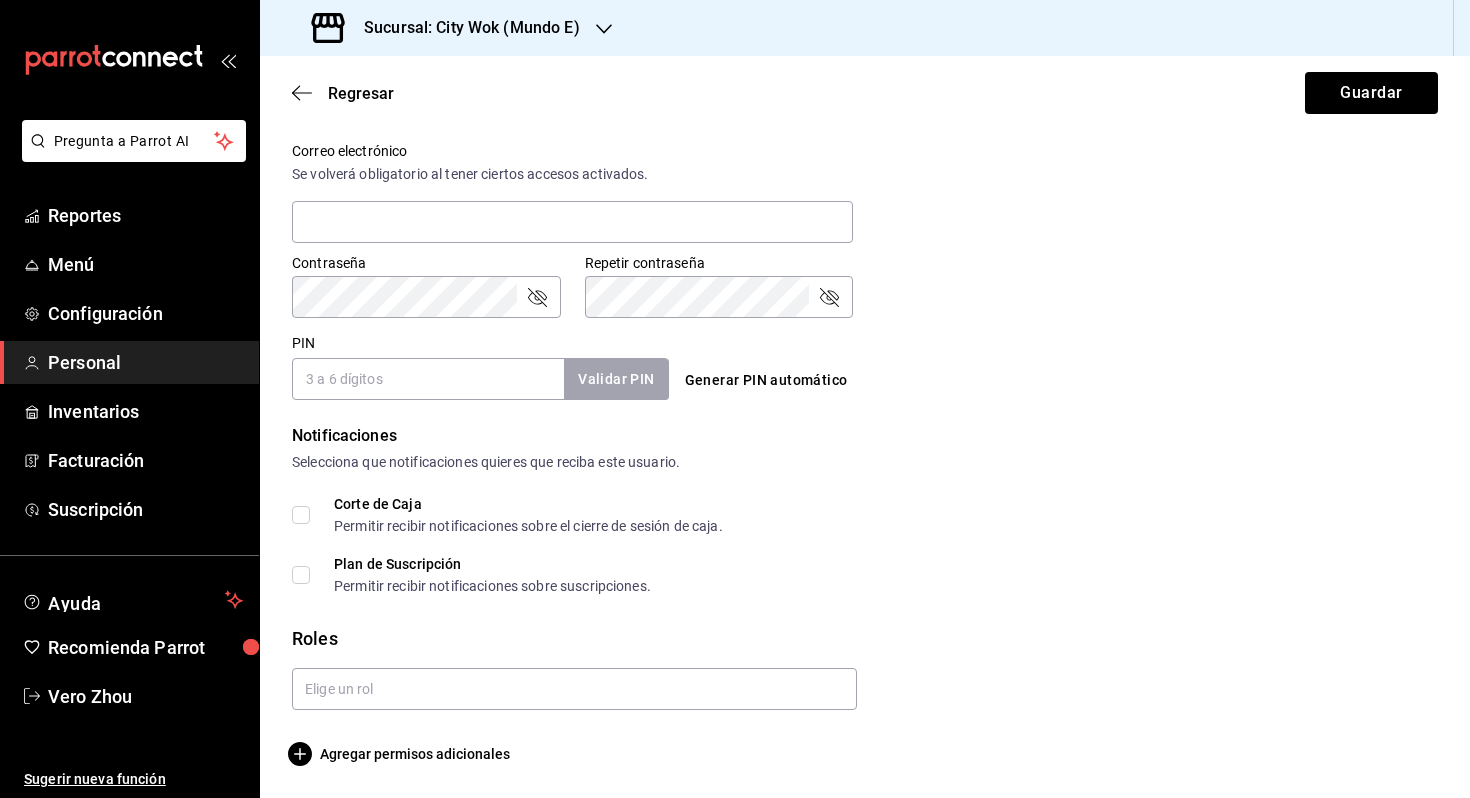 click on "PIN" at bounding box center [428, 379] 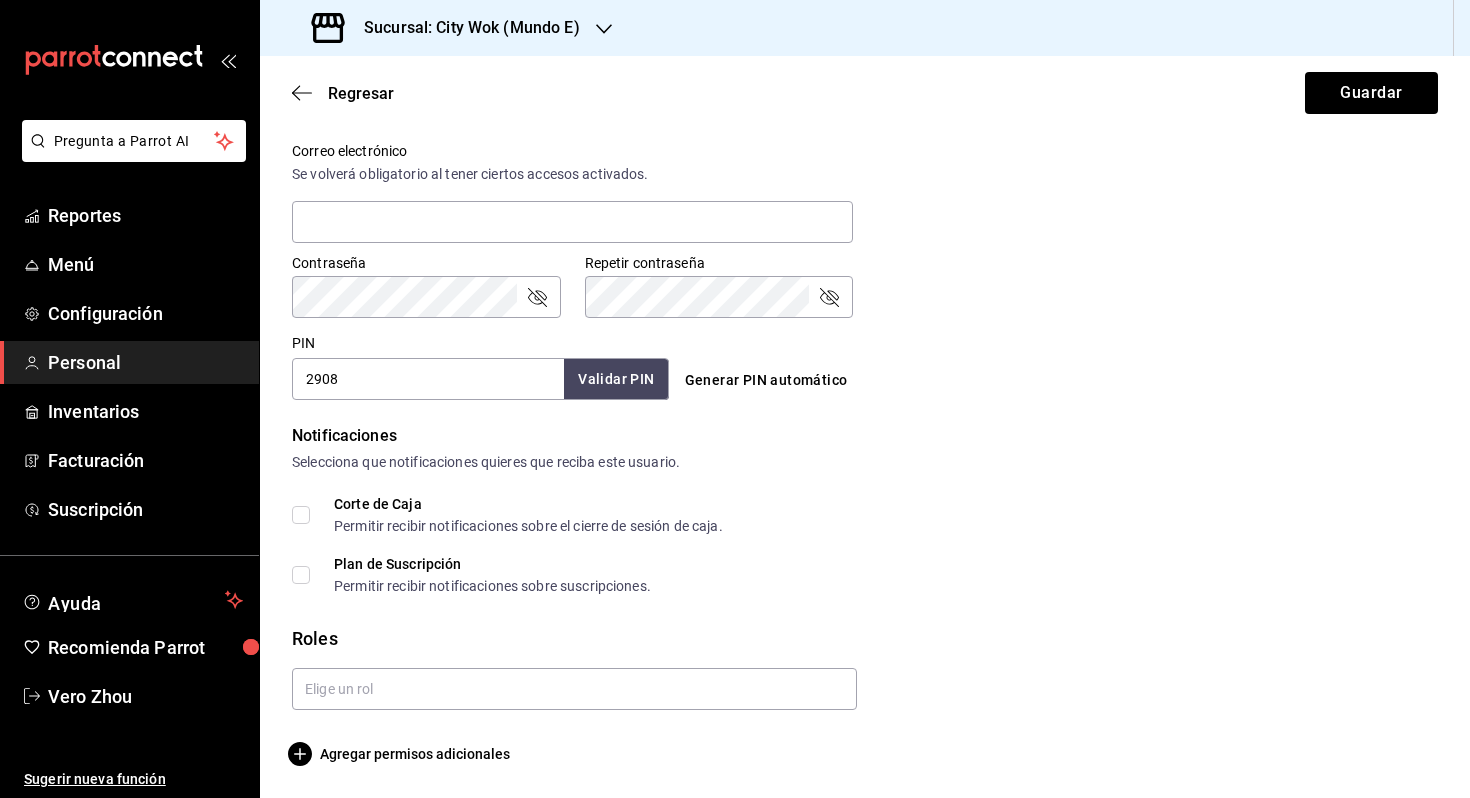 type on "2908" 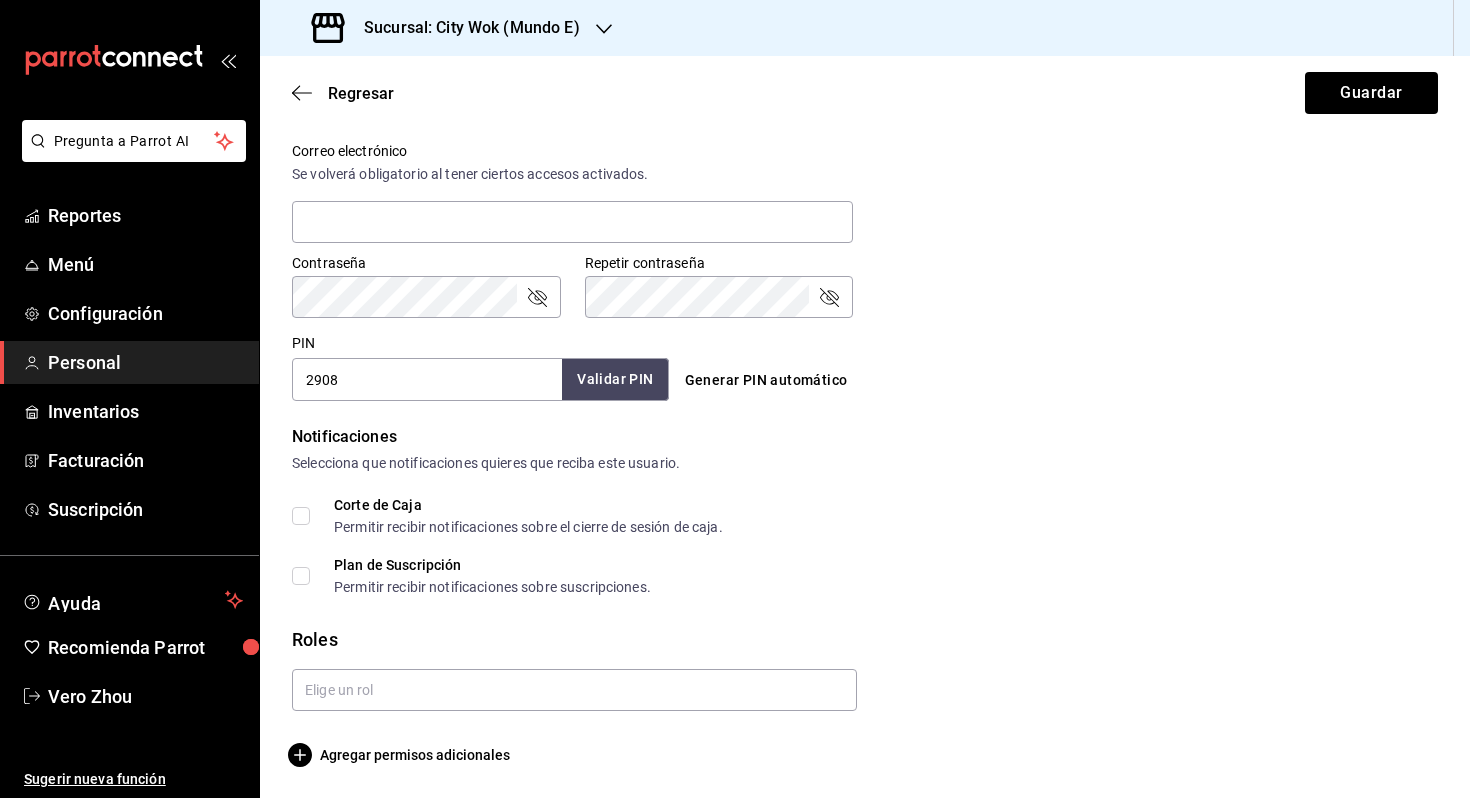 click on "Validar PIN" at bounding box center (615, 379) 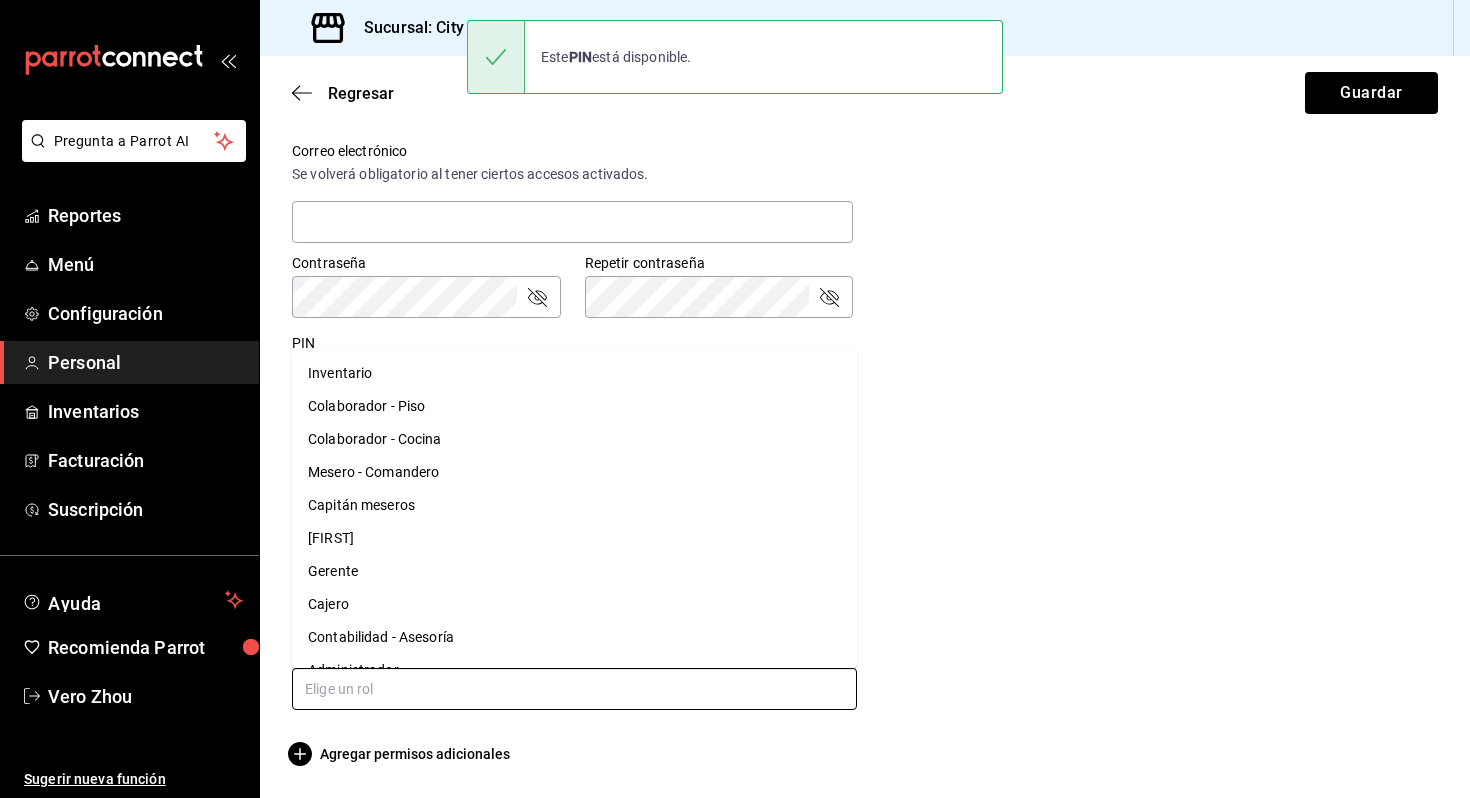 click at bounding box center (574, 689) 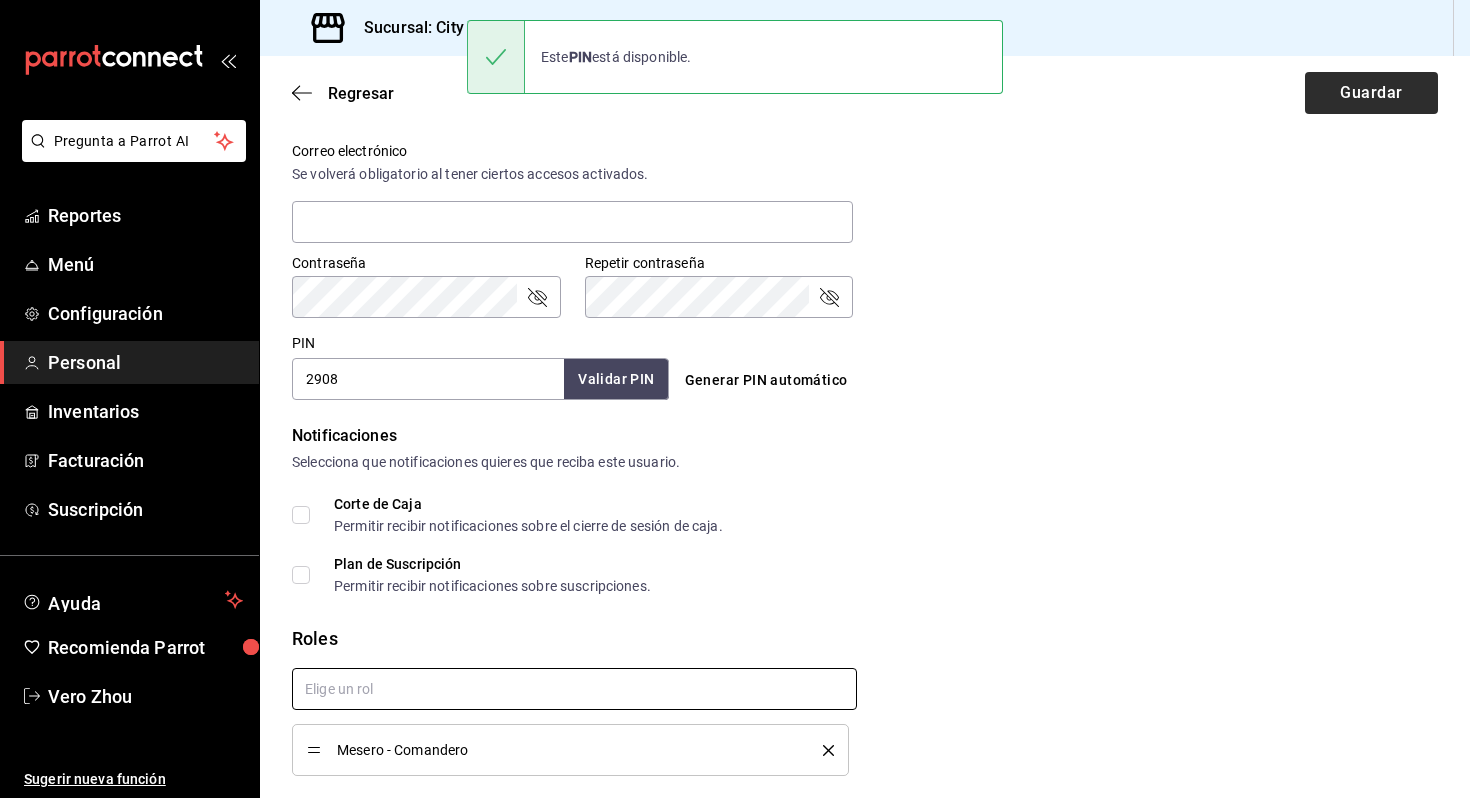 checkbox on "true" 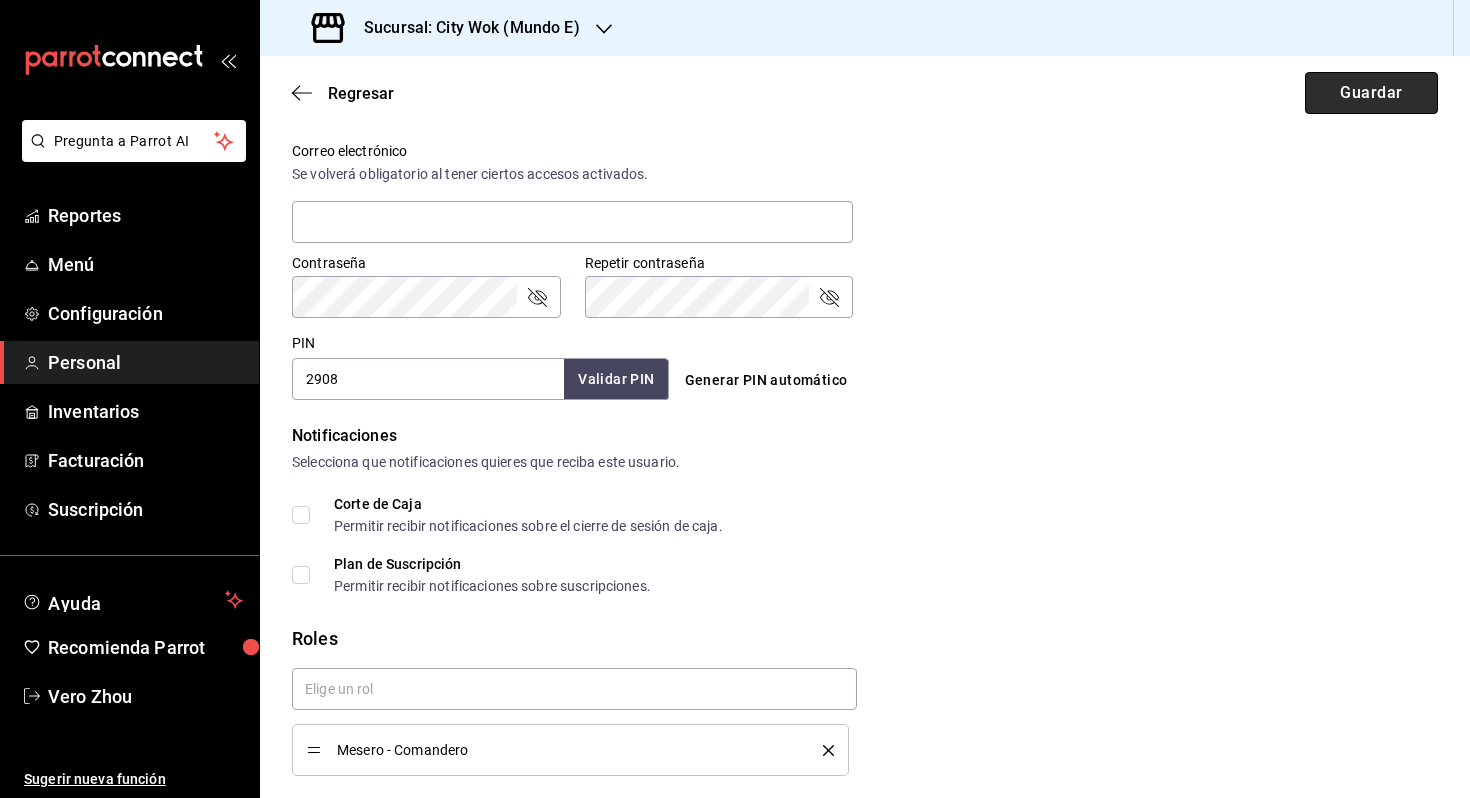 click on "Guardar" at bounding box center (1371, 93) 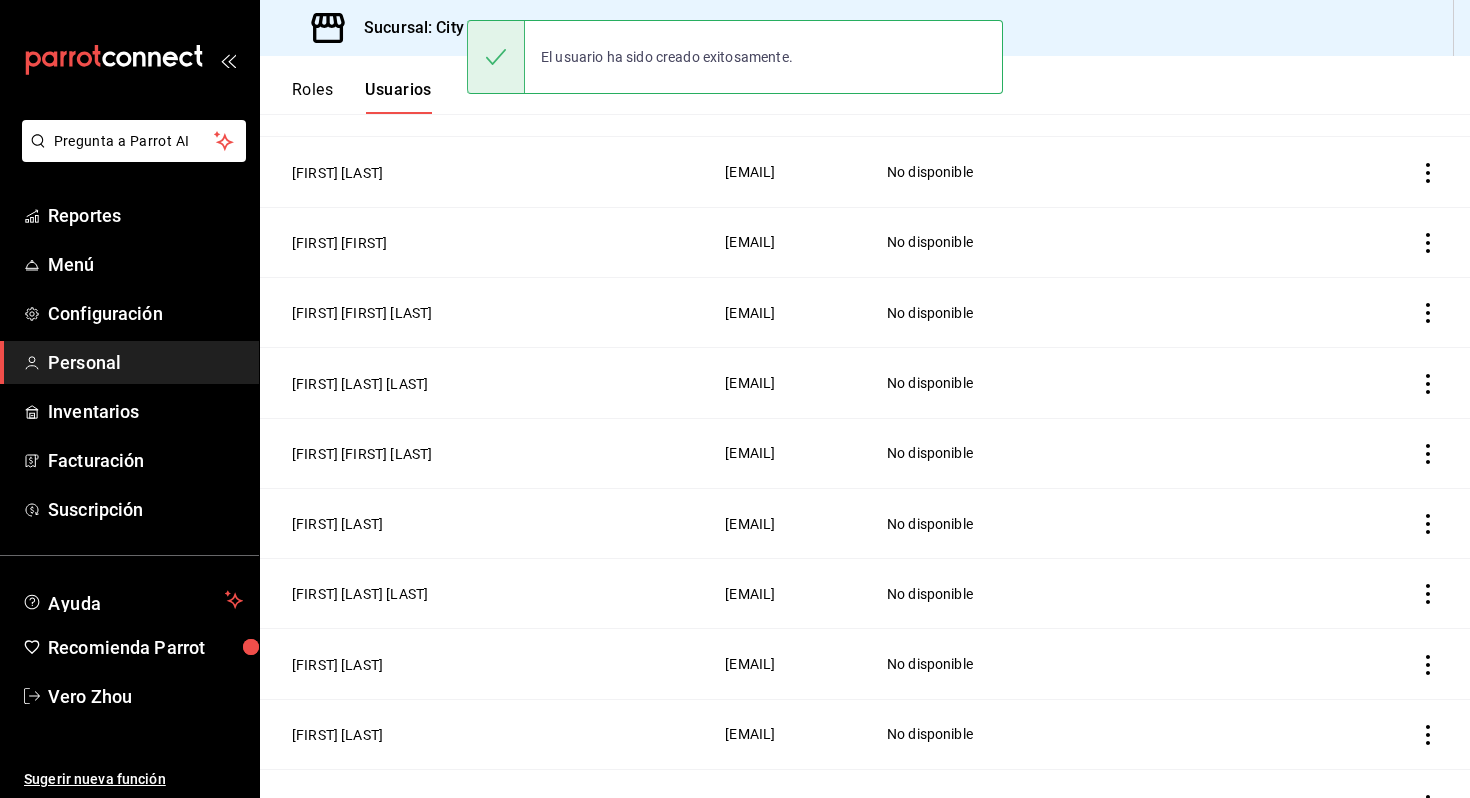 scroll, scrollTop: 809, scrollLeft: 0, axis: vertical 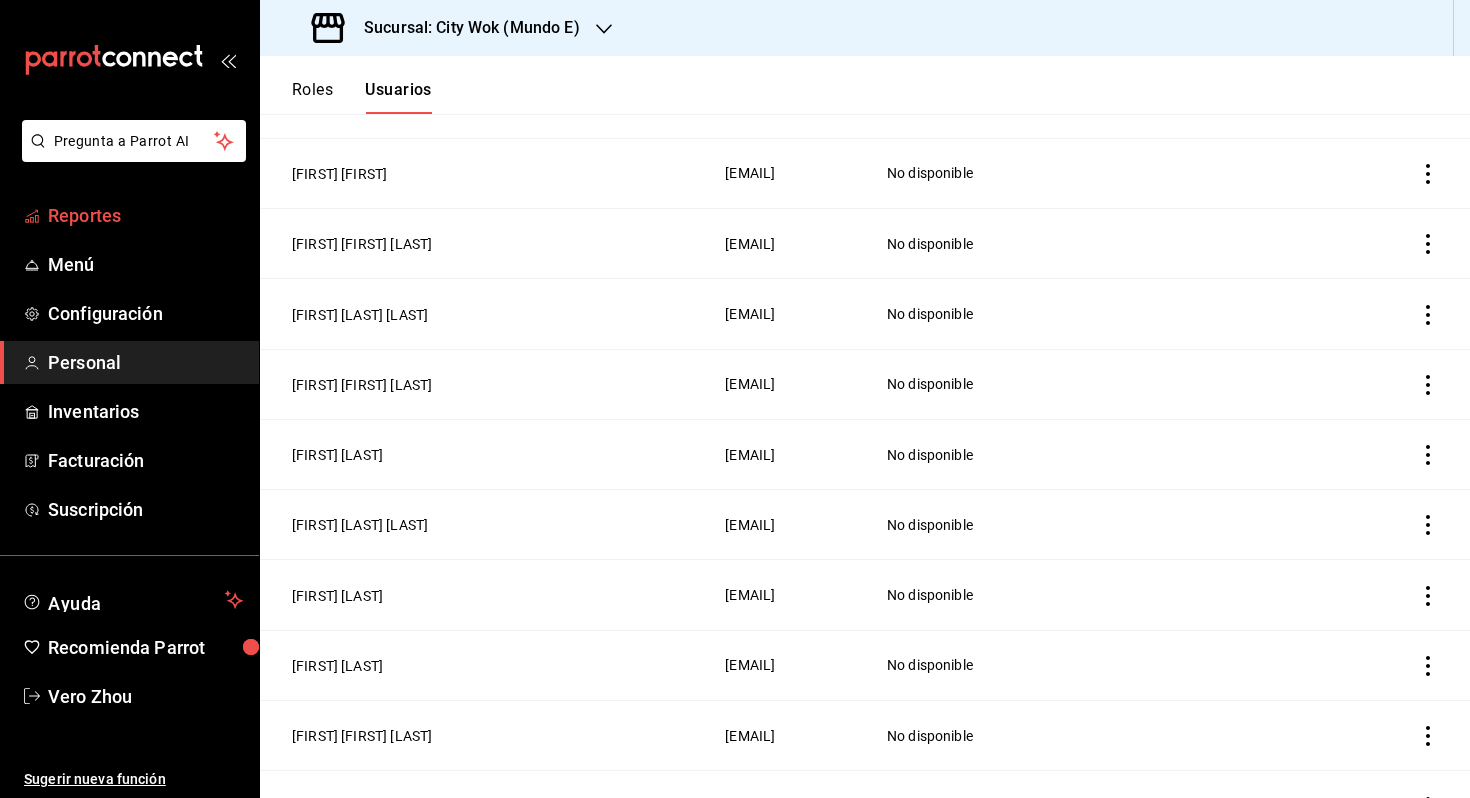 click on "Reportes" at bounding box center (129, 215) 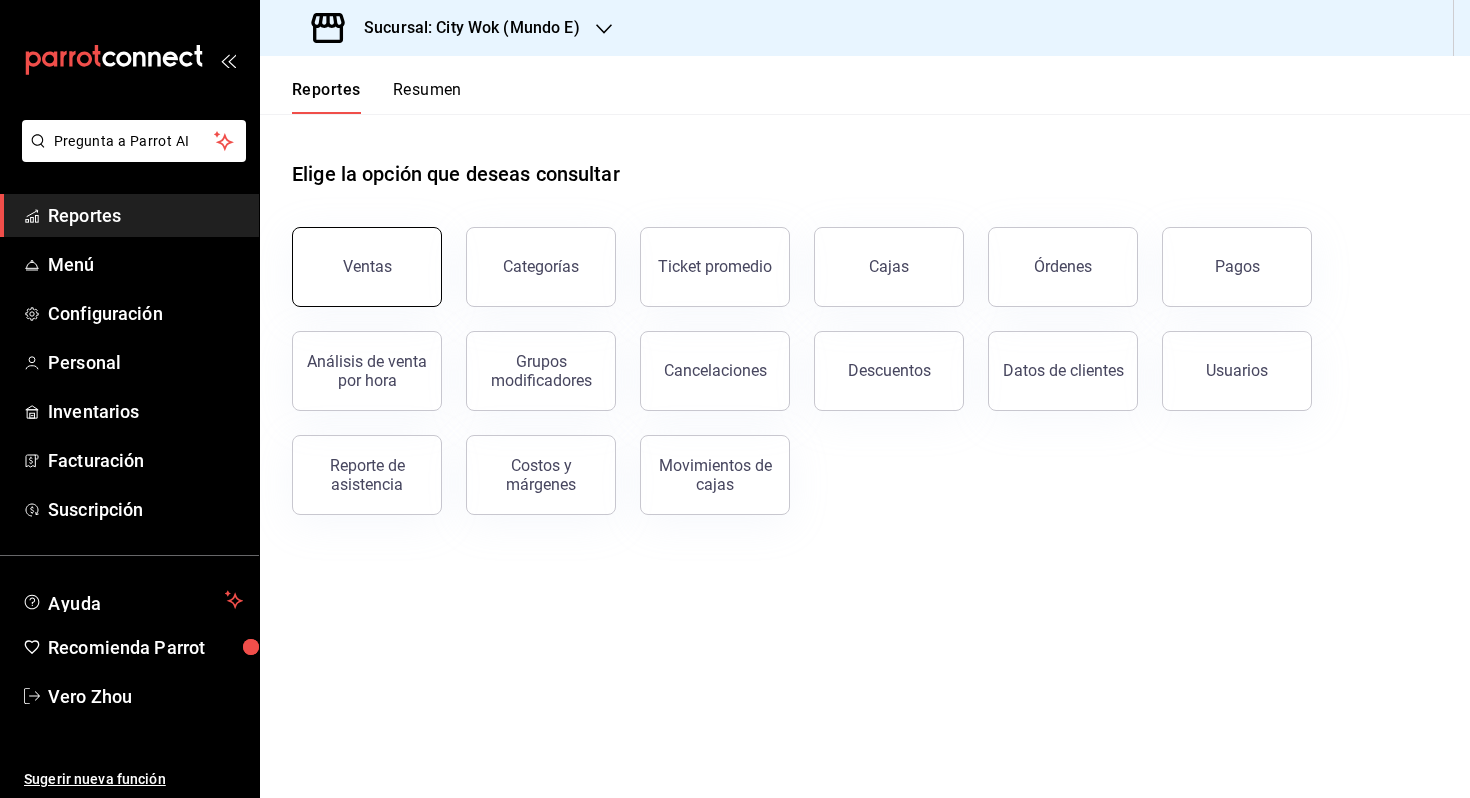 click on "Ventas" at bounding box center (367, 267) 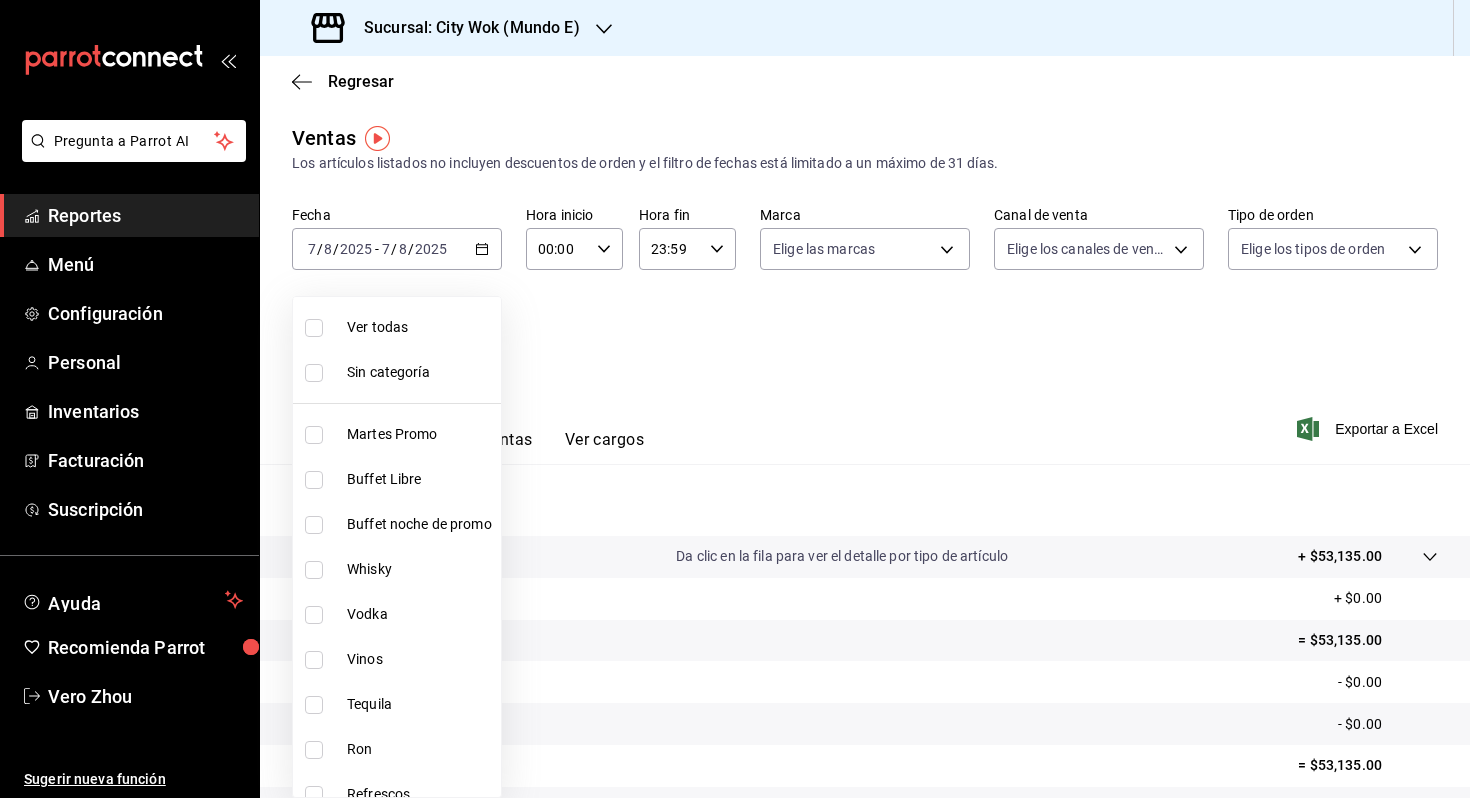 click on "Pregunta a Parrot AI Reportes   Menú   Configuración   Personal   Inventarios   Facturación   Suscripción   Ayuda Recomienda Parrot   [FIRST] [LAST]   Sugerir nueva función   Sucursal: [CITY] ([REGION]) Regresar Ventas Los artículos listados no incluyen descuentos de orden y el filtro de fechas está limitado a un máximo de 31 días. Fecha 2025-08-07 7 / 8 / 2025 - 2025-08-07 7 / 8 / 2025 Hora inicio 00:00 Hora inicio Hora fin 23:59 Hora fin Marca Elige las marcas Canal de venta Elige los canales de venta Tipo de orden Elige los tipos de orden Categorías Elige las categorías Ver resumen Ver ventas Ver cargos Exportar a Excel Resumen Total artículos Da clic en la fila para ver el detalle por tipo de artículo + $53,135.00 Cargos por servicio + $0.00 Venta bruta = $53,135.00 Descuentos totales - $0.00 Certificados de regalo - $0.00 Venta total = $53,135.00 Impuestos - $7,328.97 Venta neta = $45,806.03 GANA 1 MES GRATIS EN TU SUSCRIPCIÓN AQUÍ Ver video tutorial Ir a video Pregunta a Parrot AI Reportes" at bounding box center [735, 399] 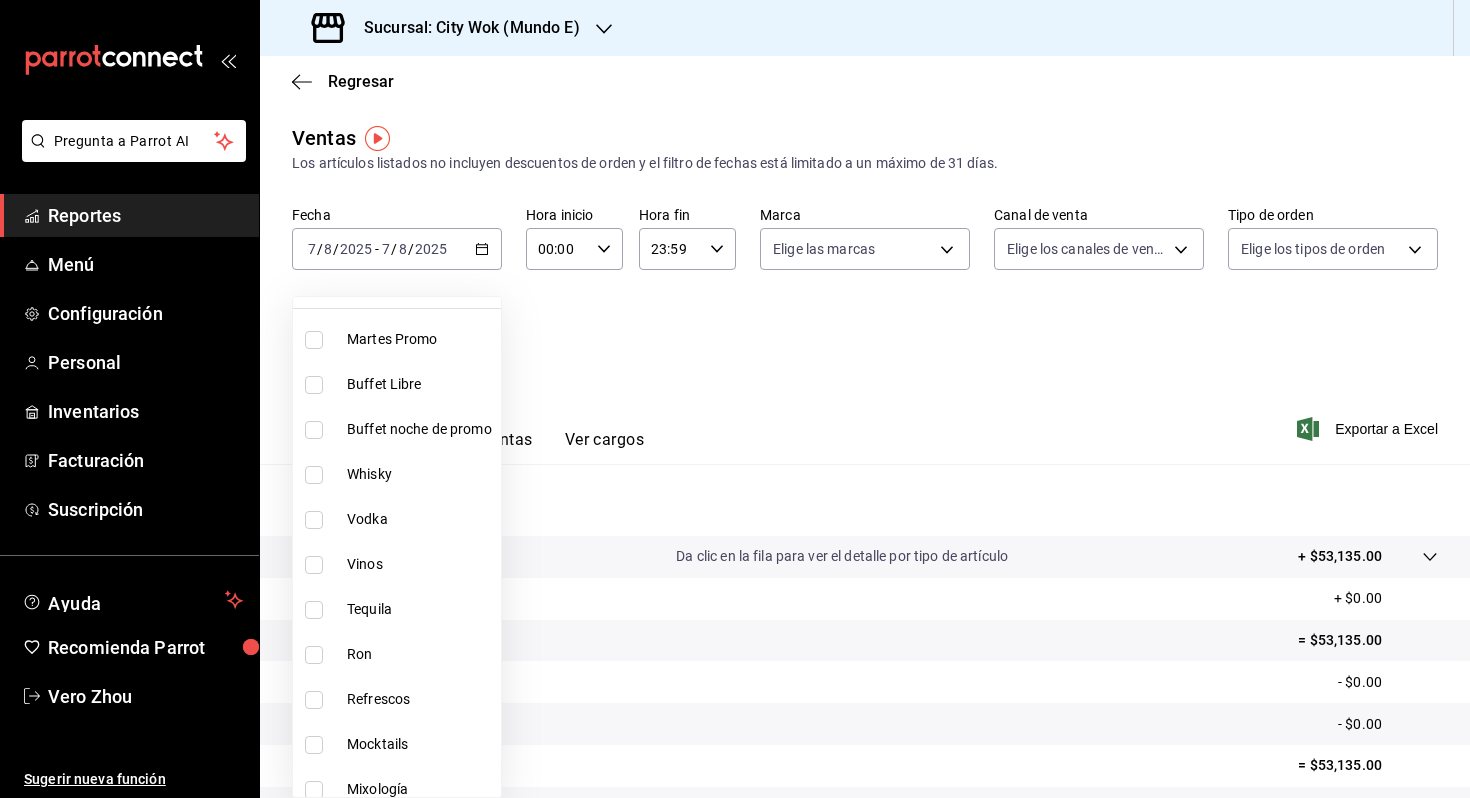 scroll, scrollTop: 238, scrollLeft: 0, axis: vertical 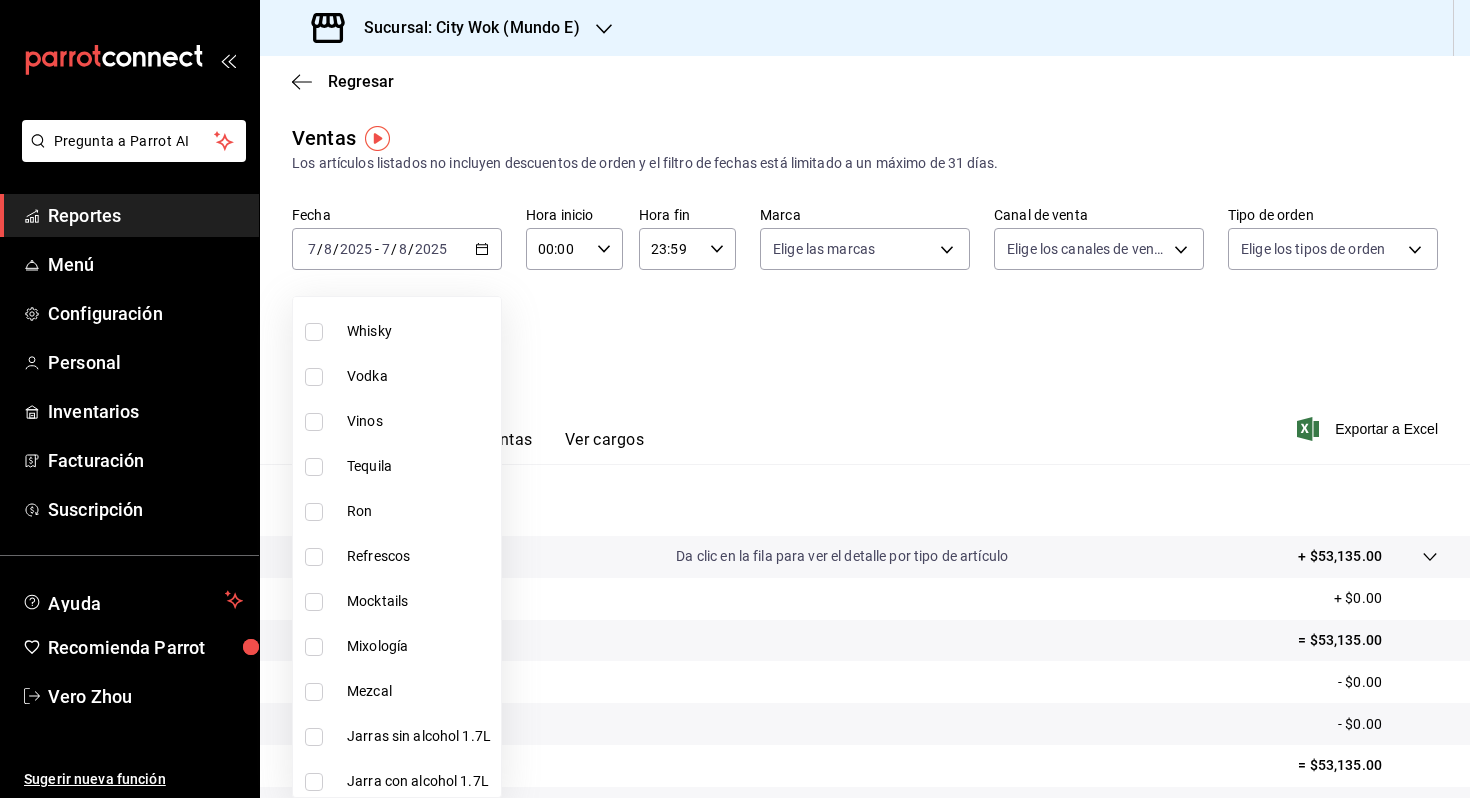 click at bounding box center [735, 399] 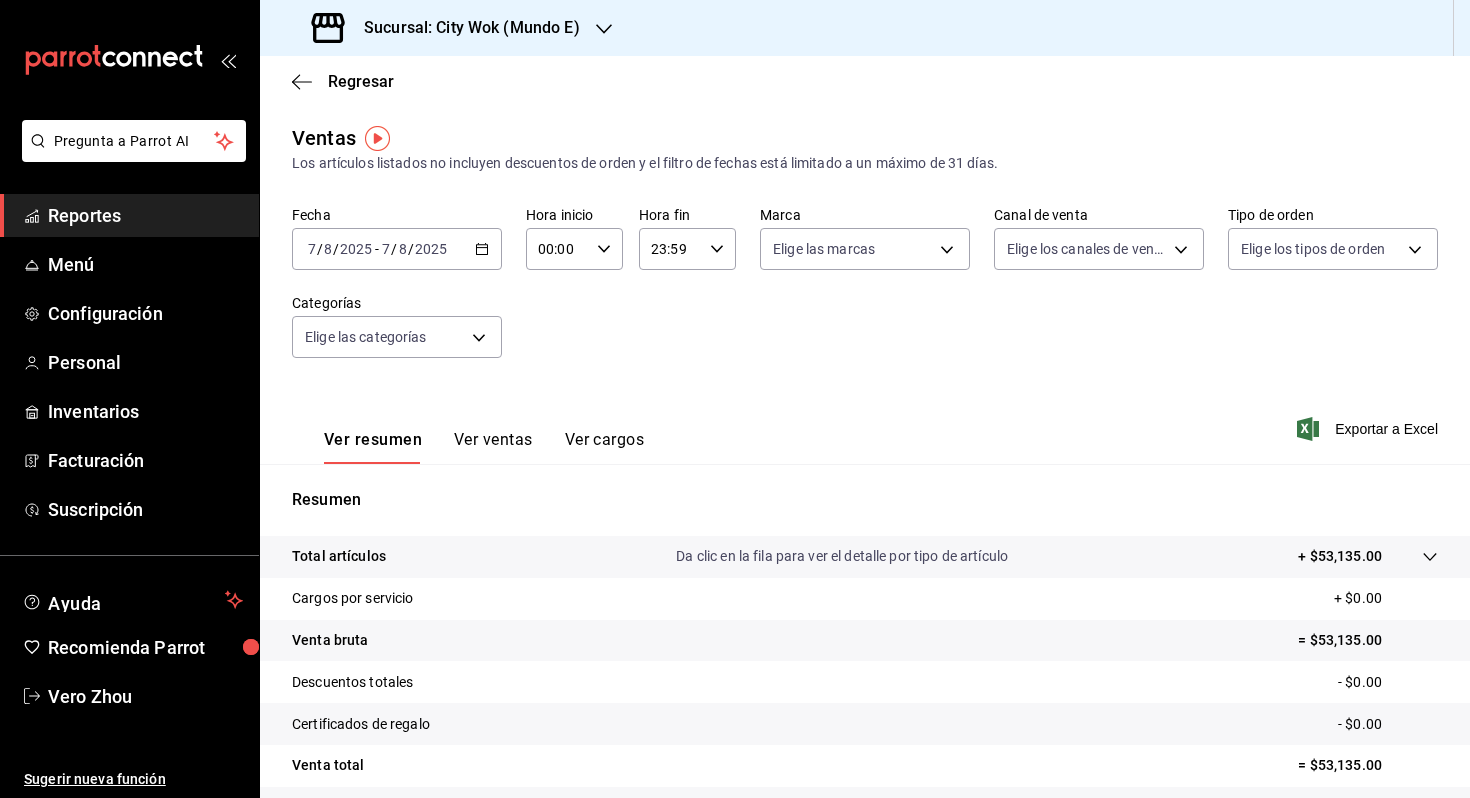 click on "Ver ventas" at bounding box center [493, 447] 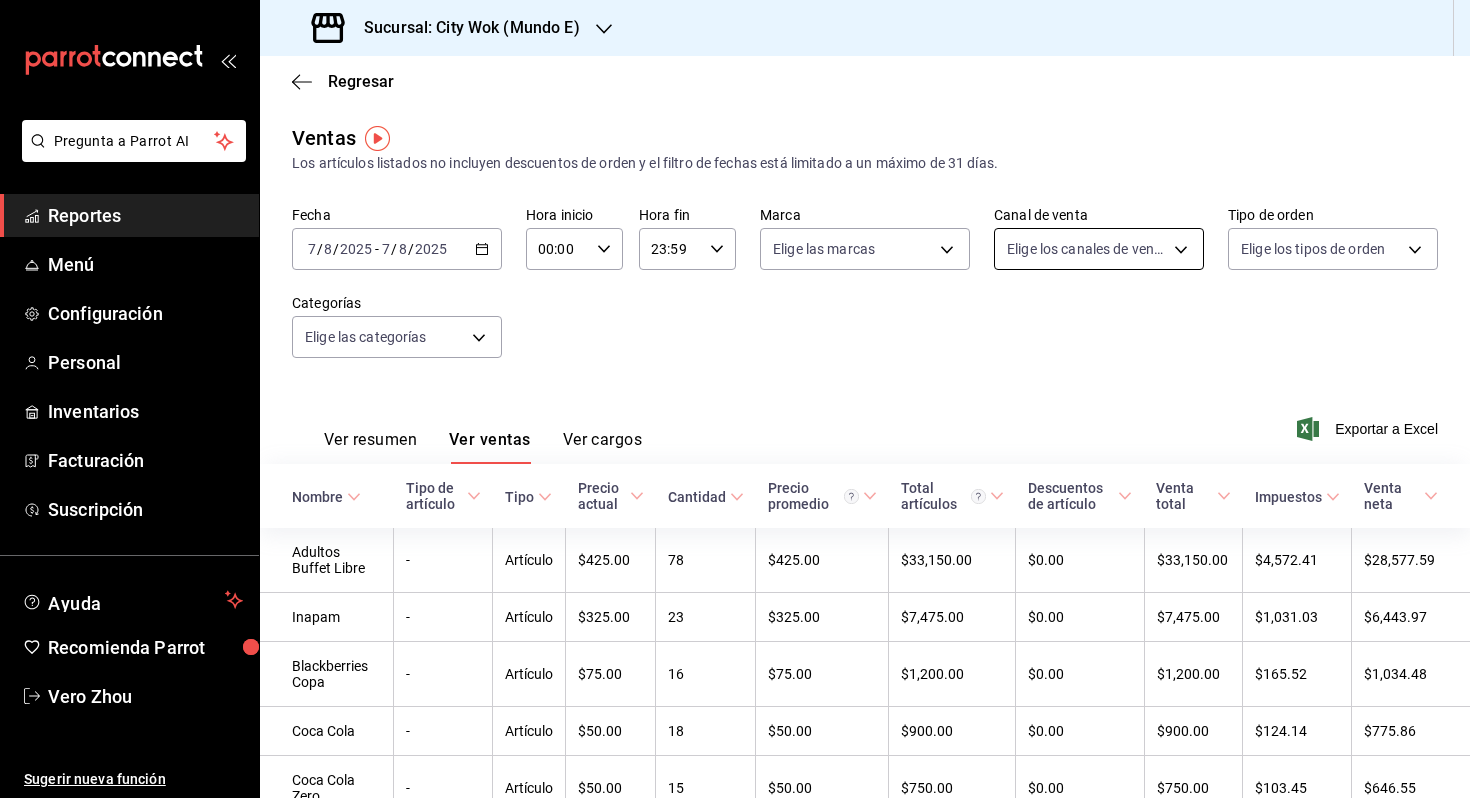 click on "Pregunta a Parrot AI Reportes   Menú   Configuración   Personal   Inventarios   Facturación   Suscripción   Ayuda Recomienda Parrot   [FIRST] [LAST]   Sugerir nueva función   Sucursal: [CITY] ([REGION]) Regresar Ventas Los artículos listados no incluyen descuentos de orden y el filtro de fechas está limitado a un máximo de 31 días. Fecha 2025-08-07 7 / 8 / 2025 - 2025-08-07 7 / 8 / 2025 Hora inicio 00:00 Hora inicio Hora fin 23:59 Hora fin Marca Elige las marcas Canal de venta Elige los canales de venta Tipo de orden Elige los tipos de orden Categorías Elige las categorías Ver resumen Ver ventas Ver cargos Exportar a Excel Nombre Tipo de artículo Tipo Precio actual Cantidad Precio promedio   Total artículos   Descuentos de artículo Venta total Impuestos Venta neta Adultos Buffet Libre - Artículo $425.00 78 $425.00 $33,150.00 $0.00 $33,150.00 $4,572.41 $28,577.59 Inapam - Artículo $325.00 23 $325.00 $7,475.00 $0.00 $7,475.00 $1,031.03 $6,443.97 Blackberries Copa - Artículo $75.00 16 $75.00 $0.00 -" at bounding box center [735, 399] 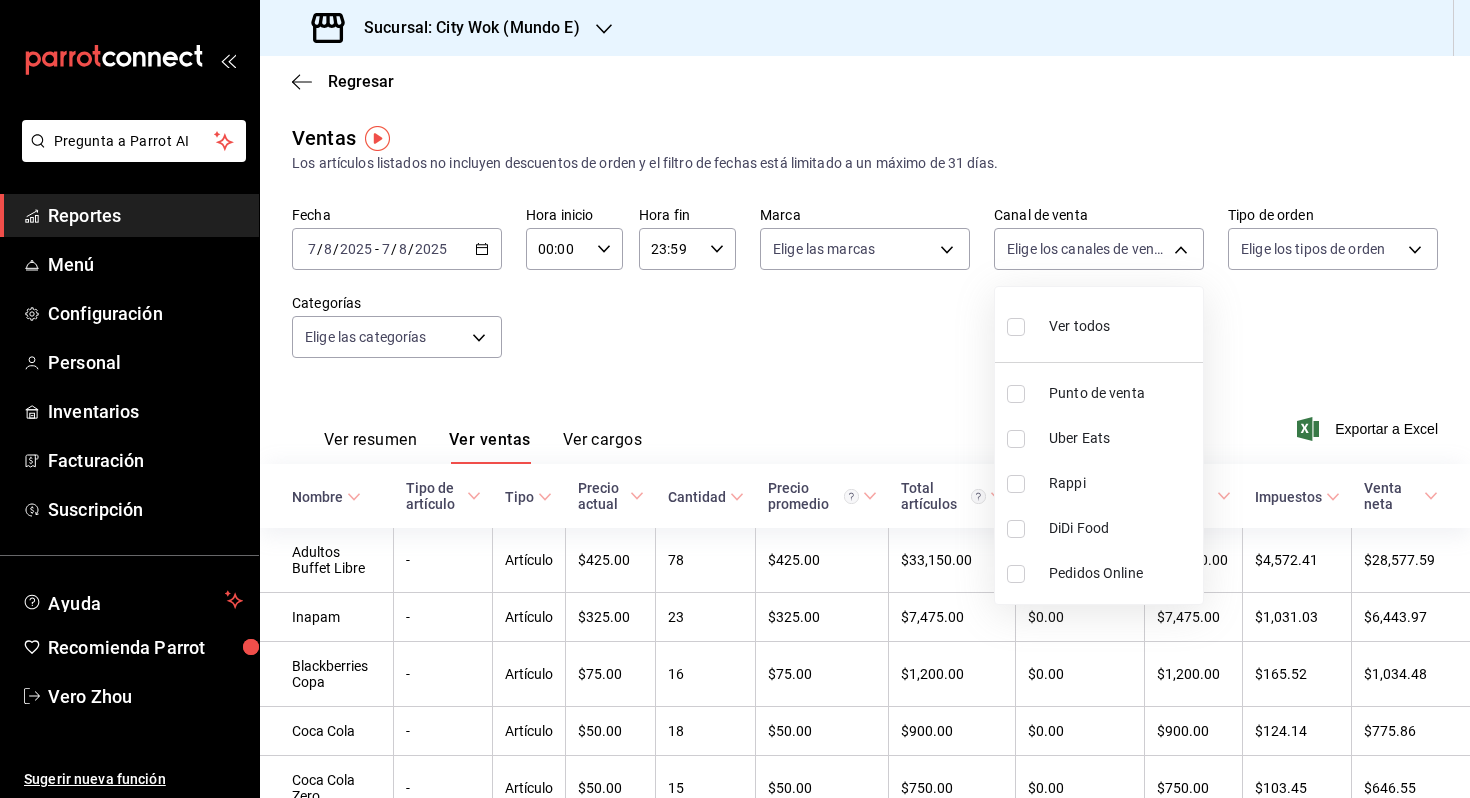 click on "Punto de venta" at bounding box center (1122, 393) 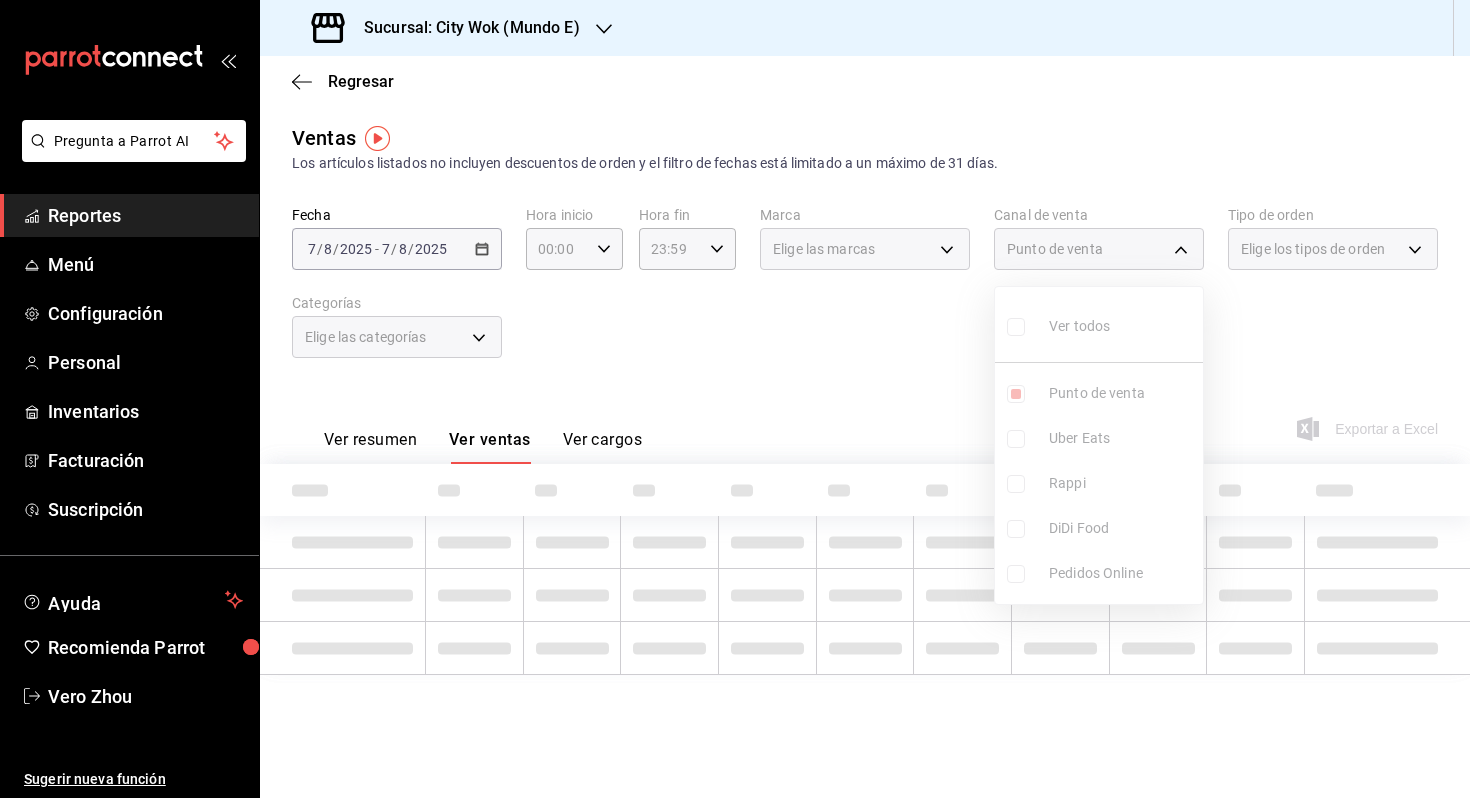 click at bounding box center (735, 399) 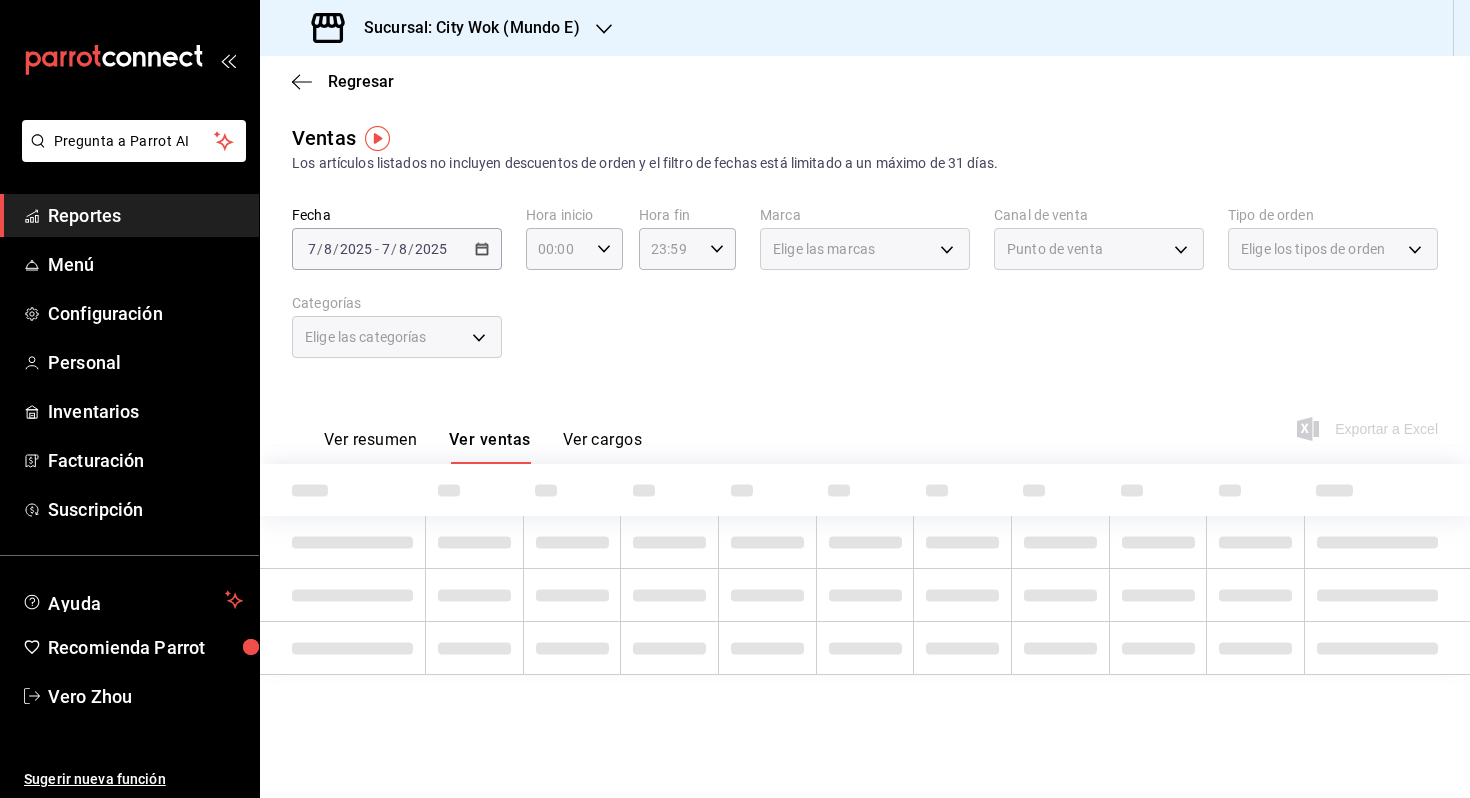 click on "Elige las marcas" at bounding box center [865, 249] 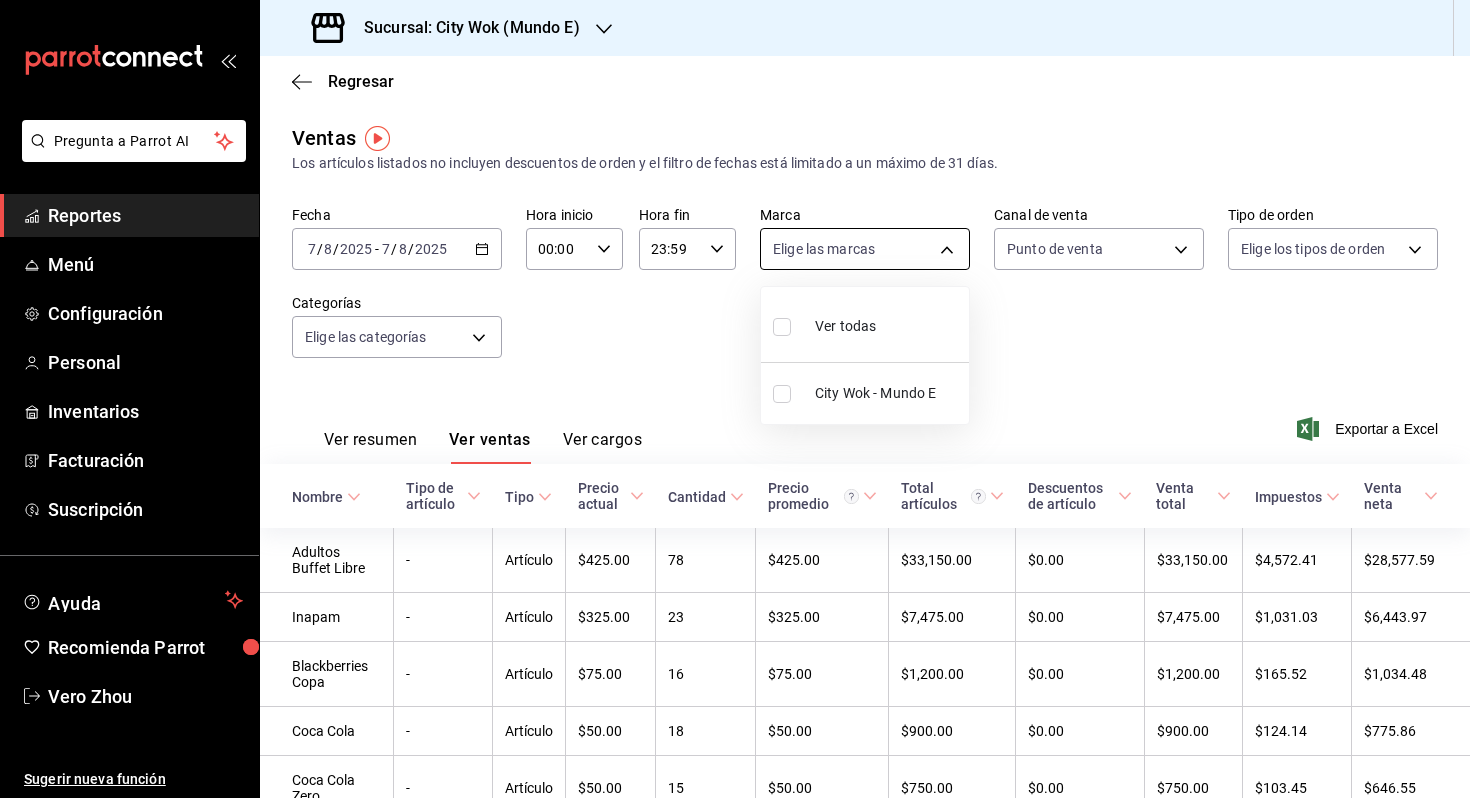 click on "Pregunta a Parrot AI Reportes   Menú   Configuración   Personal   Inventarios   Facturación   Suscripción   Ayuda Recomienda Parrot   [FIRST] [LAST]   Sugerir nueva función   Sucursal: [CITY] ([REGION]) Regresar Ventas Los artículos listados no incluyen descuentos de orden y el filtro de fechas está limitado a un máximo de 31 días. Fecha 2025-08-07 7 / 8 / 2025 - 2025-08-07 7 / 8 / 2025 Hora inicio 00:00 Hora inicio Hora fin 23:59 Hora fin Marca Elige las marcas Canal de venta Punto de venta PARROT Tipo de orden Elige los tipos de orden Categorías Elige las categorías Ver resumen Ver ventas Ver cargos Exportar a Excel Nombre Tipo de artículo Tipo Precio actual Cantidad Precio promedio   Total artículos   Descuentos de artículo Venta total Impuestos Venta neta Adultos Buffet Libre - Artículo $425.00 78 $425.00 $33,150.00 $0.00 $33,150.00 $4,572.41 $28,577.59 Inapam - Artículo $325.00 23 $325.00 $7,475.00 $0.00 $7,475.00 $1,031.03 $6,443.97 Blackberries Copa - Artículo $75.00 16 $75.00 $1,200.00 -" at bounding box center (735, 399) 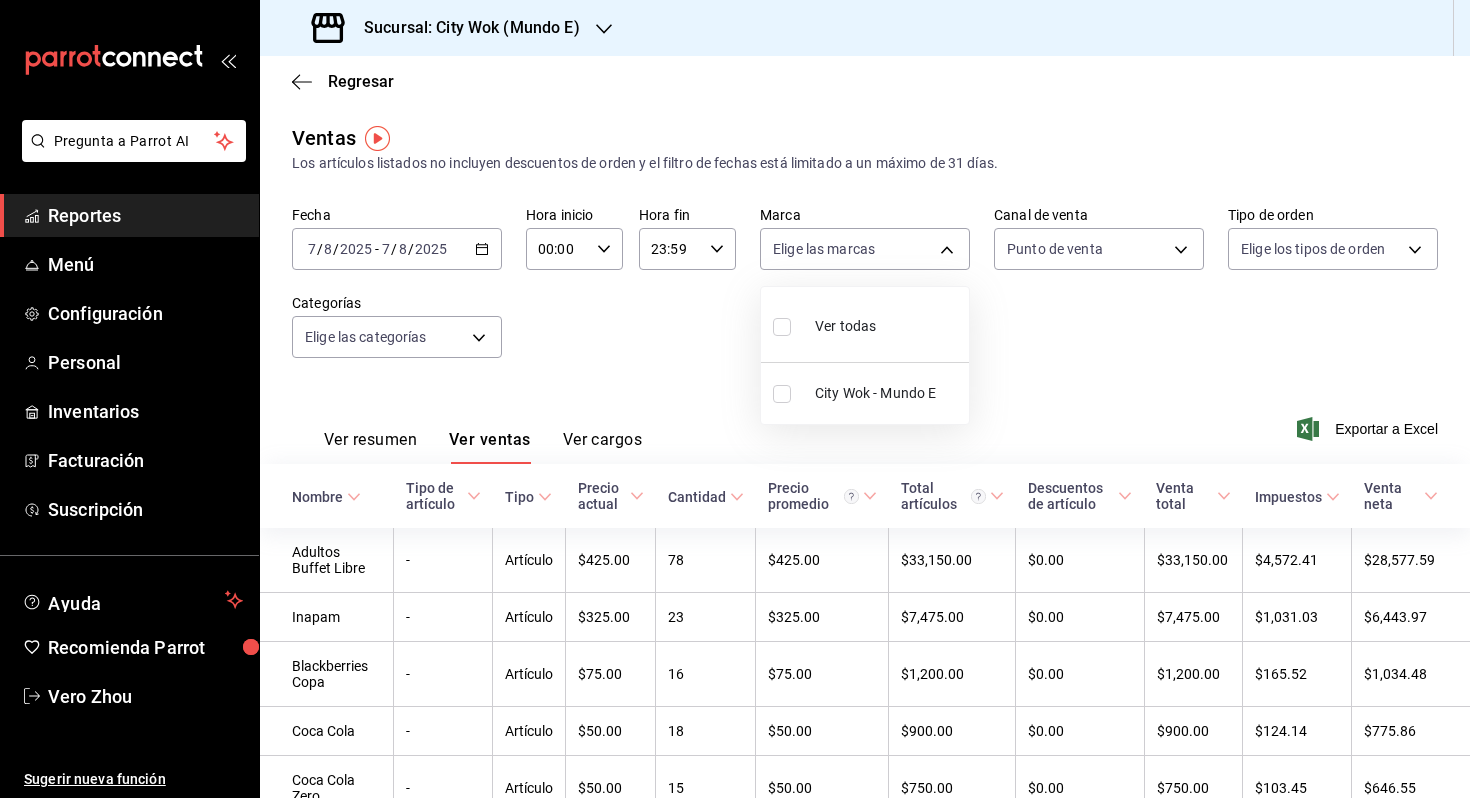click at bounding box center [735, 399] 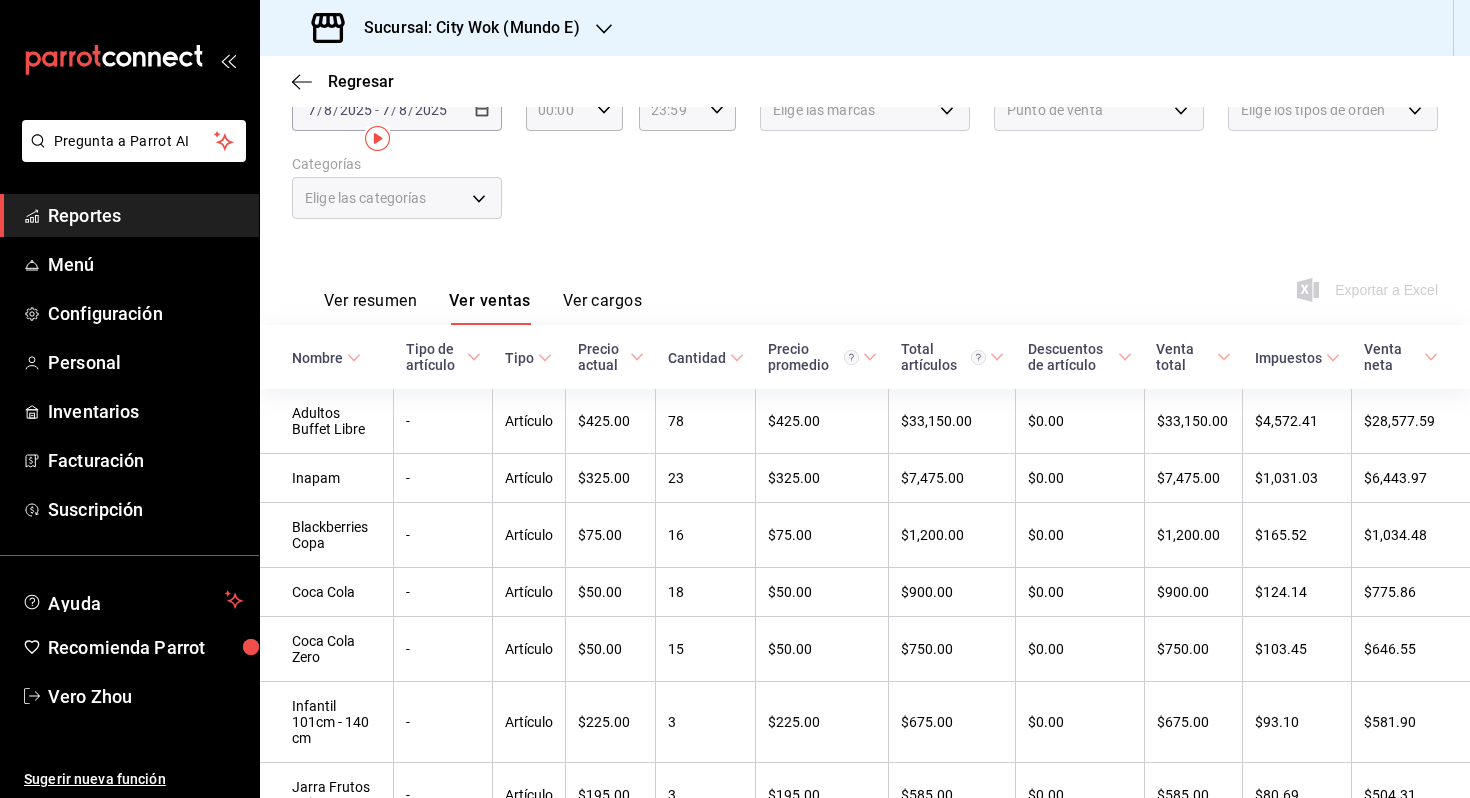 scroll, scrollTop: 0, scrollLeft: 0, axis: both 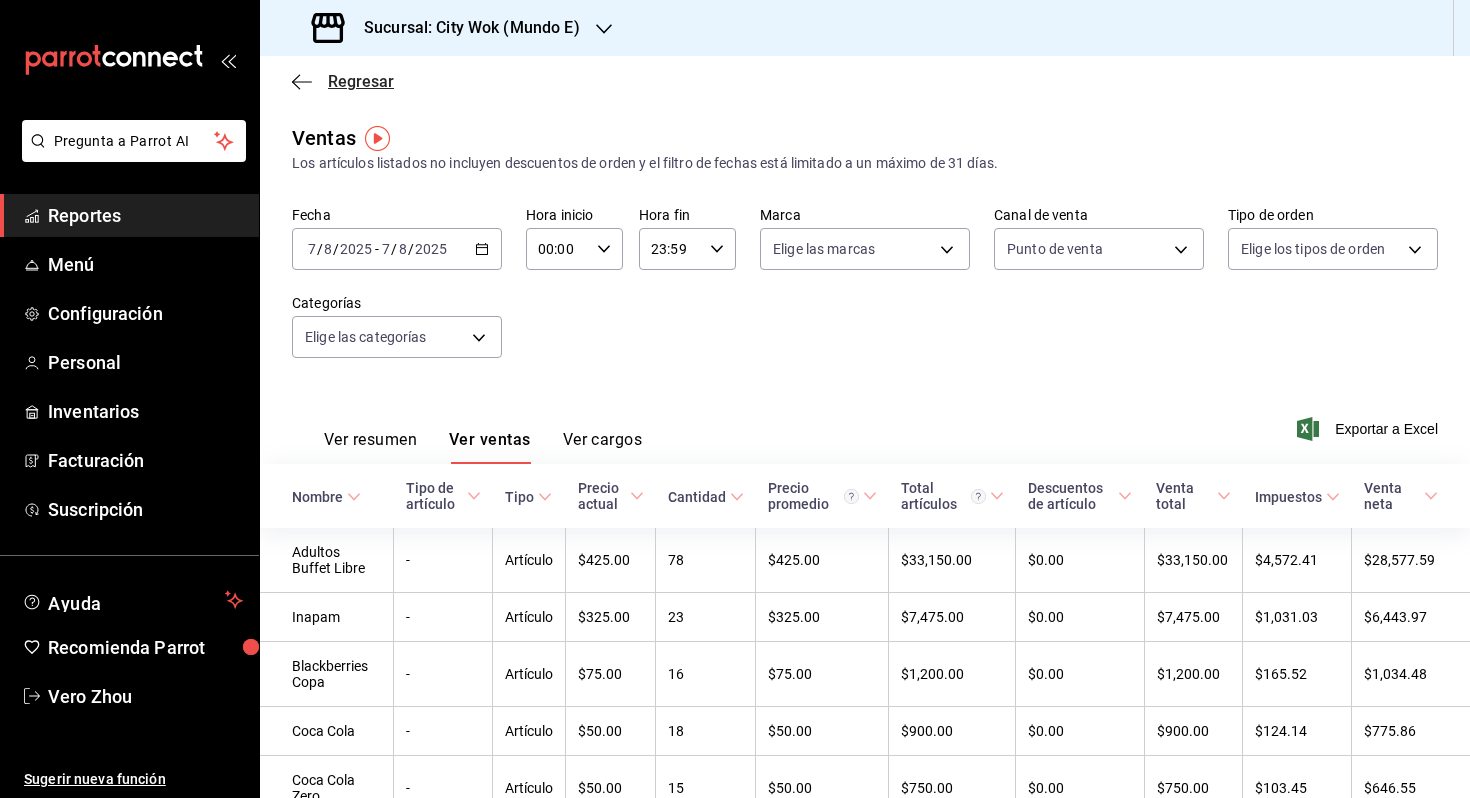 click 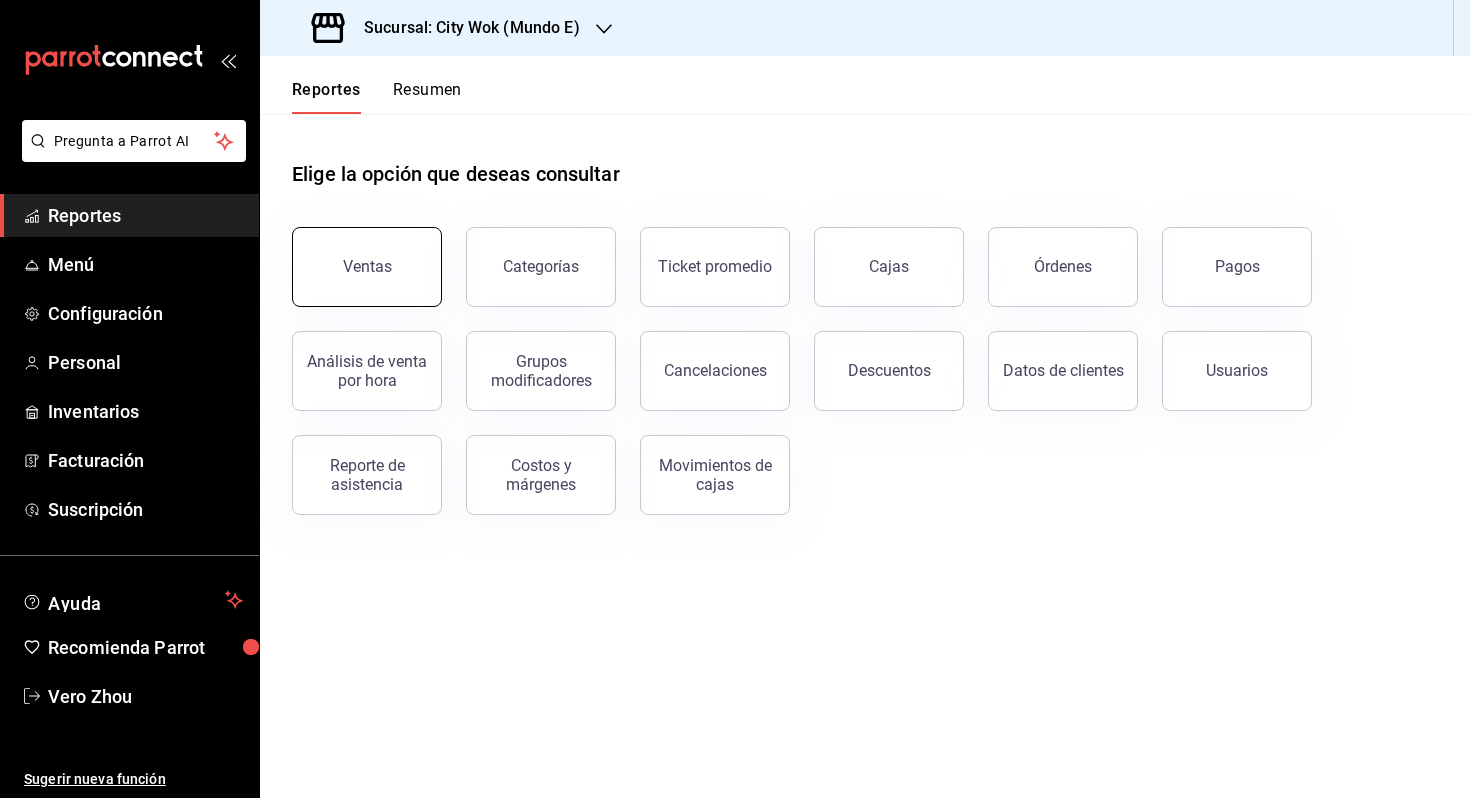 click on "Ventas" at bounding box center [367, 267] 